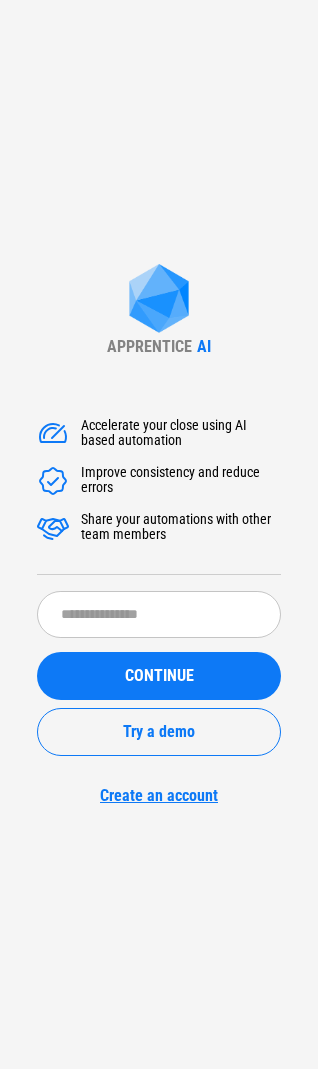 scroll, scrollTop: 0, scrollLeft: 0, axis: both 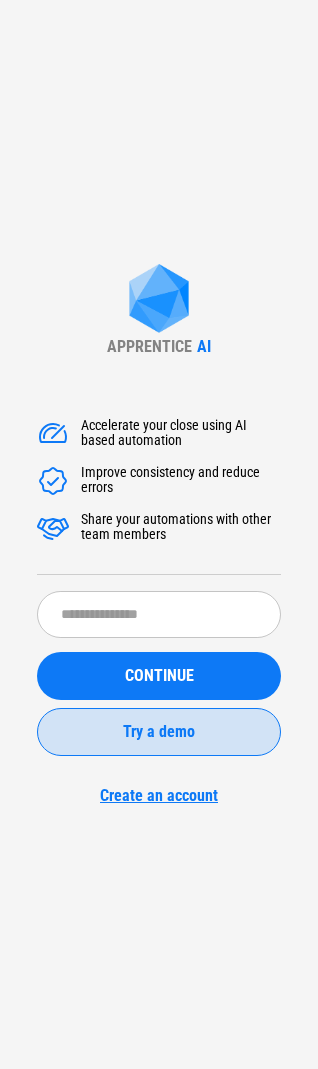 click on "Try a demo" at bounding box center [159, 732] 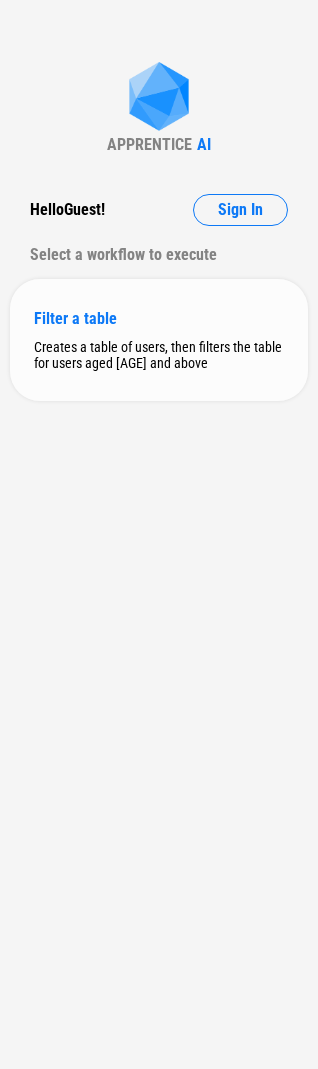 click on "Filter a table" at bounding box center [159, 318] 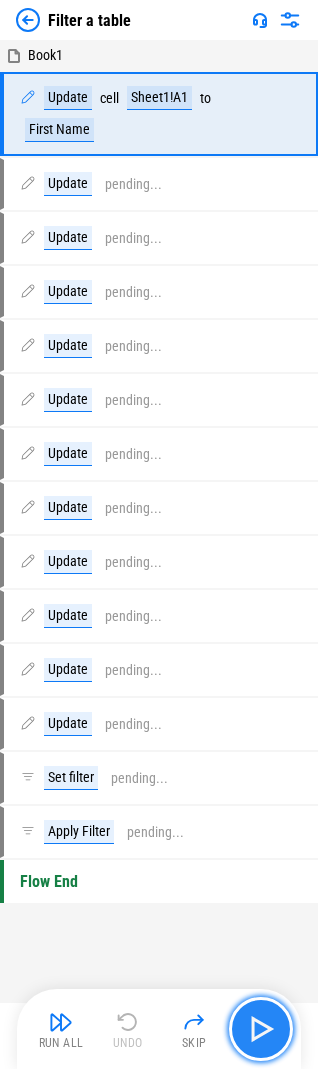 click at bounding box center (261, 1029) 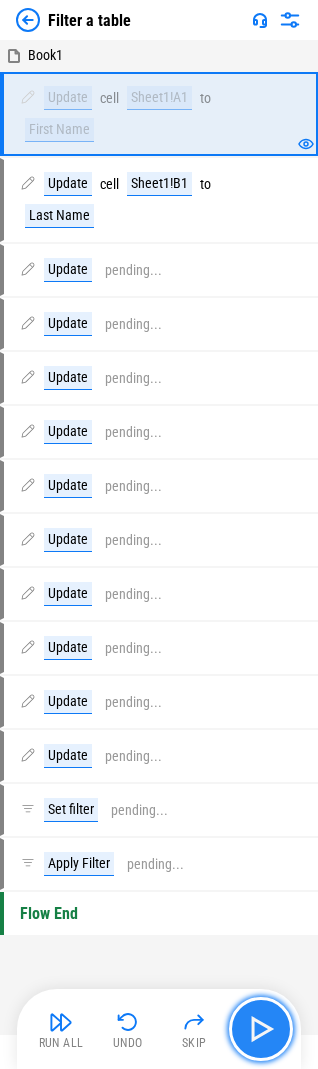 click at bounding box center (261, 1029) 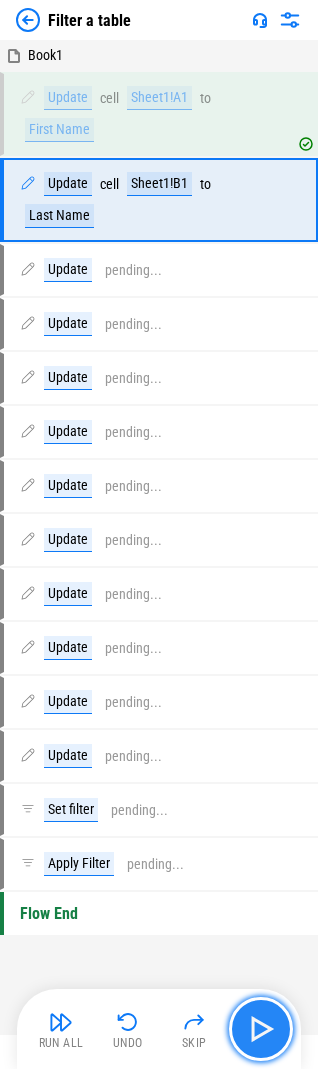click at bounding box center (261, 1029) 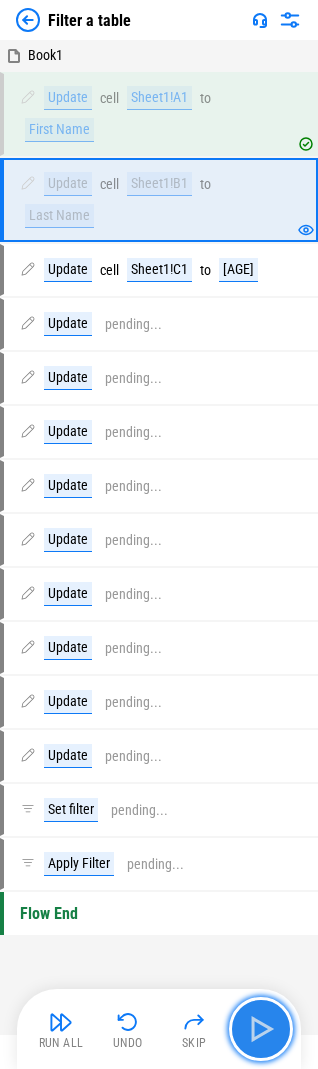 click at bounding box center [261, 1029] 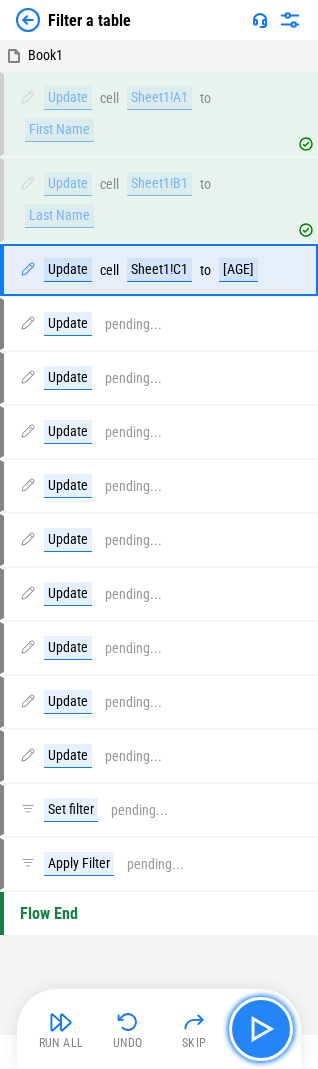 click at bounding box center [261, 1029] 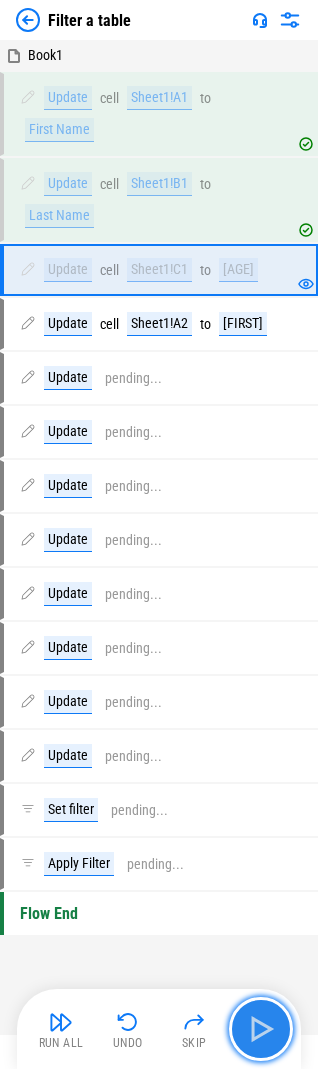 click at bounding box center [261, 1029] 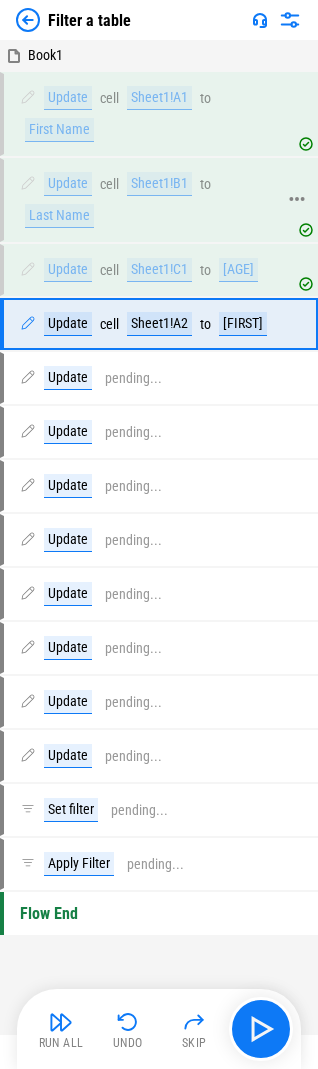 click 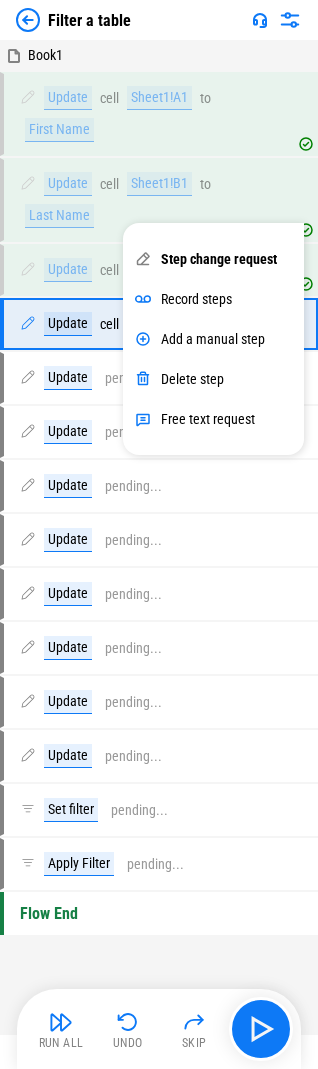 click on "Step change request" at bounding box center [213, 259] 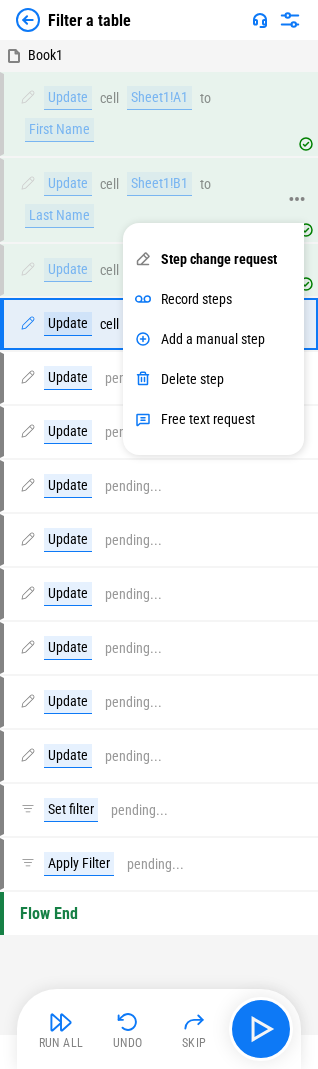 click on "Sheet1!B1" at bounding box center [159, 184] 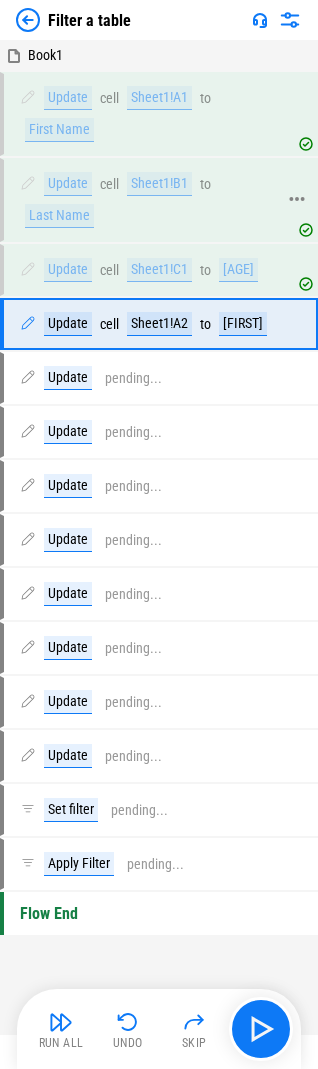 click on "Update" at bounding box center [68, 184] 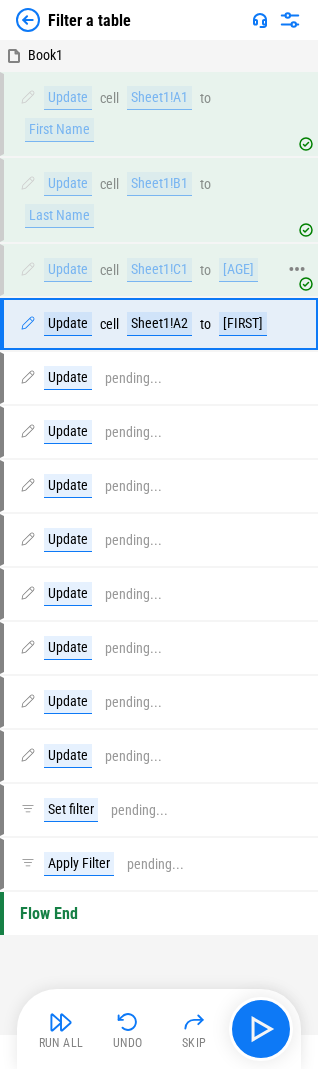 click on "Sheet1!C1" at bounding box center [159, 270] 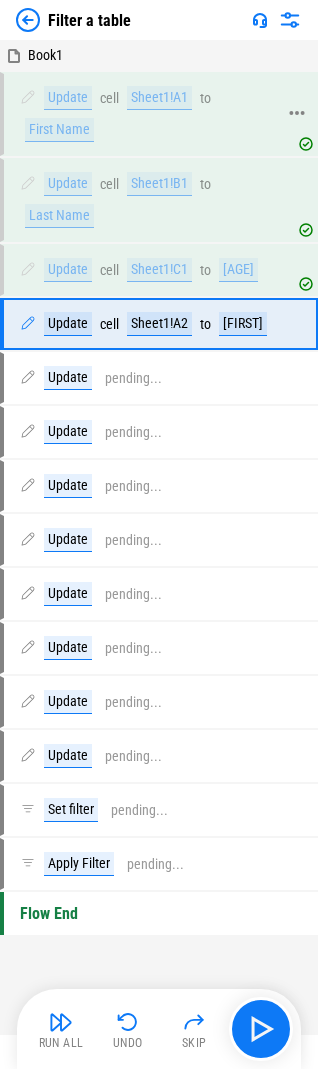 click on "Sheet1!A1" at bounding box center [159, 98] 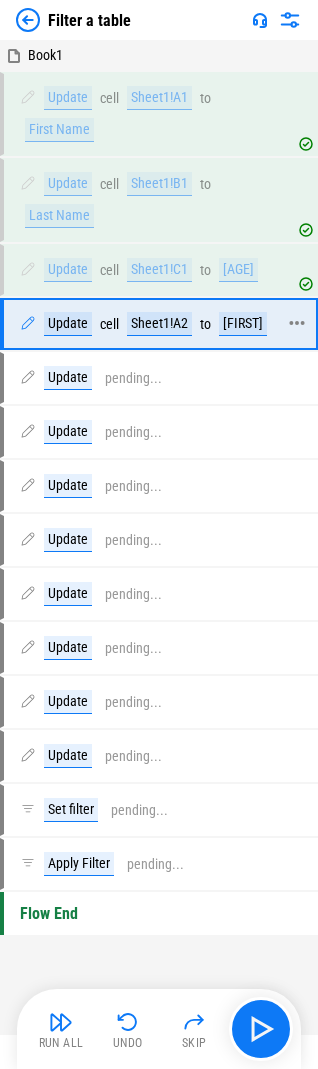 click on "Sheet1!A2" at bounding box center [159, 324] 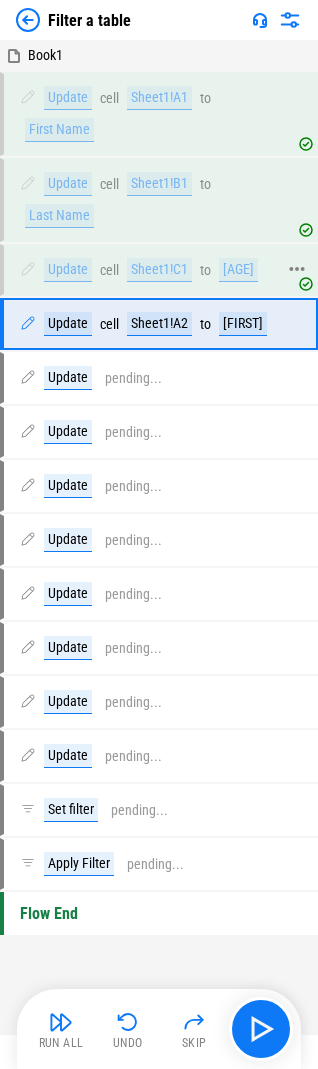 click on "Sheet1!C1" at bounding box center [159, 270] 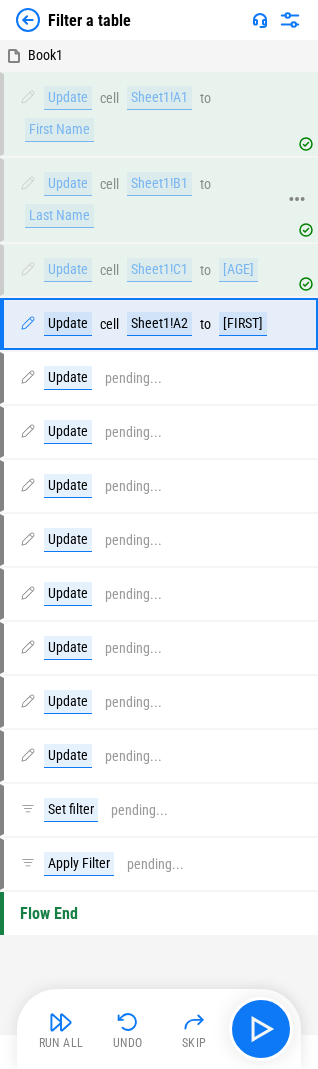 click 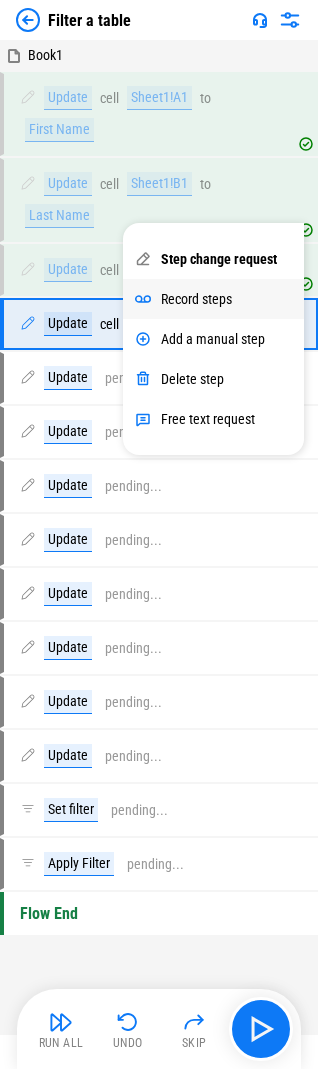 click on "Record steps" at bounding box center [196, 299] 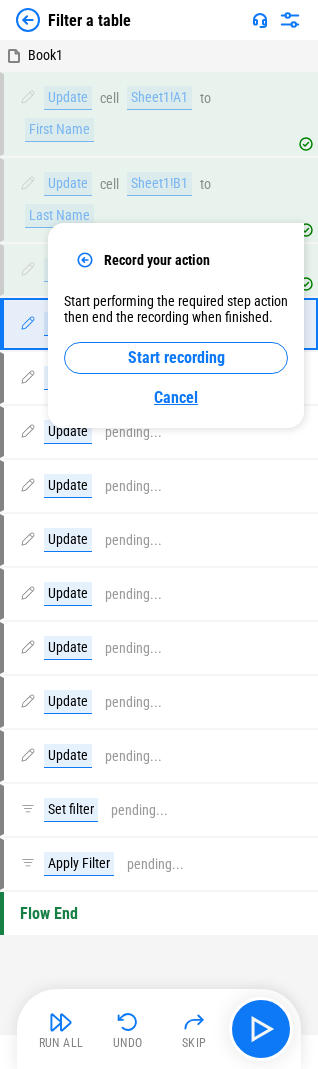 click on "Cancel" at bounding box center (176, 397) 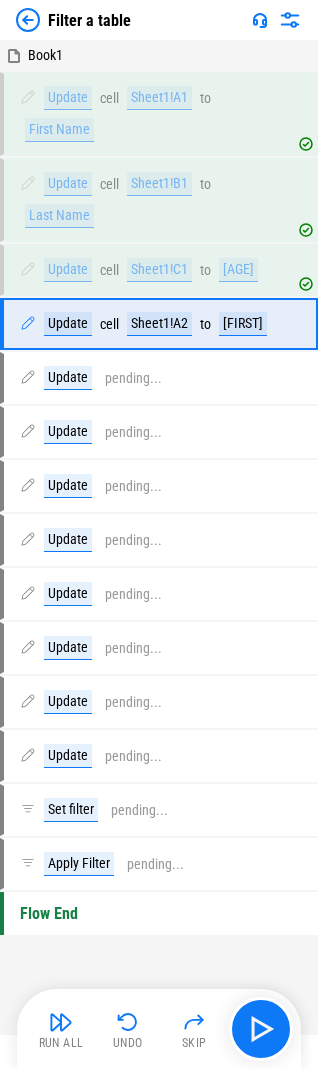 click at bounding box center (260, 20) 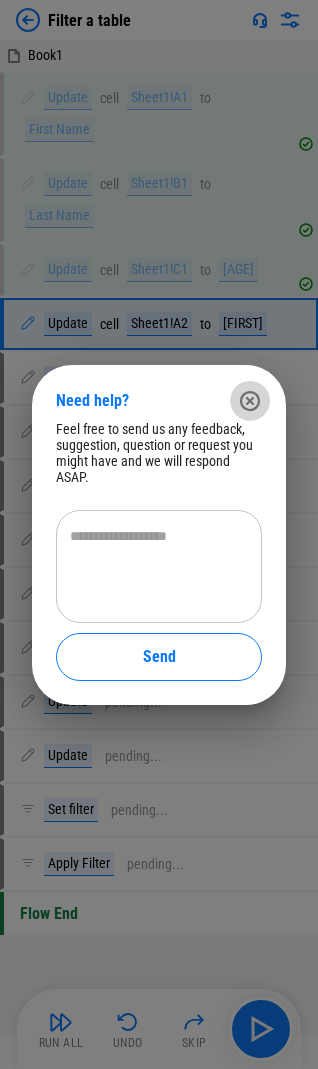 click at bounding box center (250, 401) 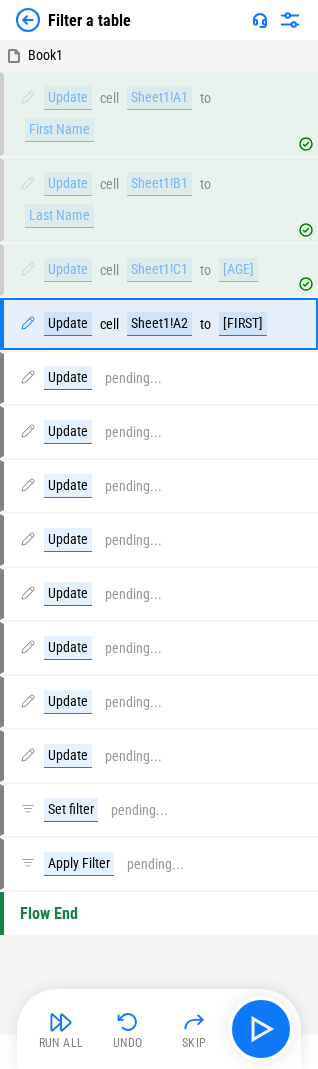 click at bounding box center [290, 20] 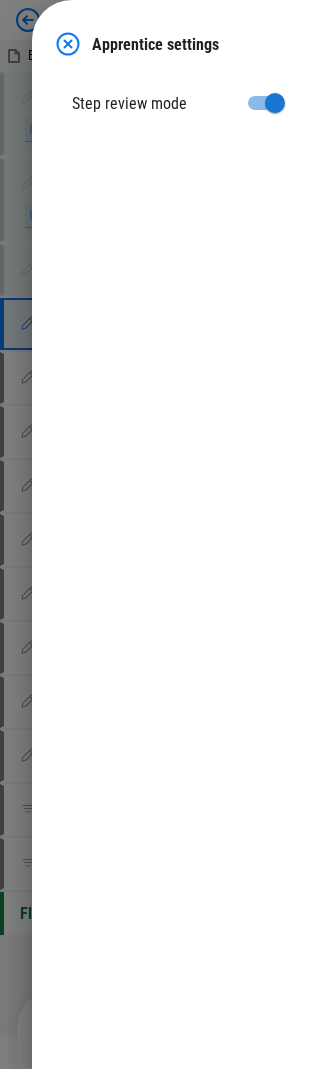 click at bounding box center [68, 44] 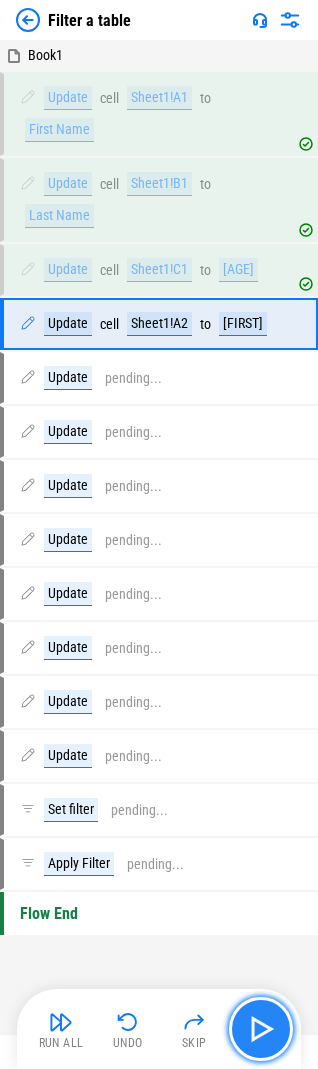 click at bounding box center [261, 1029] 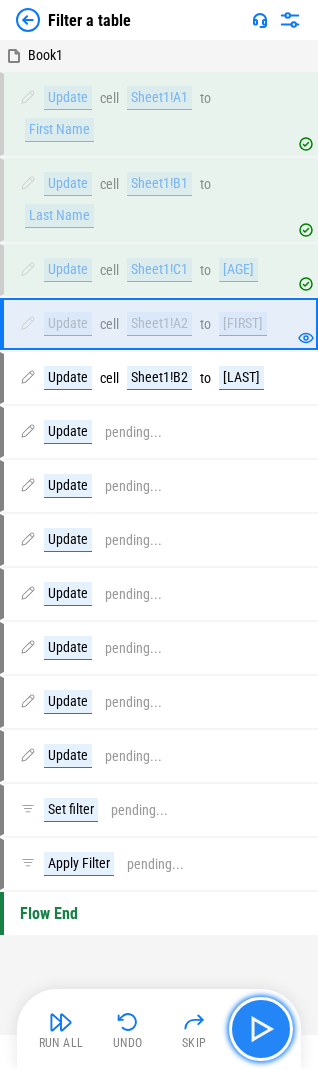 click at bounding box center [261, 1029] 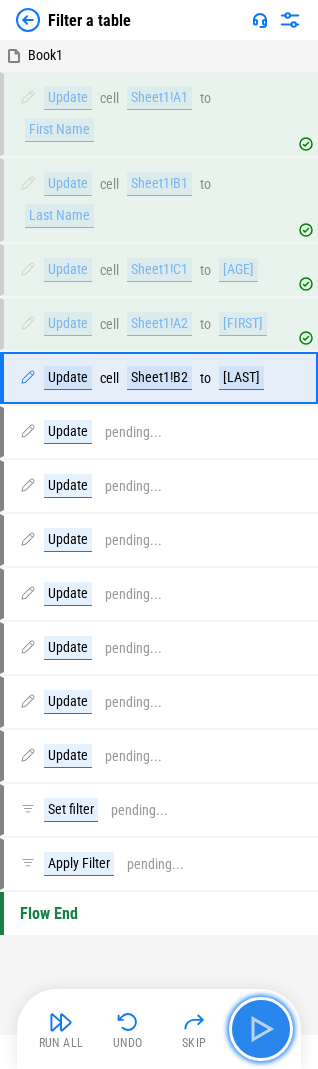click at bounding box center (261, 1029) 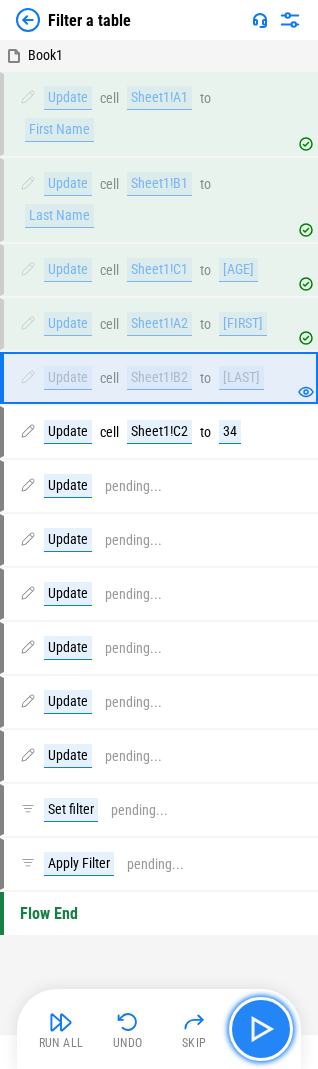 click at bounding box center [261, 1029] 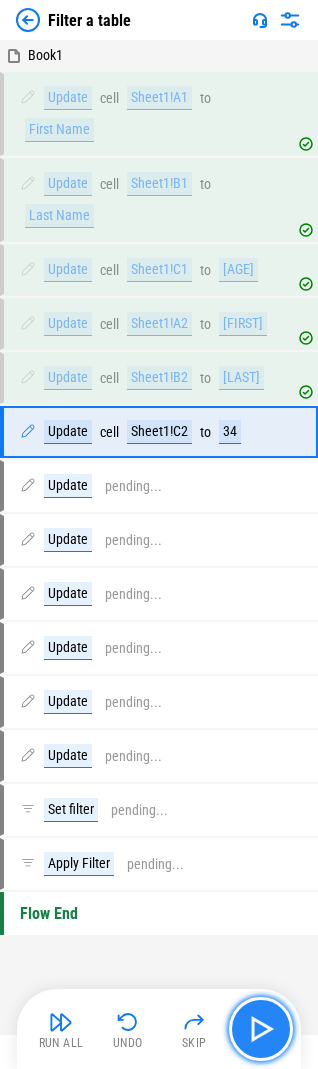 click at bounding box center (261, 1029) 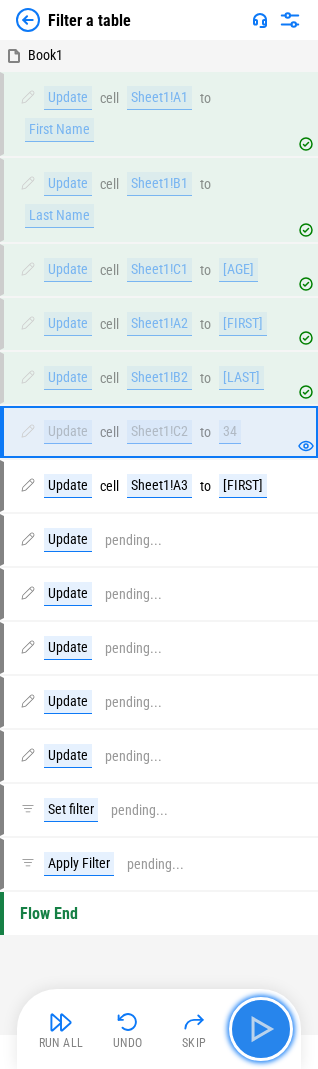 click at bounding box center [261, 1029] 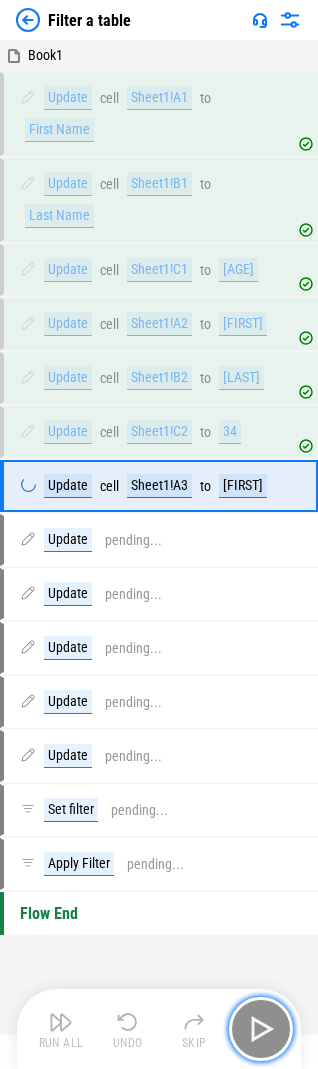 click at bounding box center [261, 1029] 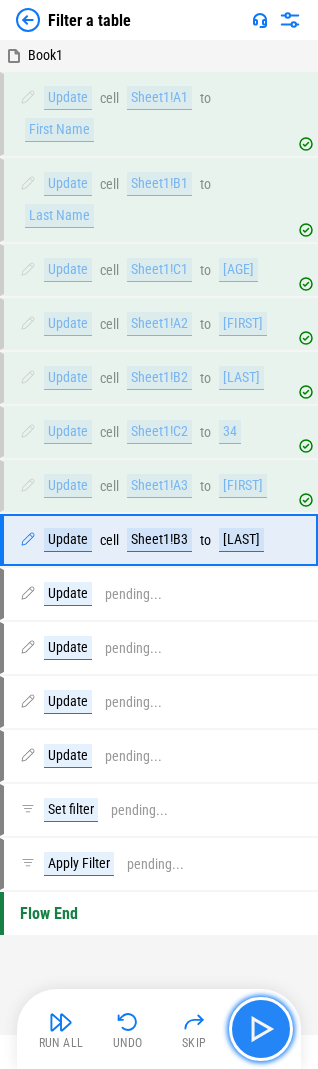 click at bounding box center [261, 1029] 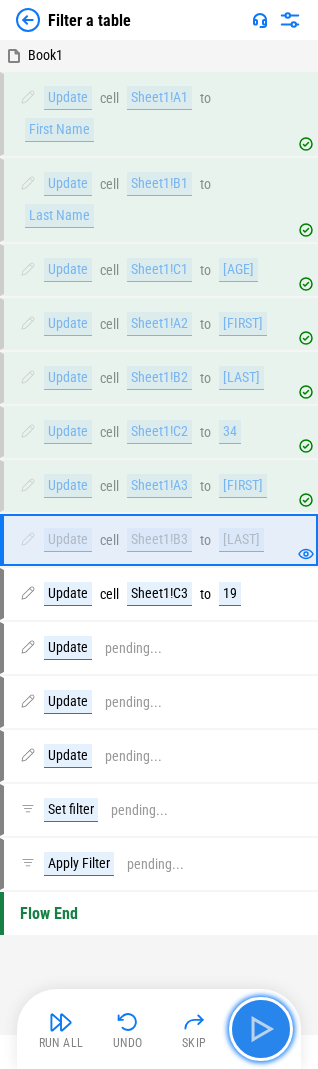 click at bounding box center [261, 1029] 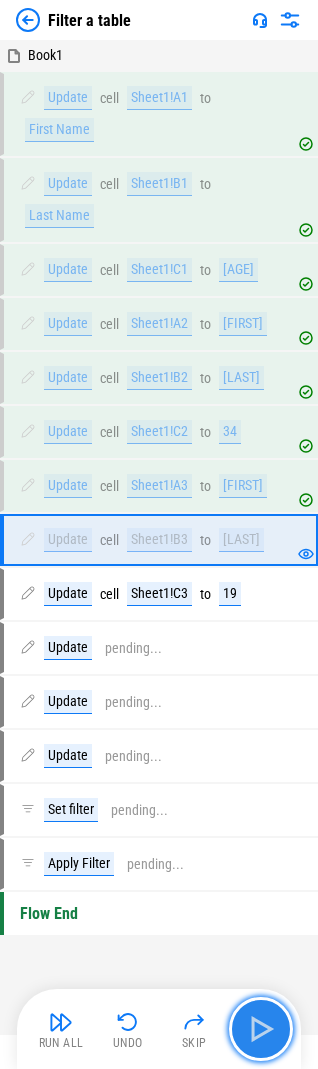click at bounding box center (261, 1029) 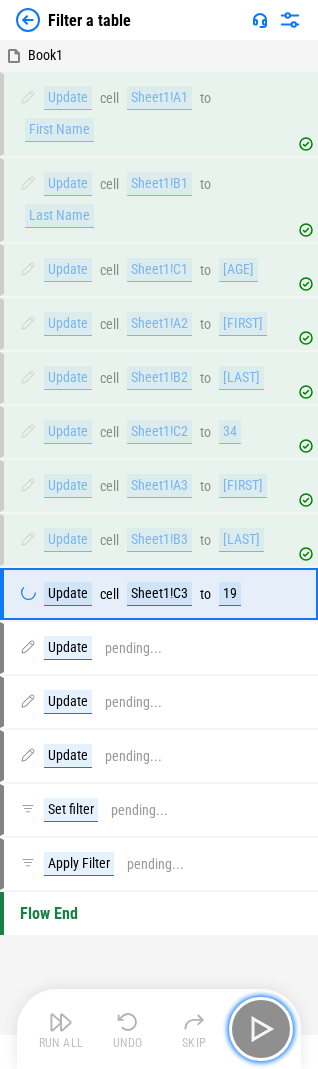 click at bounding box center [261, 1029] 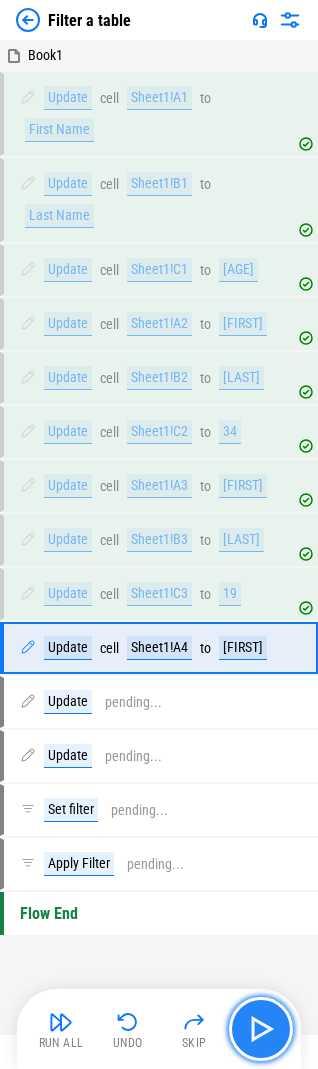click at bounding box center (261, 1029) 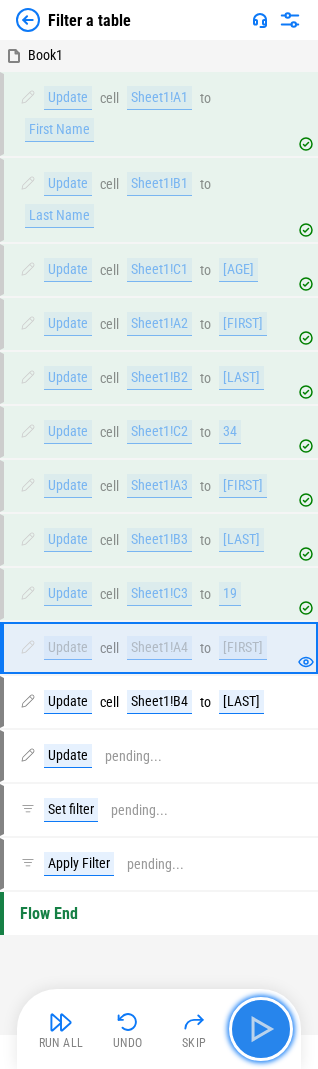 click at bounding box center [261, 1029] 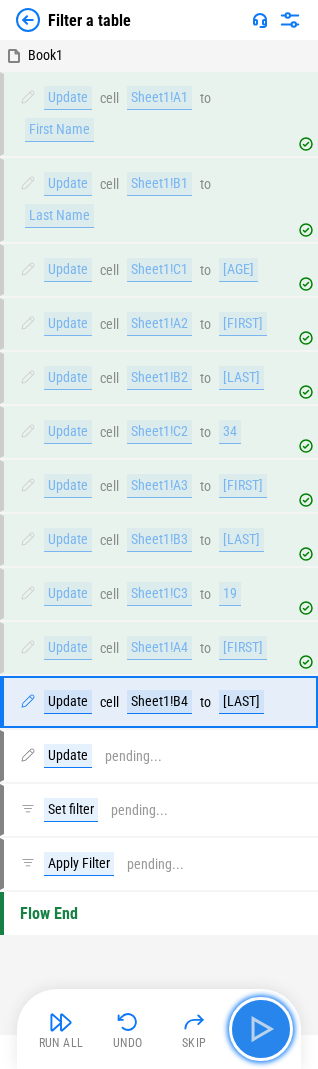 click at bounding box center [261, 1029] 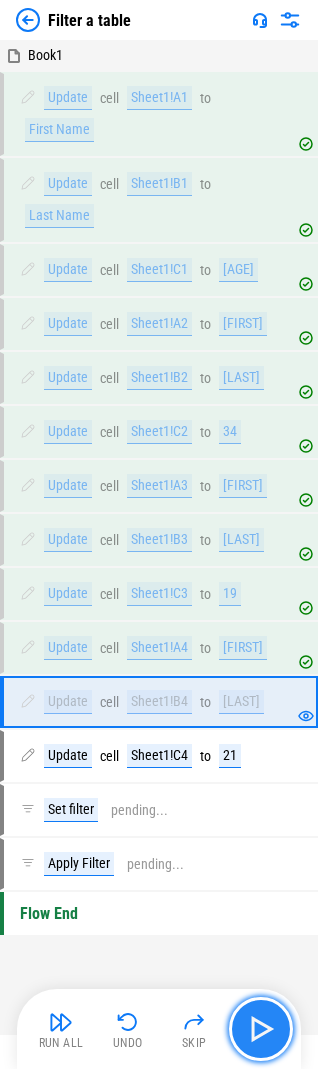 click at bounding box center (261, 1029) 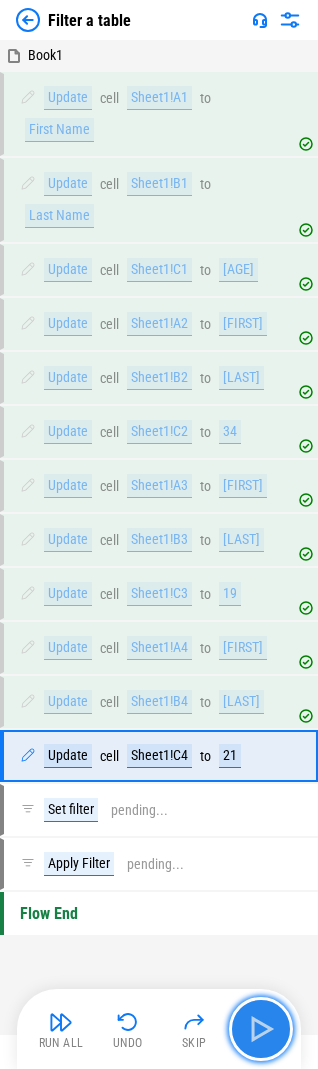 click at bounding box center [261, 1029] 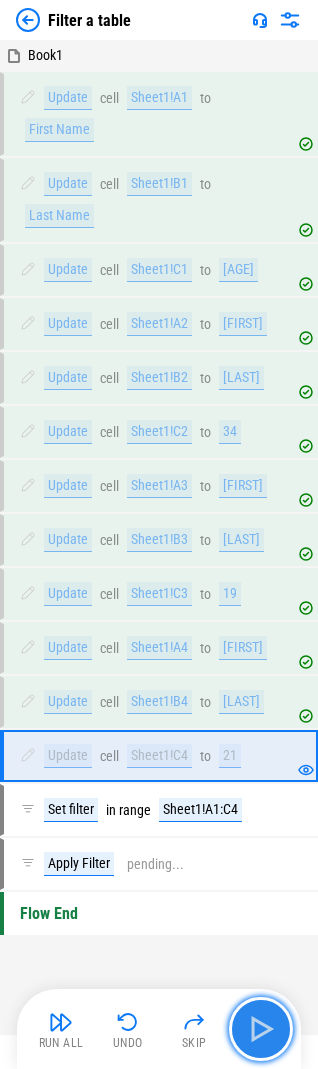 click at bounding box center [261, 1029] 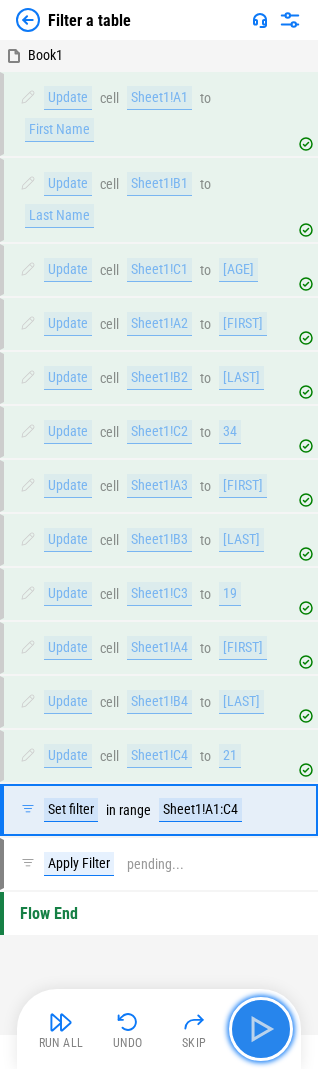 click at bounding box center [261, 1029] 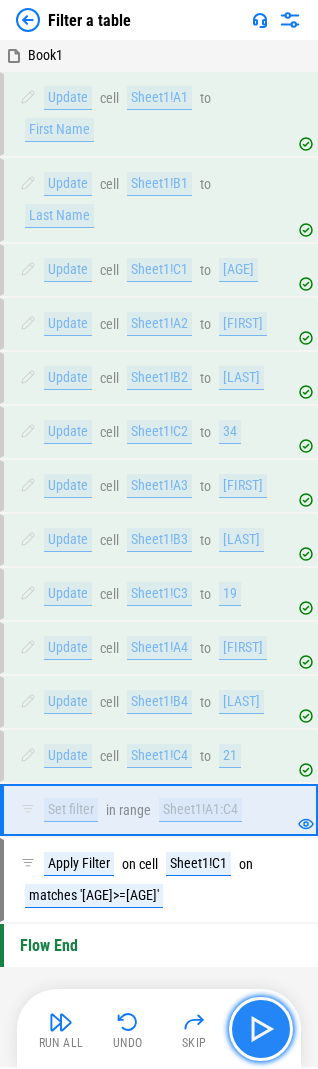 click at bounding box center (261, 1029) 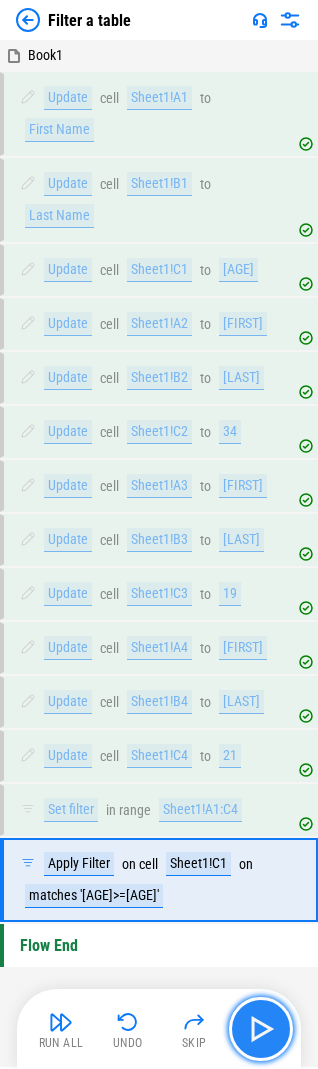 click at bounding box center [261, 1029] 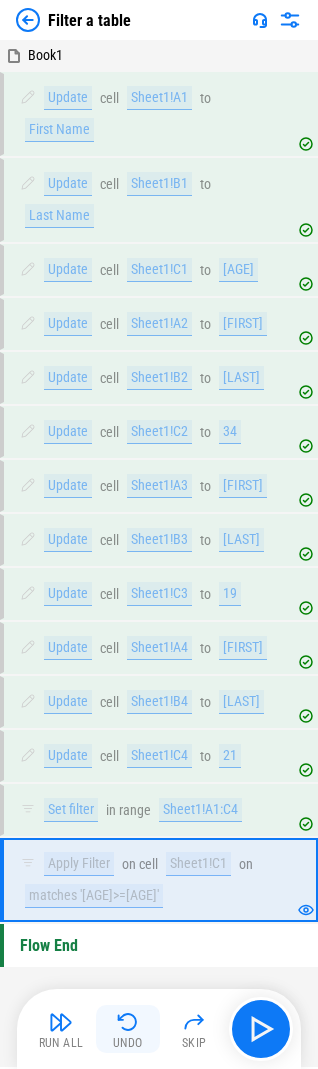 click at bounding box center [128, 1022] 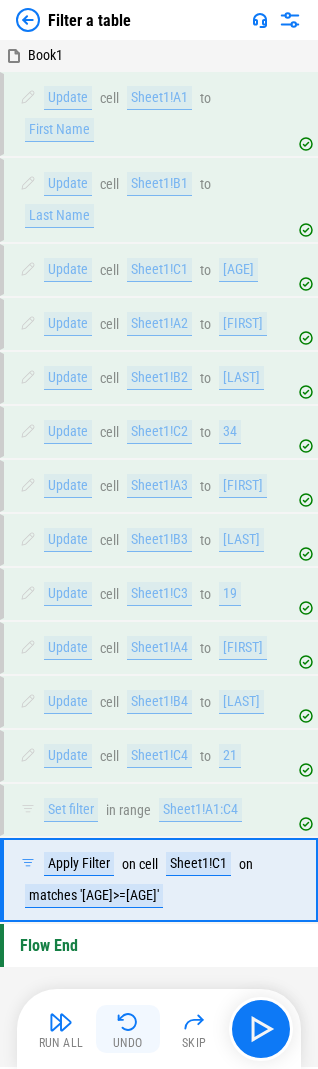 click at bounding box center (128, 1022) 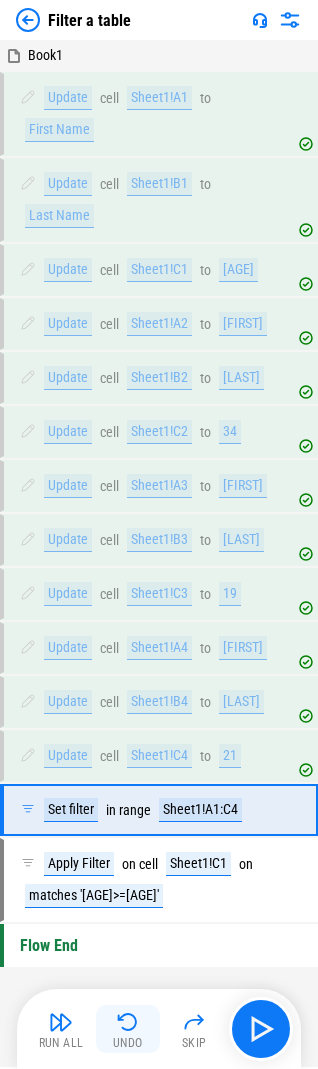 click at bounding box center [128, 1022] 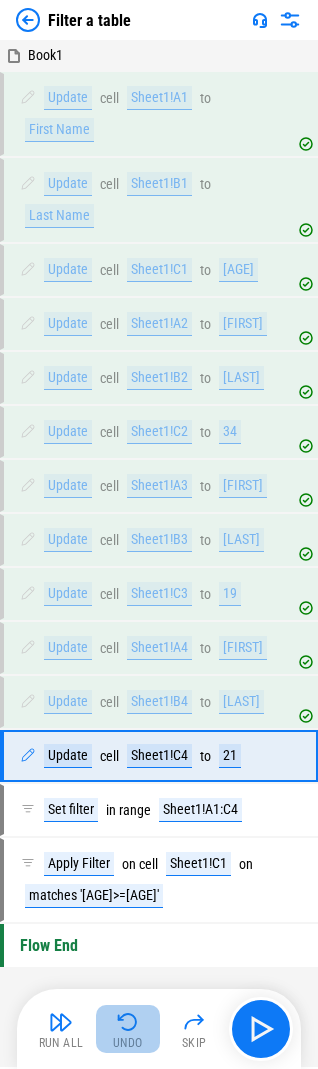 click at bounding box center [128, 1022] 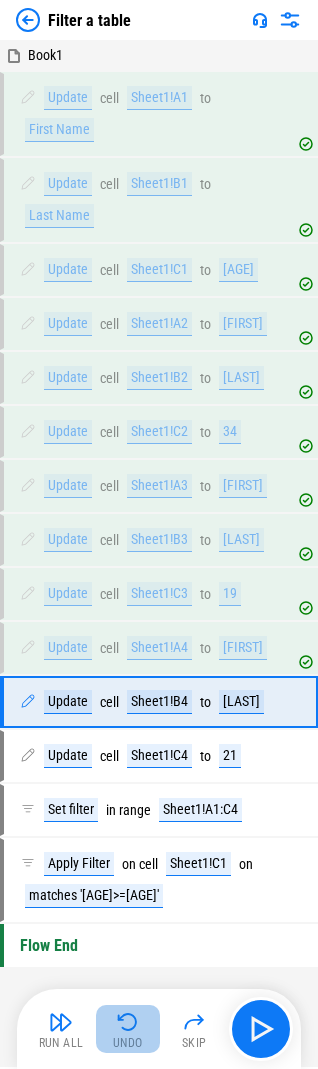 click at bounding box center (128, 1022) 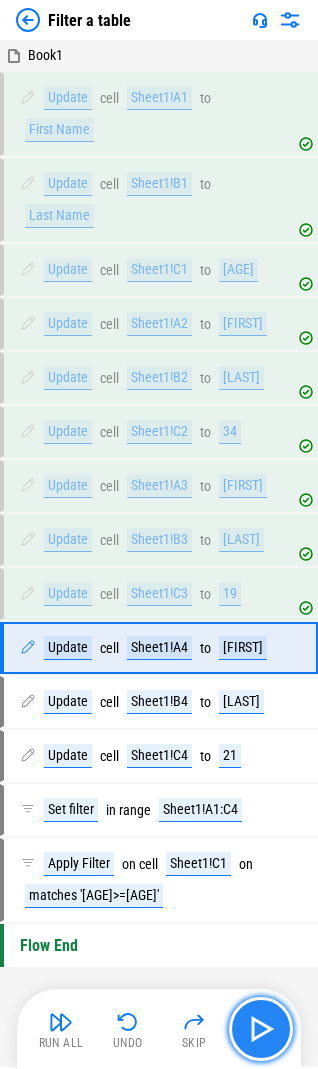 click at bounding box center [261, 1029] 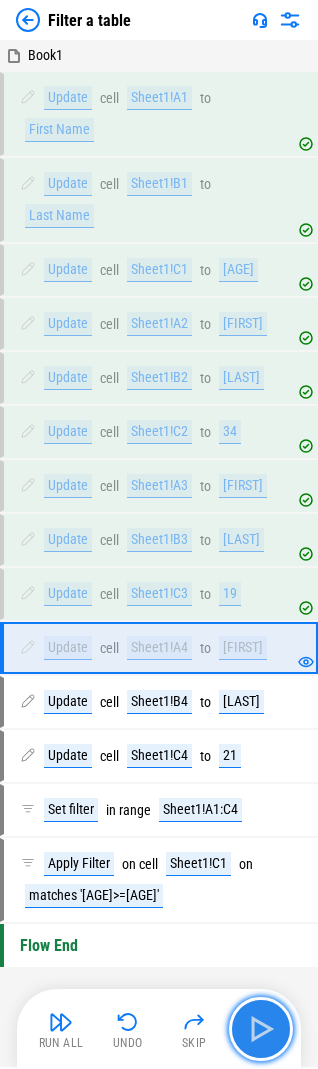 click at bounding box center (261, 1029) 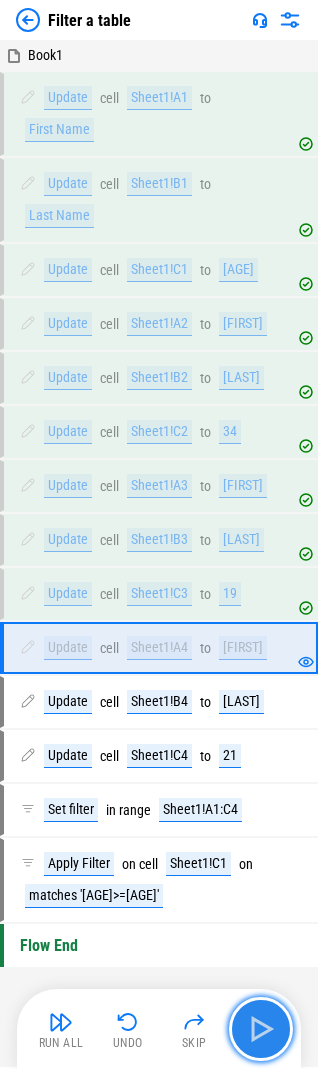 click at bounding box center (261, 1029) 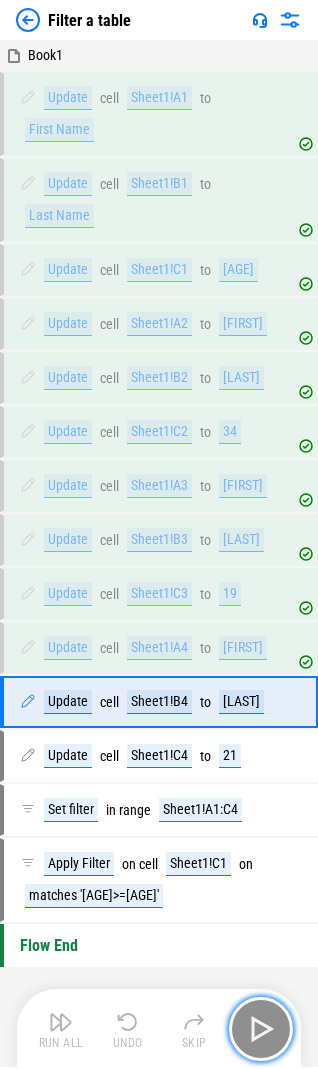 click at bounding box center (261, 1029) 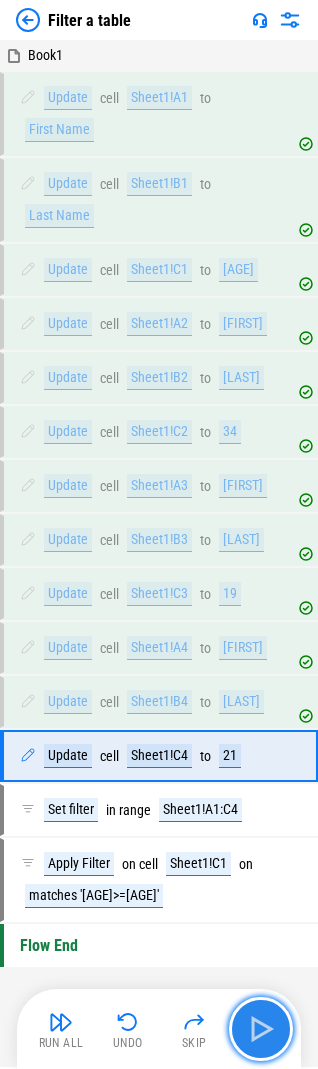click at bounding box center (261, 1029) 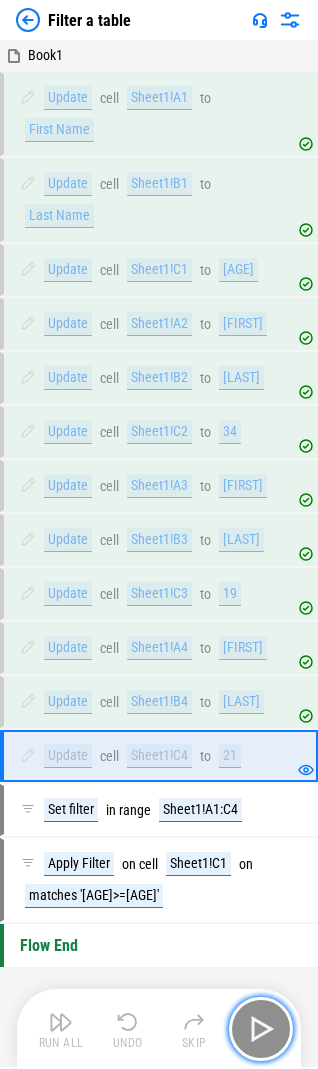 click at bounding box center [261, 1029] 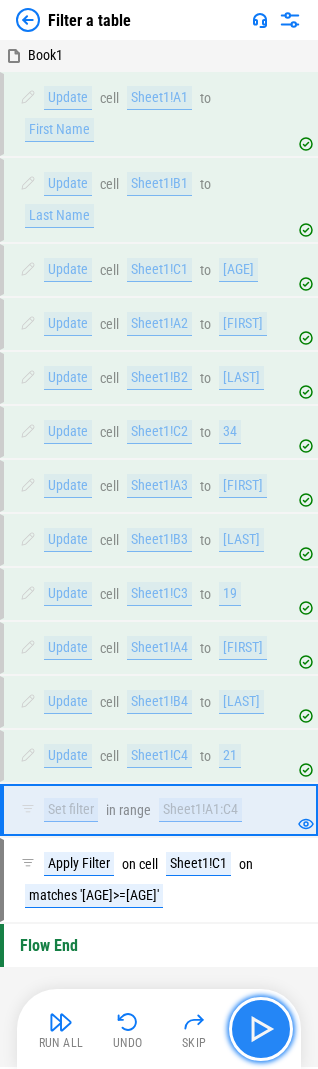 click at bounding box center [261, 1029] 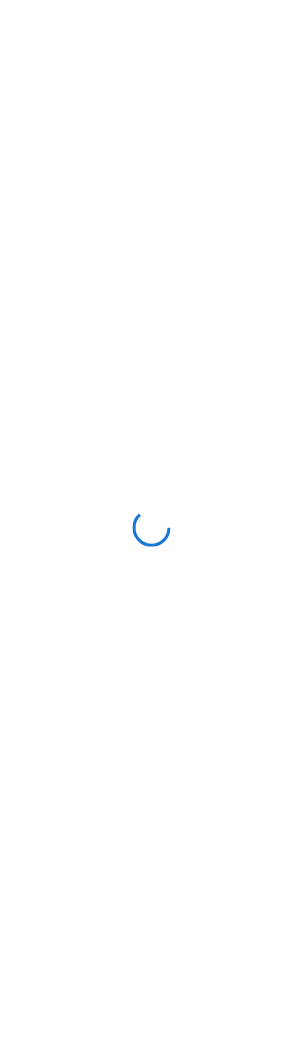 scroll, scrollTop: 0, scrollLeft: 0, axis: both 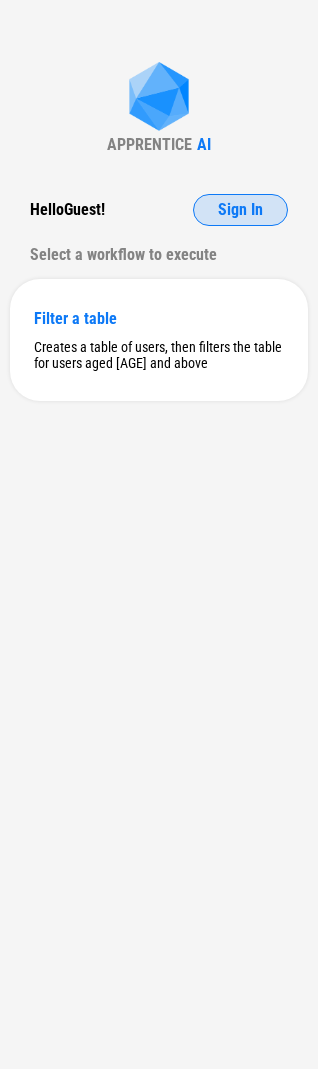 click on "Sign In" at bounding box center [240, 210] 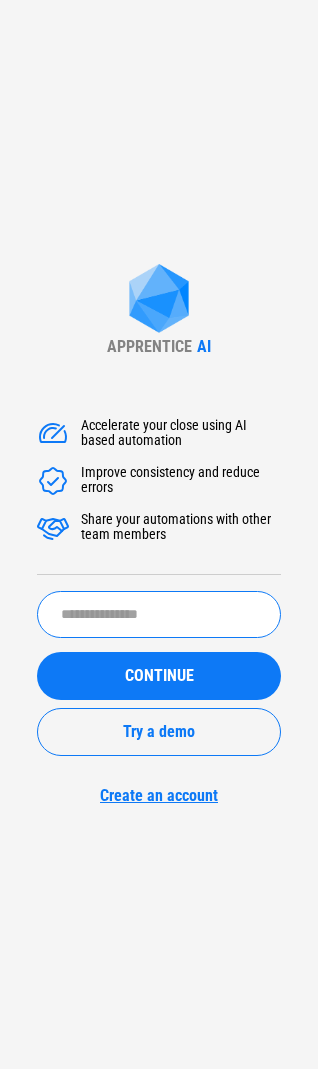 click at bounding box center (159, 614) 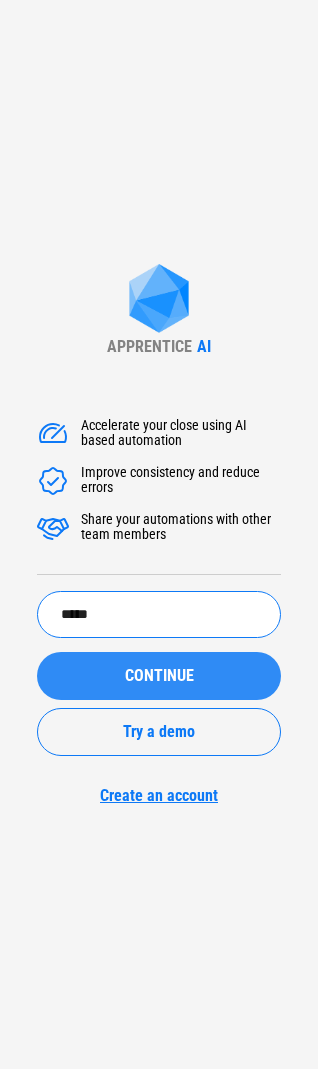 type on "*****" 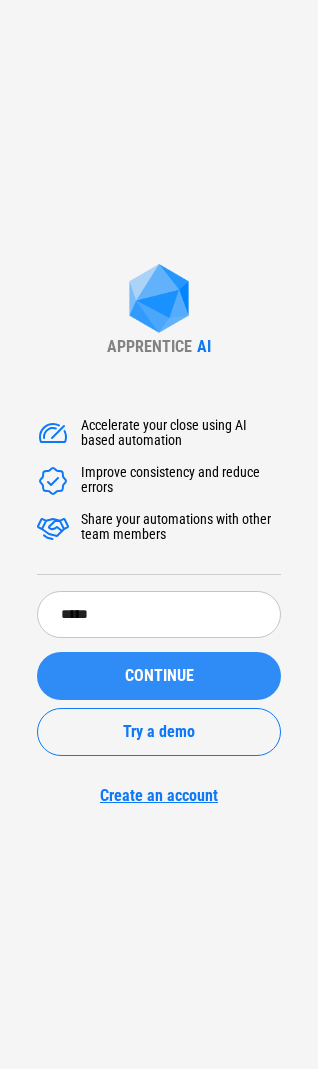 click on "CONTINUE" at bounding box center [159, 676] 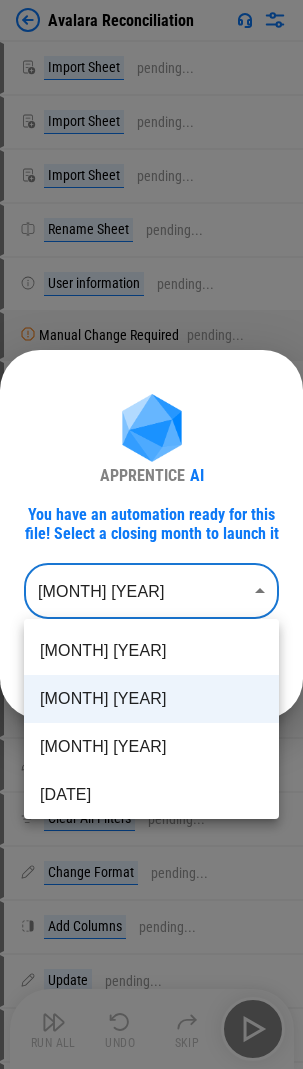 click on "Avalara reconciliation Rockwell start.xlsx" at bounding box center [151, 534] 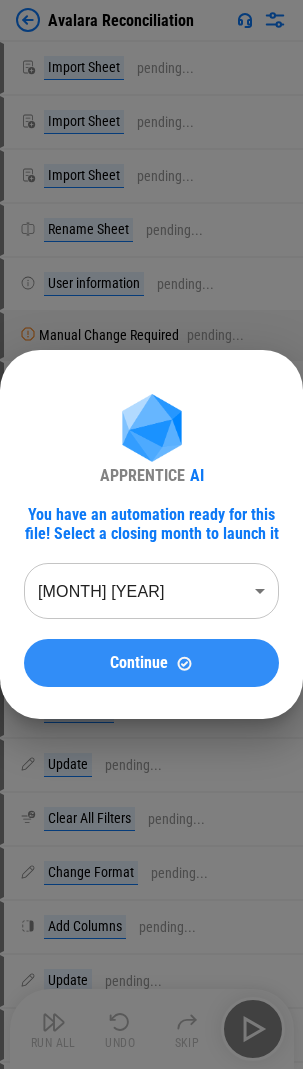 click on "Continue" at bounding box center (151, 663) 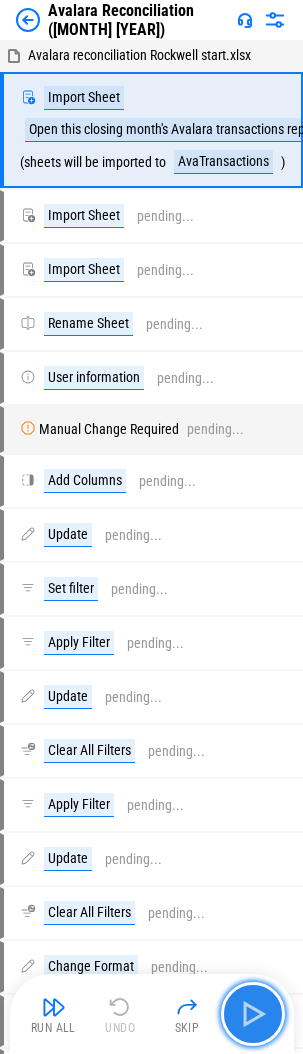 click at bounding box center [253, 1014] 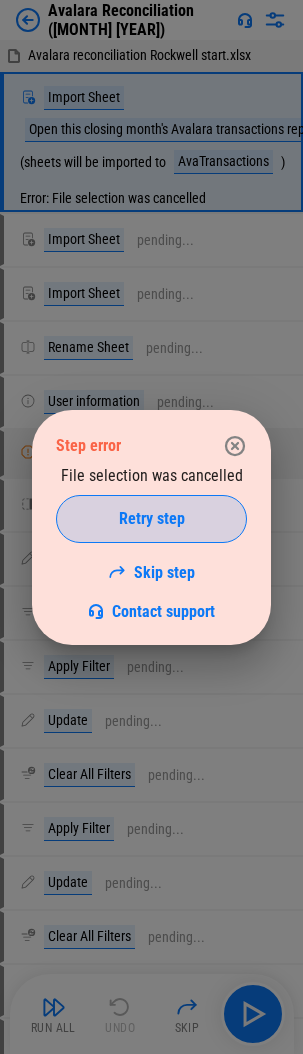 click on "Retry step" at bounding box center [152, 519] 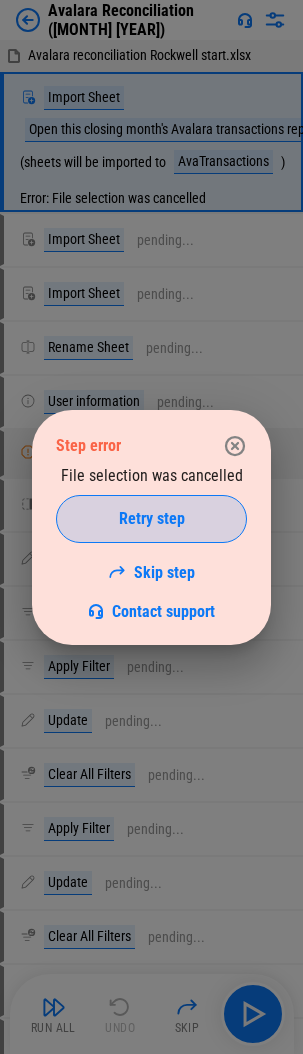 click on "Retry step" at bounding box center (152, 519) 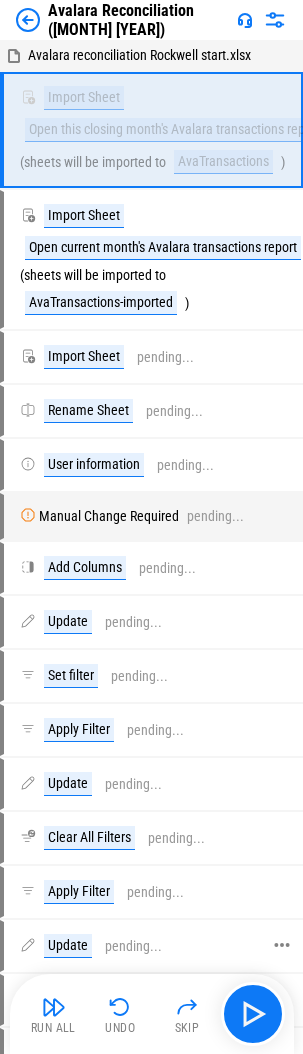 drag, startPoint x: 240, startPoint y: 1011, endPoint x: 218, endPoint y: 966, distance: 50.08992 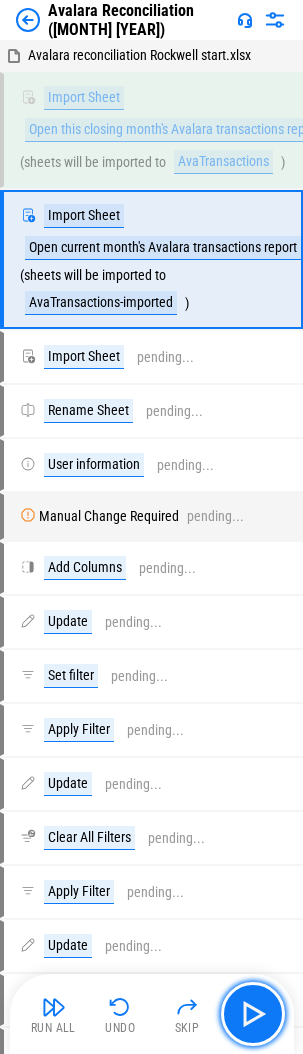 click at bounding box center [253, 1014] 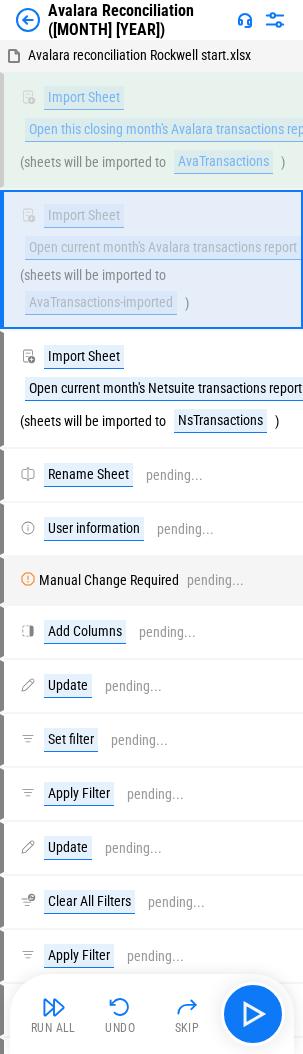drag, startPoint x: 256, startPoint y: 1023, endPoint x: 268, endPoint y: 1015, distance: 14.422205 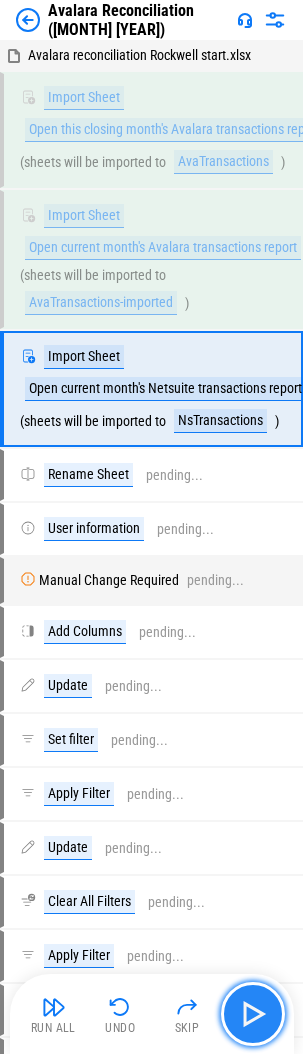 click at bounding box center [253, 1014] 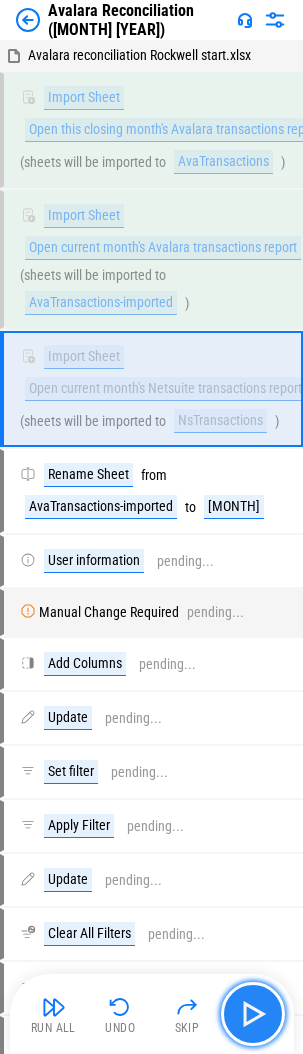 click at bounding box center (253, 1014) 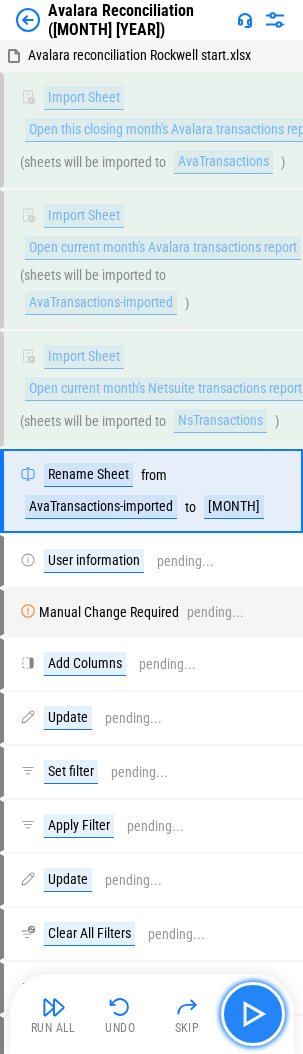 click at bounding box center [253, 1014] 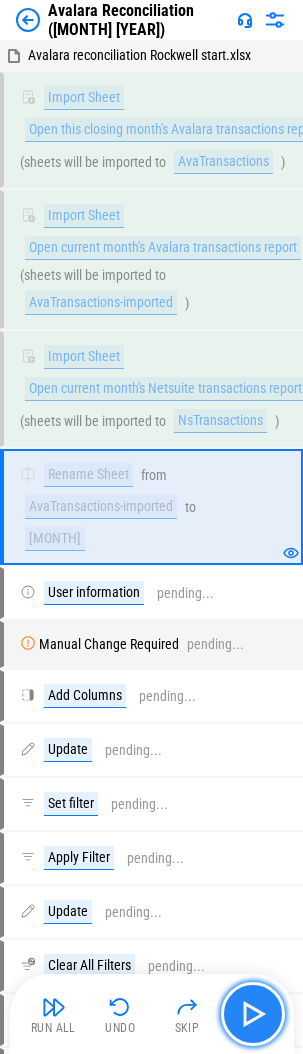 click at bounding box center [253, 1014] 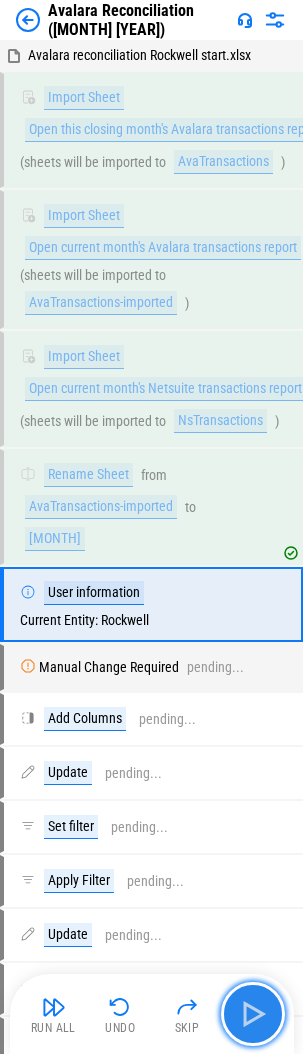 click at bounding box center [253, 1014] 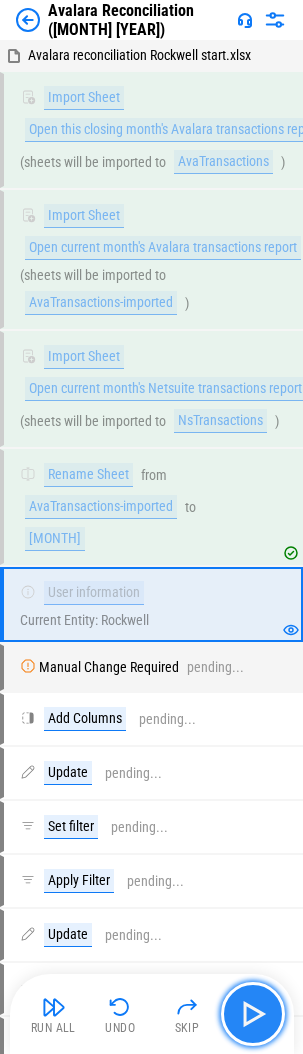click at bounding box center (253, 1014) 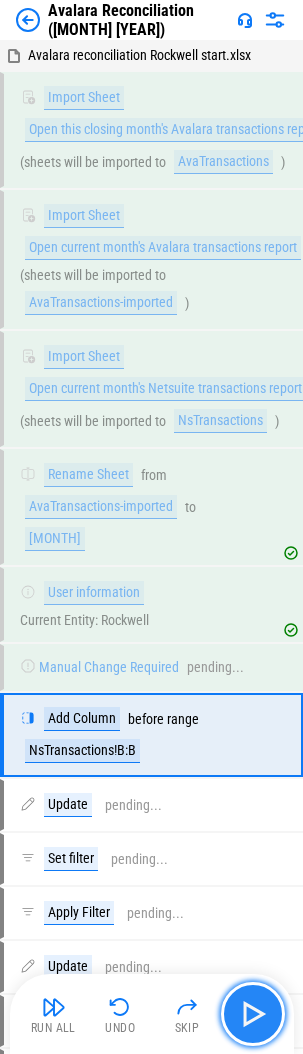 click at bounding box center [253, 1014] 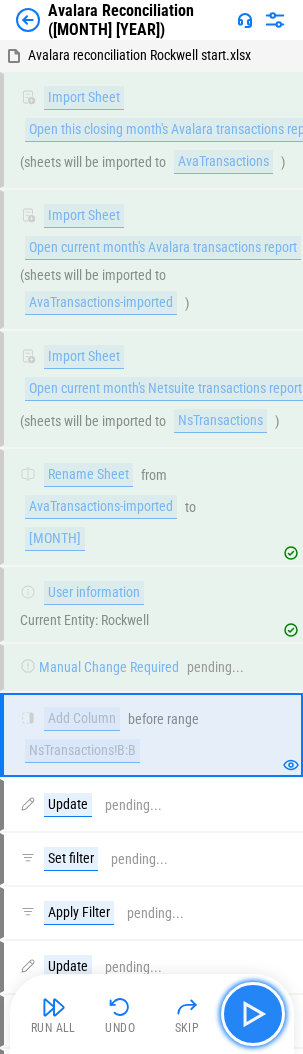click at bounding box center [253, 1014] 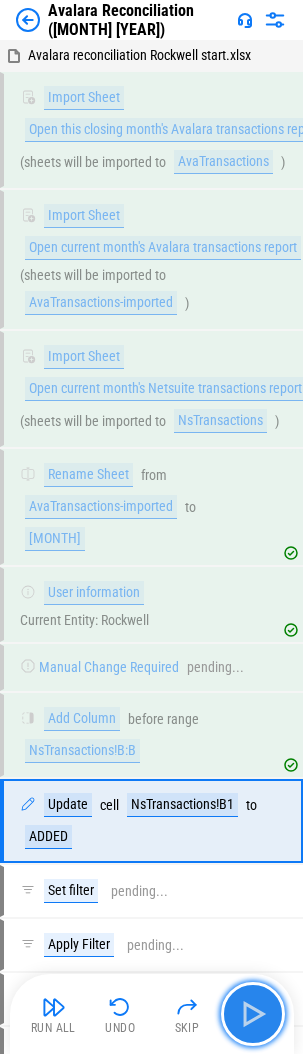 click at bounding box center [253, 1014] 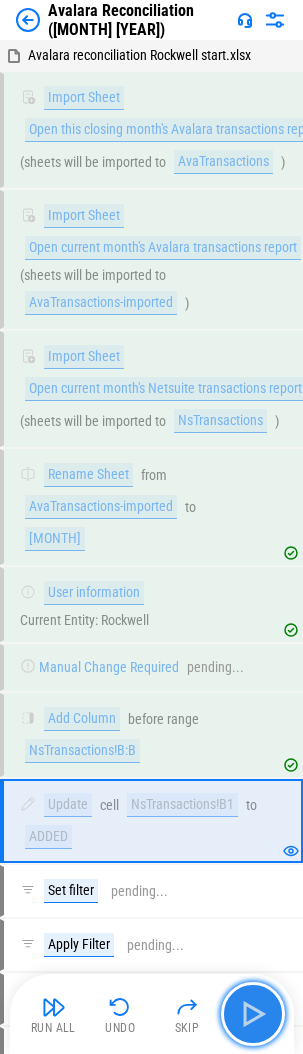 click at bounding box center (253, 1014) 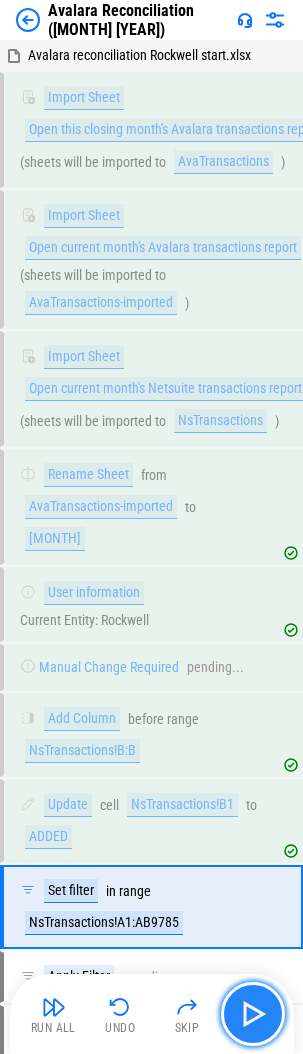 click at bounding box center [253, 1014] 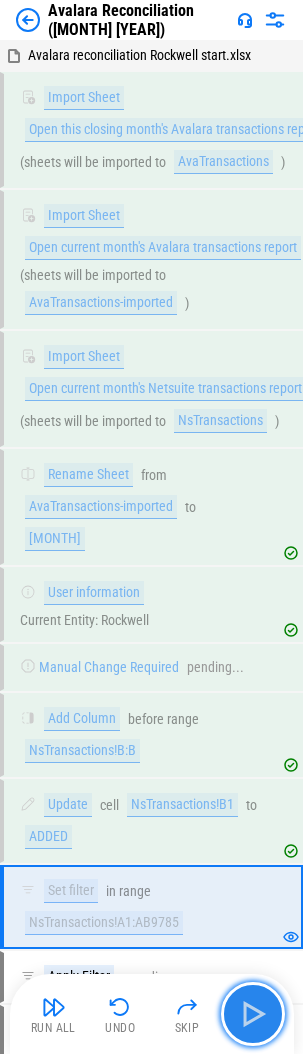 click at bounding box center [253, 1014] 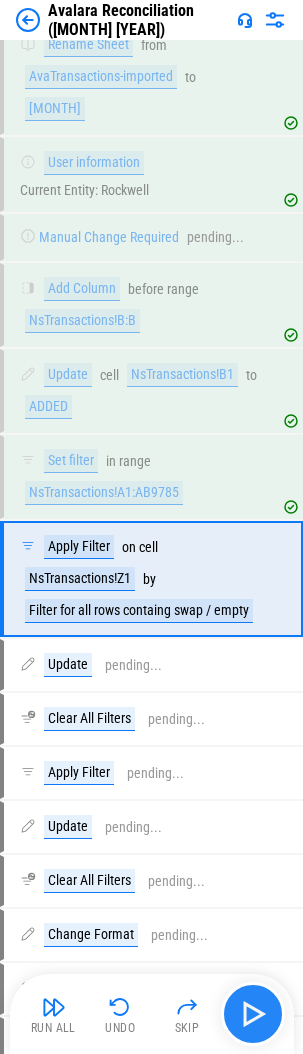 scroll, scrollTop: 451, scrollLeft: 0, axis: vertical 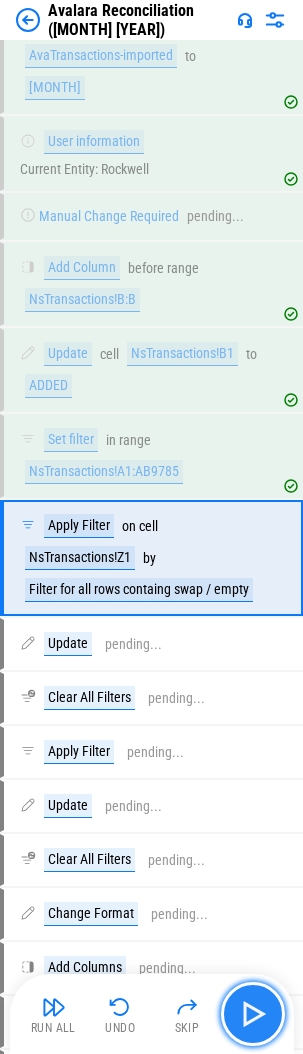 click at bounding box center [253, 1014] 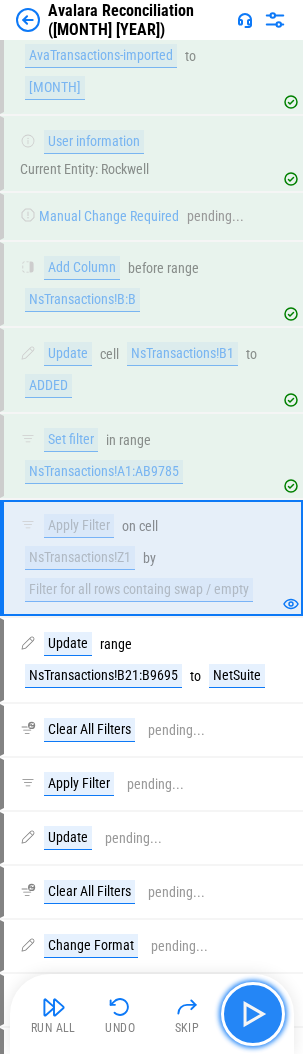 click at bounding box center [253, 1014] 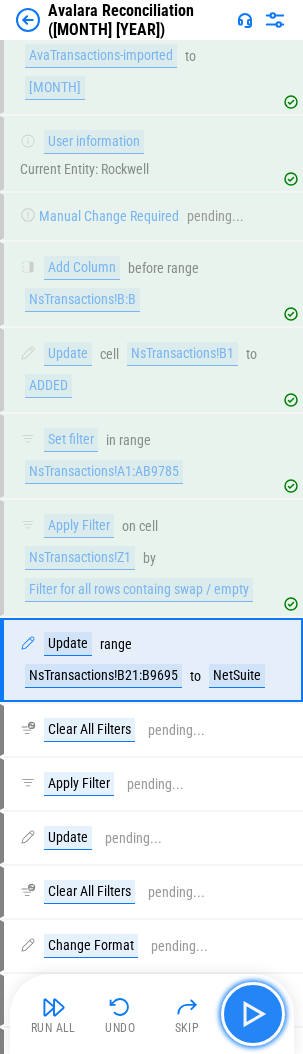 click at bounding box center (253, 1014) 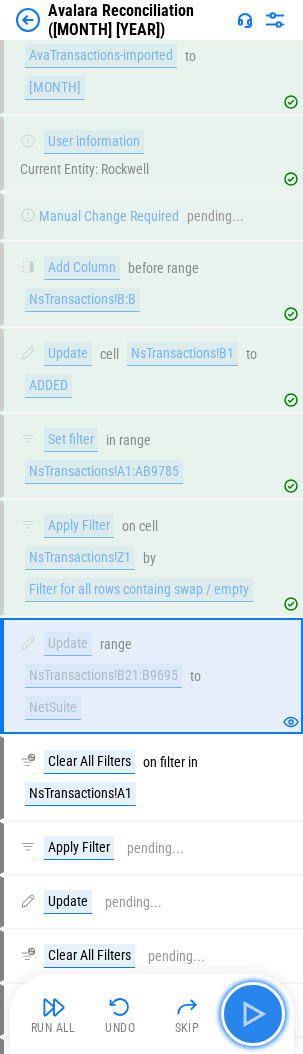 click at bounding box center (253, 1014) 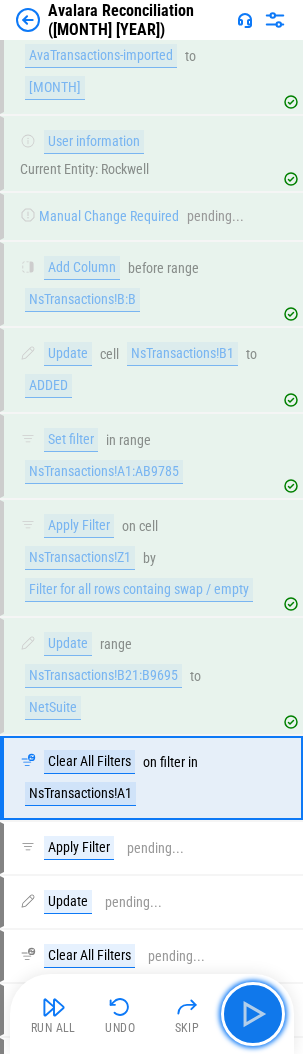 click at bounding box center (253, 1014) 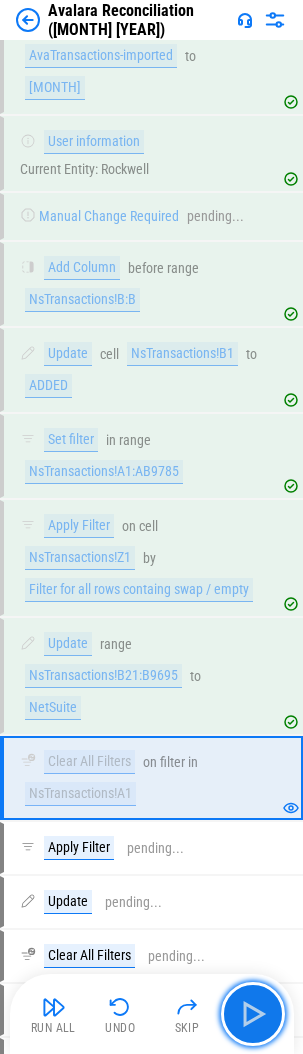 click at bounding box center [253, 1014] 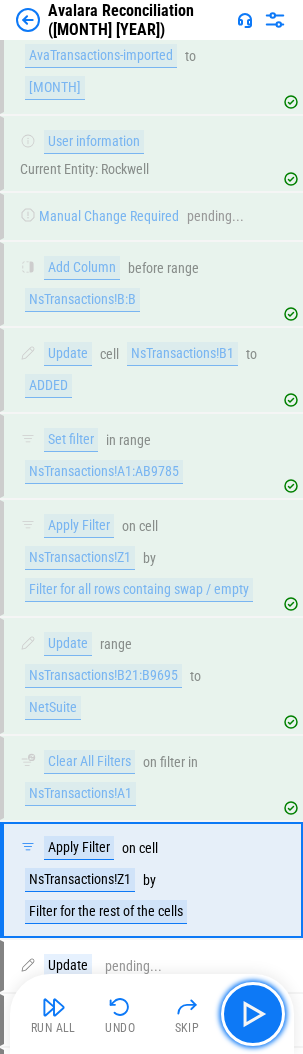 click at bounding box center (253, 1014) 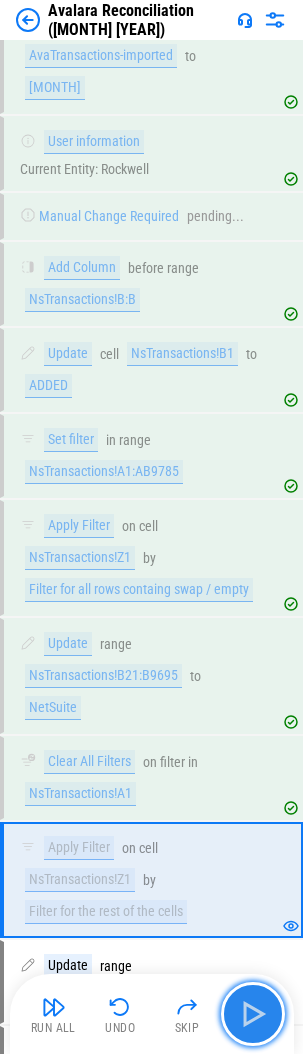 click at bounding box center (253, 1014) 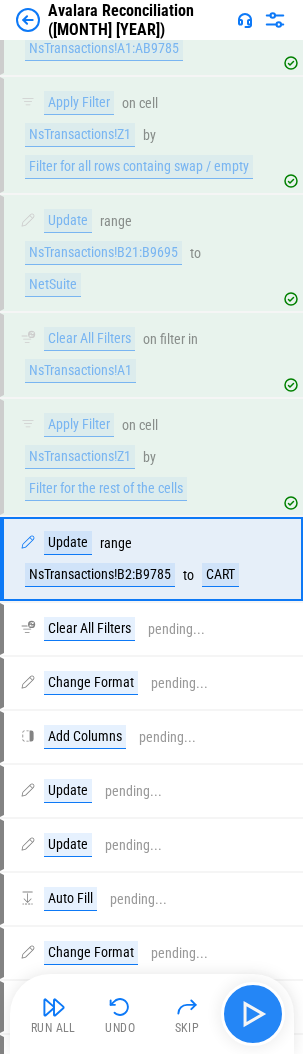 scroll, scrollTop: 875, scrollLeft: 0, axis: vertical 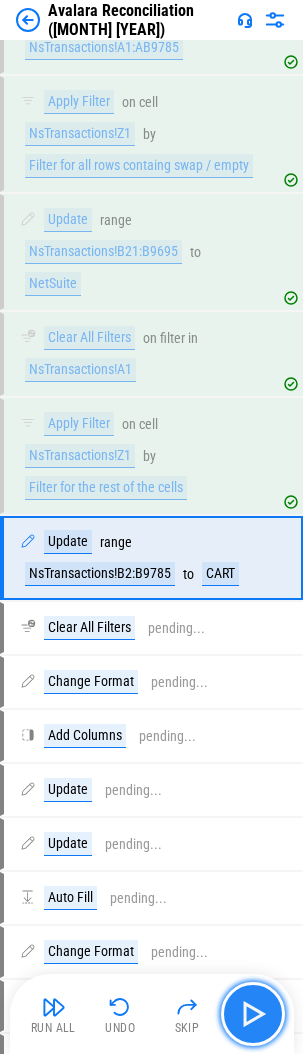 click at bounding box center [253, 1014] 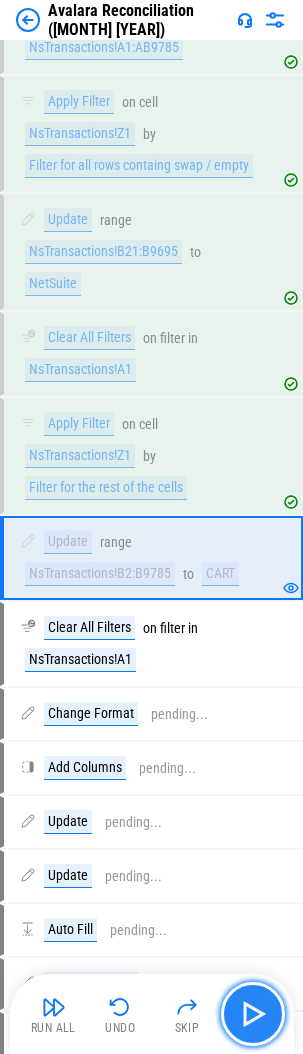 click at bounding box center (253, 1014) 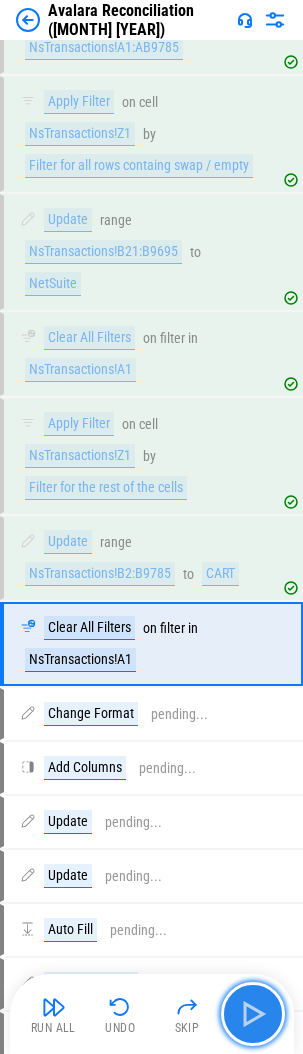 click at bounding box center (253, 1014) 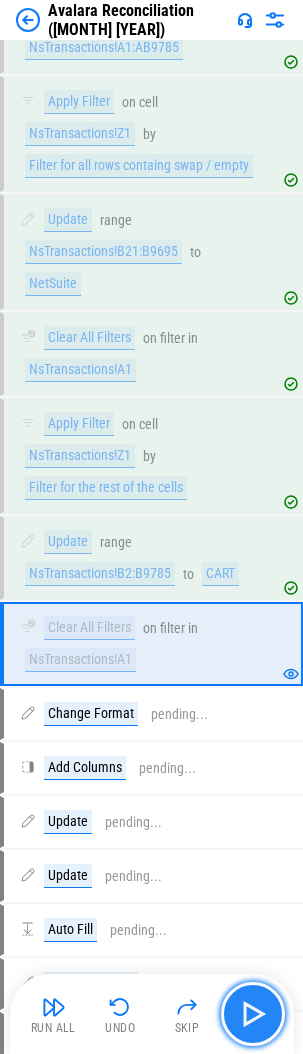 click at bounding box center [253, 1014] 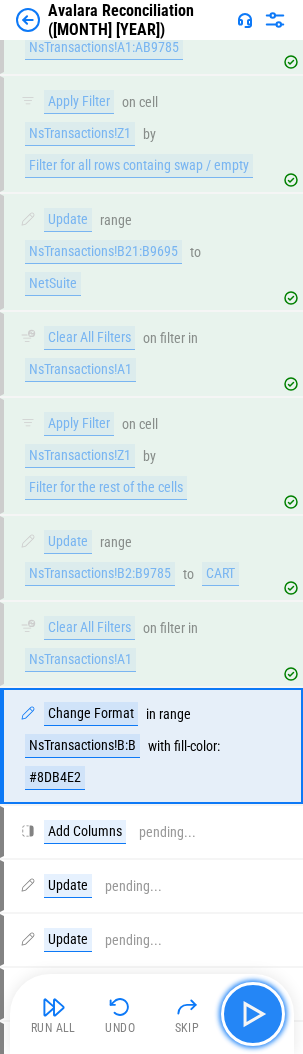 click at bounding box center [253, 1014] 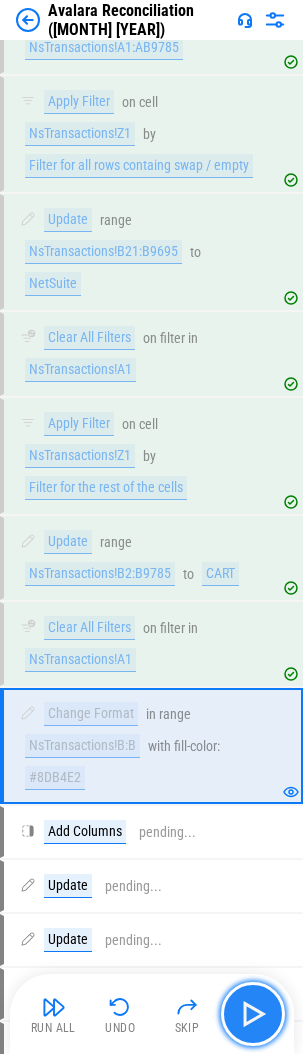 click at bounding box center [253, 1014] 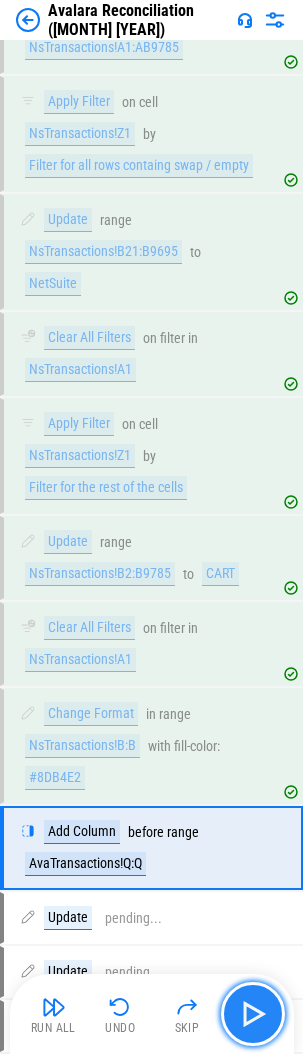 click at bounding box center [253, 1014] 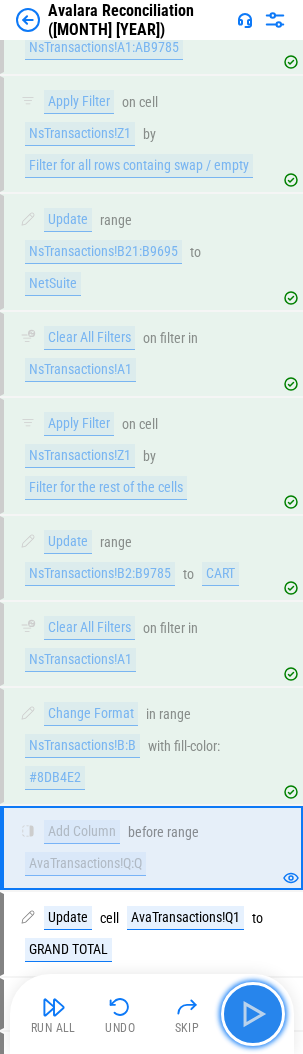 click at bounding box center [253, 1014] 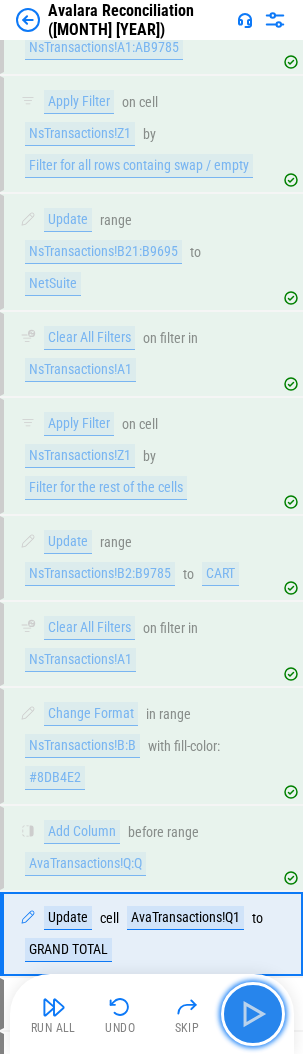 click at bounding box center [253, 1014] 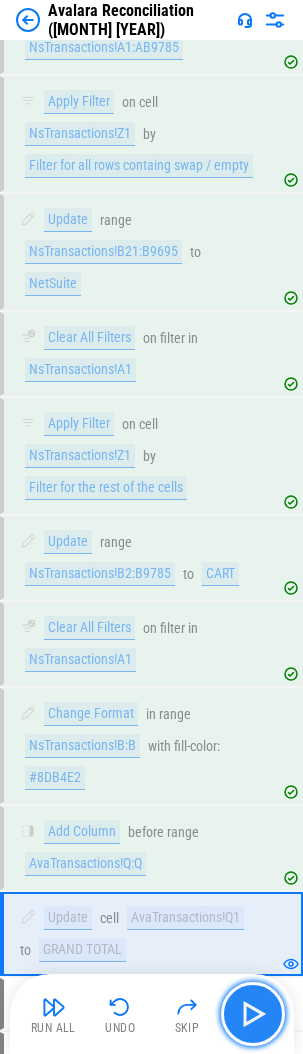 click at bounding box center [253, 1014] 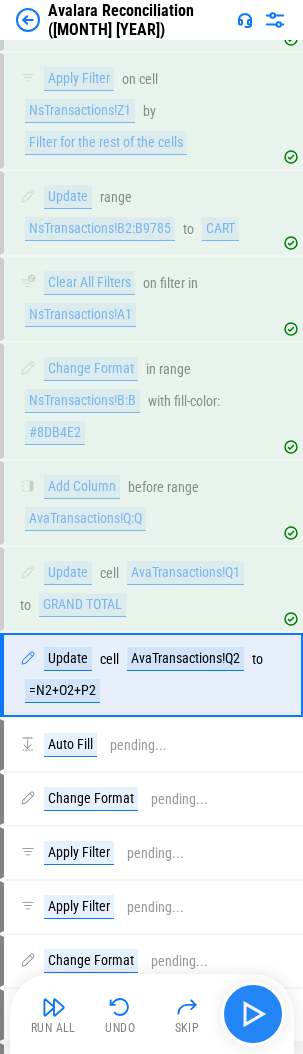 scroll, scrollTop: 1337, scrollLeft: 0, axis: vertical 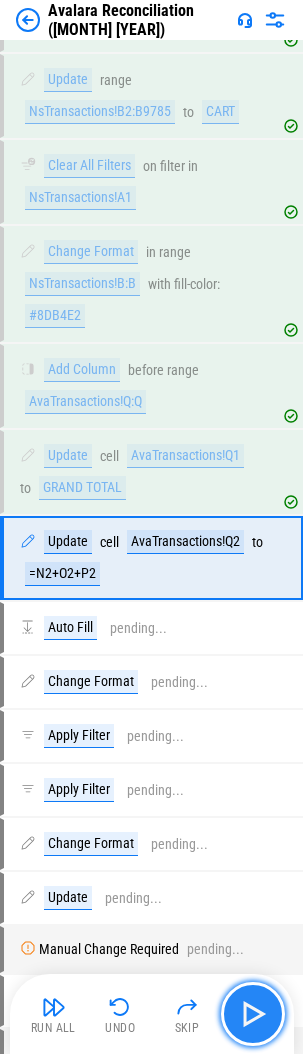 click at bounding box center (253, 1014) 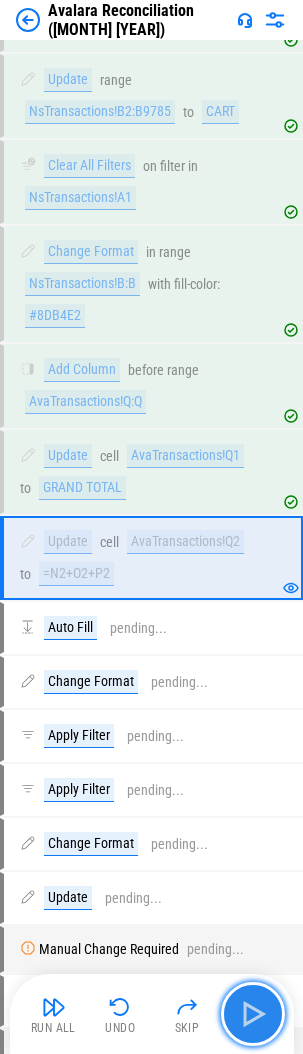 click at bounding box center (253, 1014) 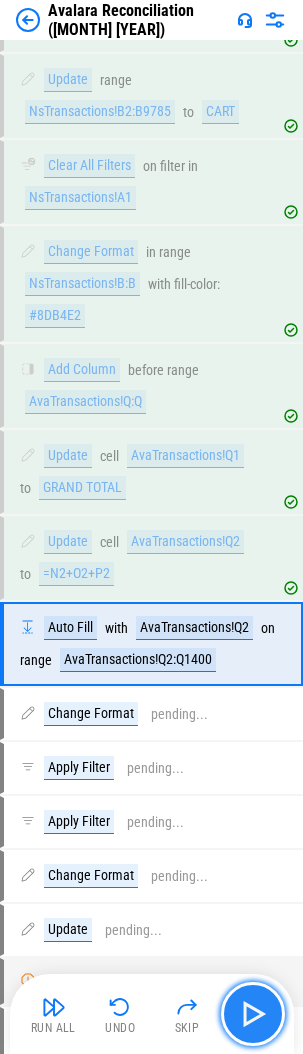 click at bounding box center [253, 1014] 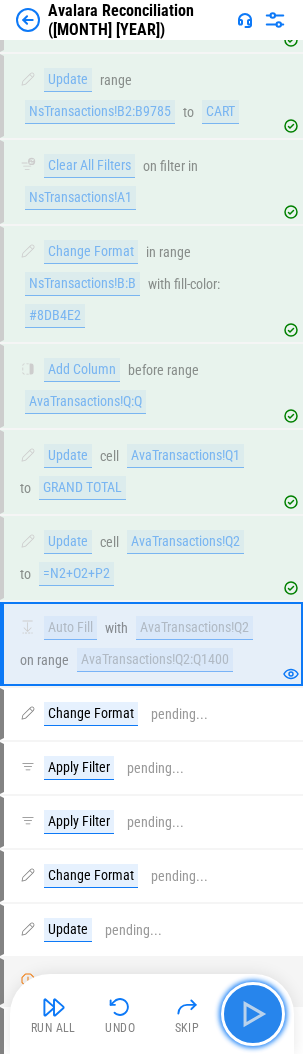 click at bounding box center [253, 1014] 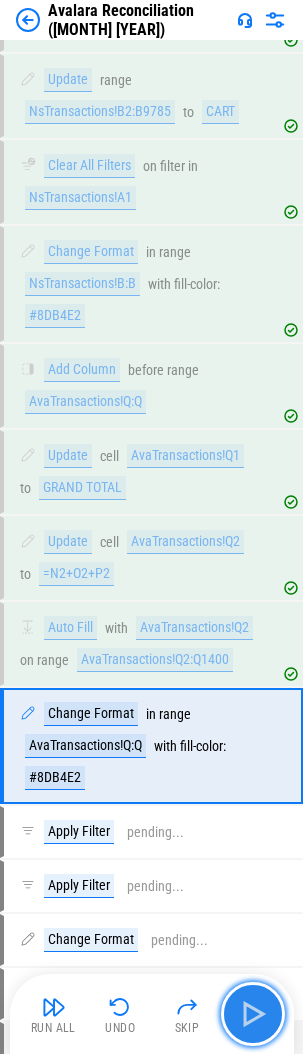 click at bounding box center (253, 1014) 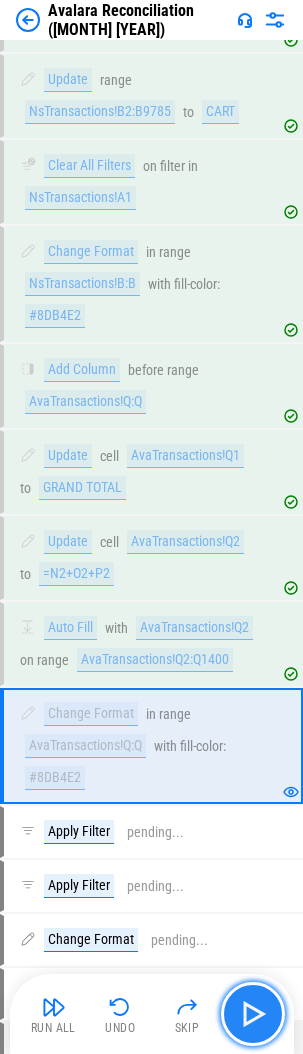 click at bounding box center (253, 1014) 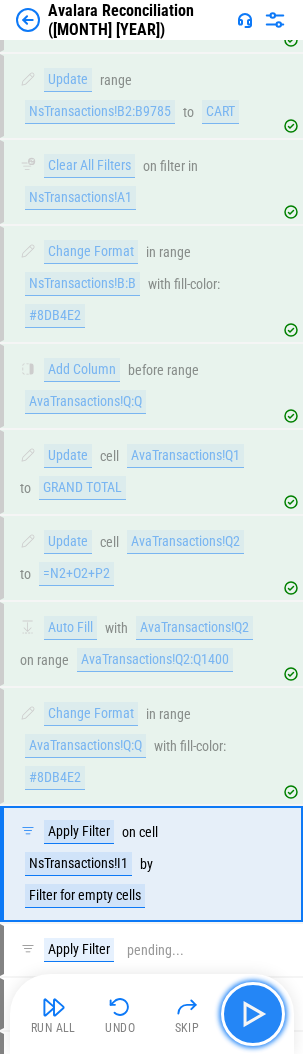 click at bounding box center [253, 1014] 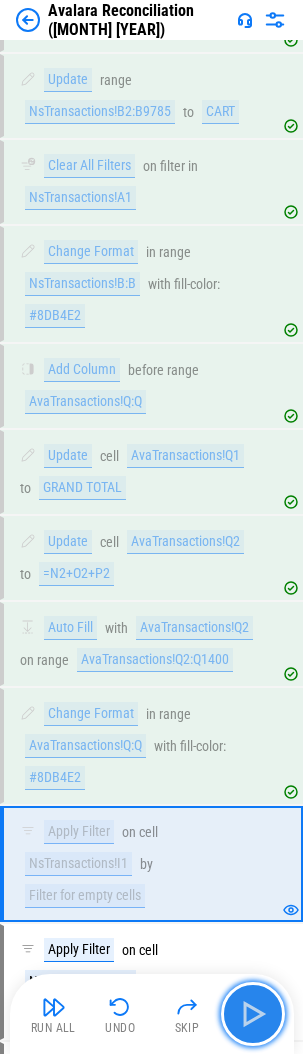 click at bounding box center [253, 1014] 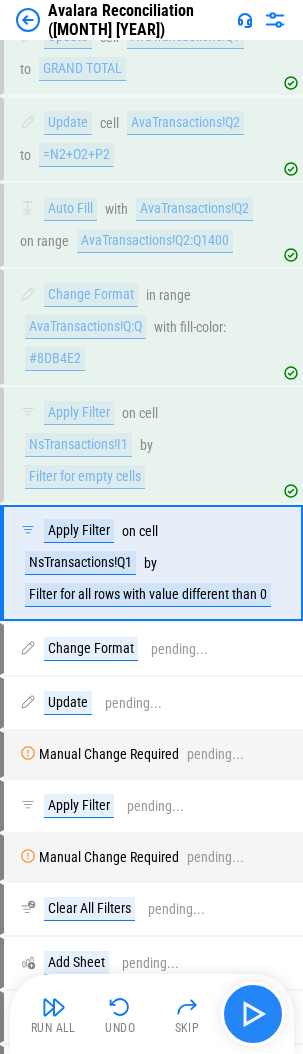 scroll, scrollTop: 1761, scrollLeft: 0, axis: vertical 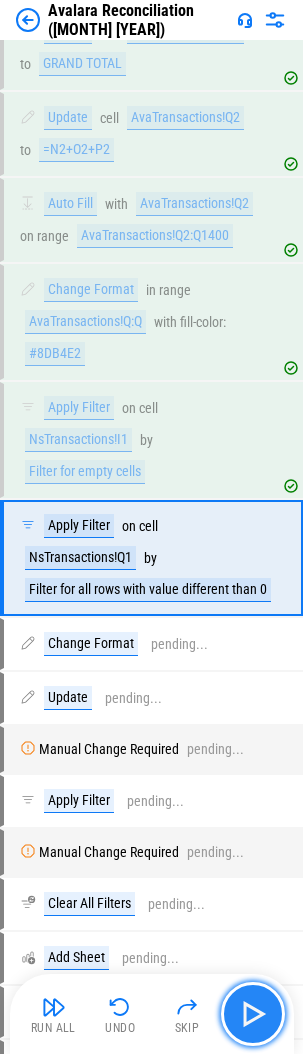 click at bounding box center (253, 1014) 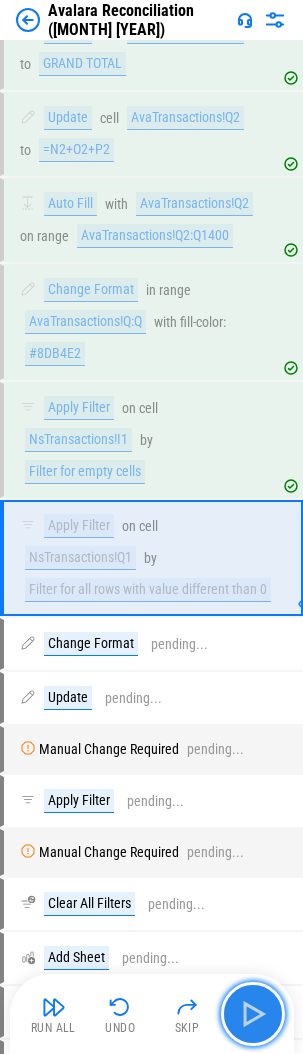 click at bounding box center [253, 1014] 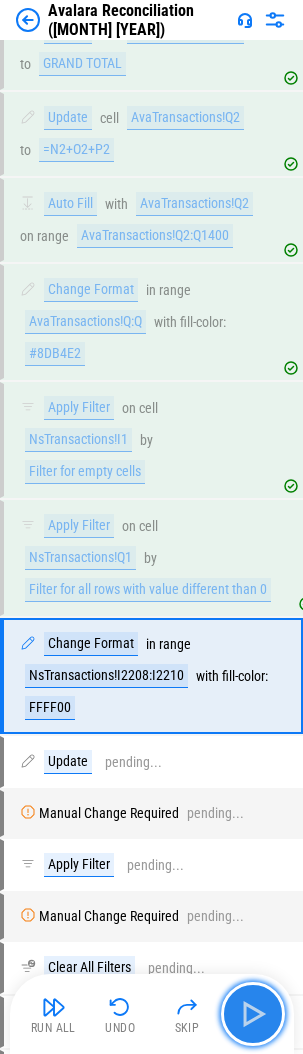 click at bounding box center [253, 1014] 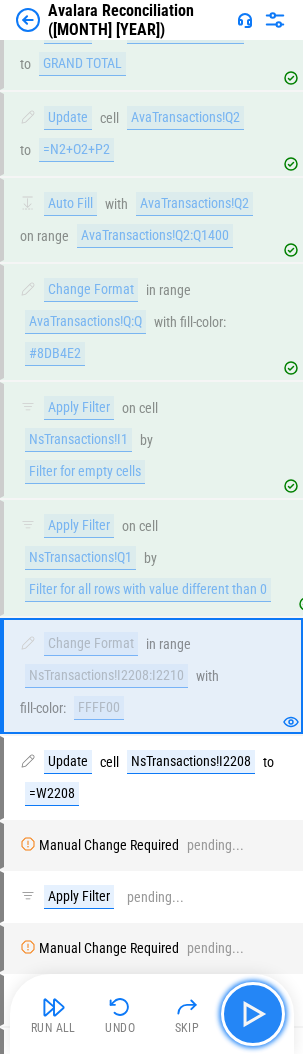 click at bounding box center (253, 1014) 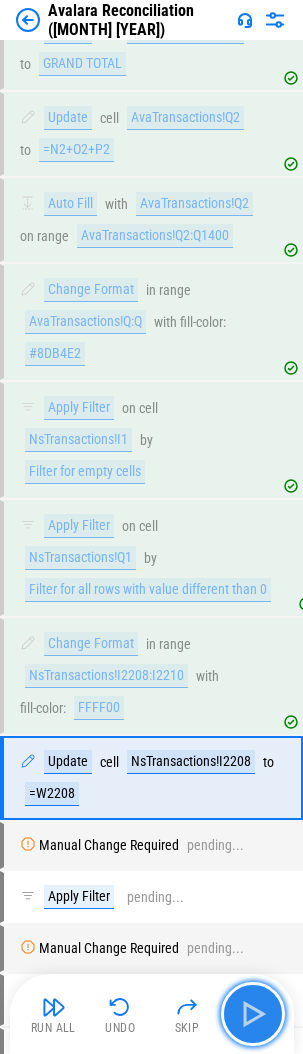 click at bounding box center [253, 1014] 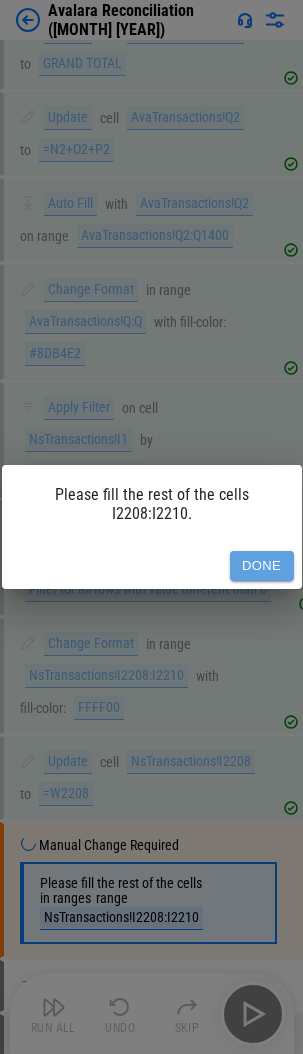 click on "Done" at bounding box center [262, 566] 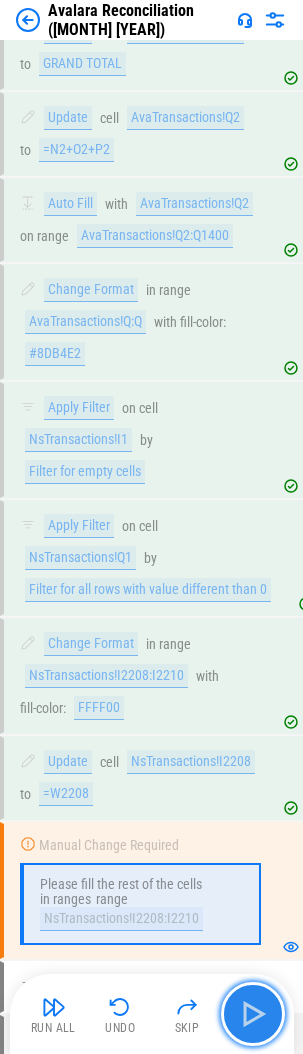 click at bounding box center [253, 1014] 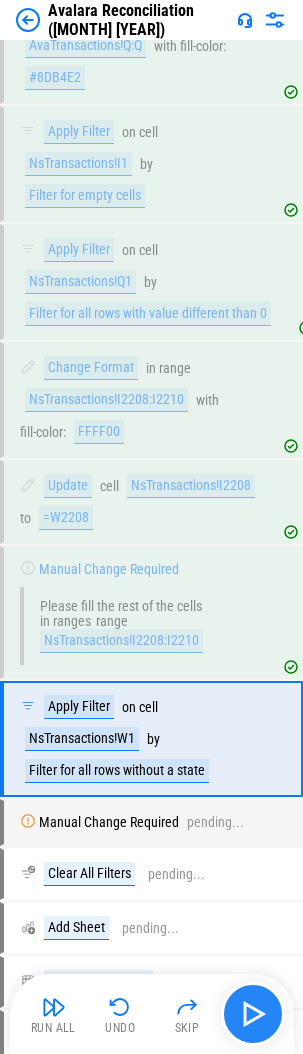 scroll, scrollTop: 2218, scrollLeft: 0, axis: vertical 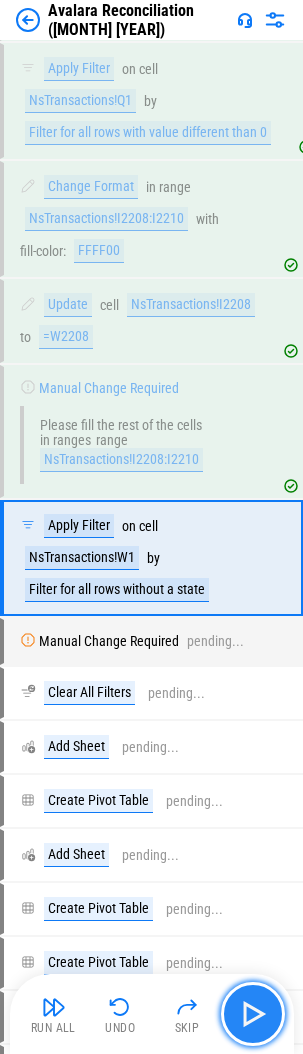 click at bounding box center (253, 1014) 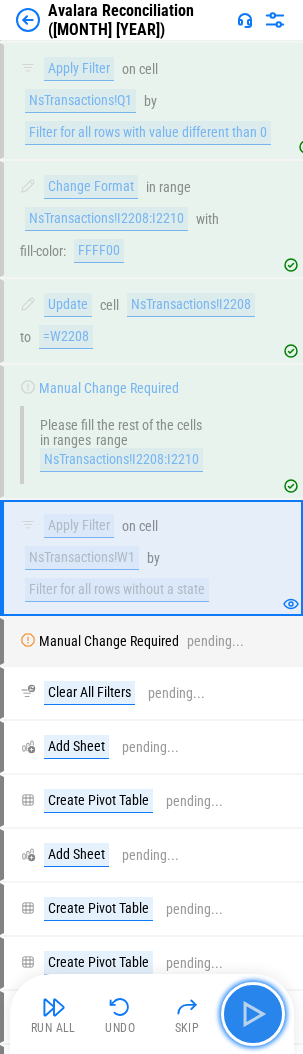 click at bounding box center (253, 1014) 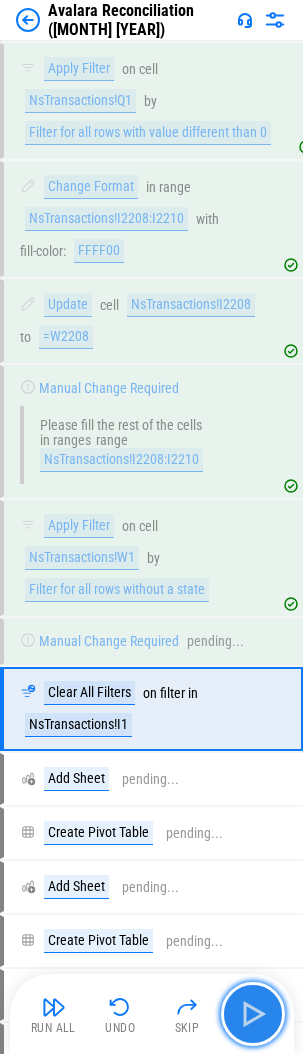 click at bounding box center [253, 1014] 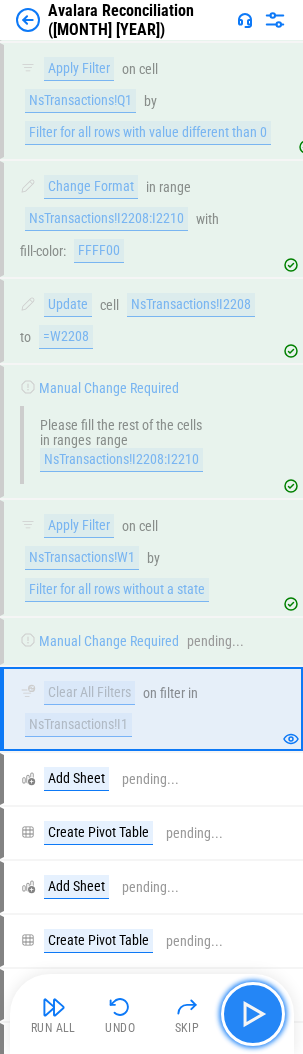 click at bounding box center (253, 1014) 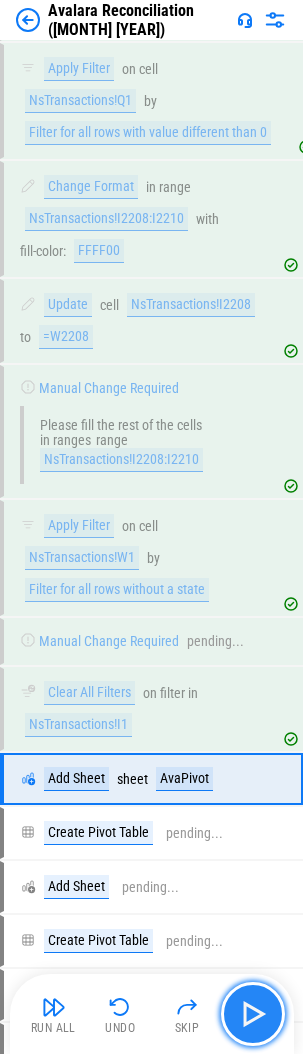 click at bounding box center [253, 1014] 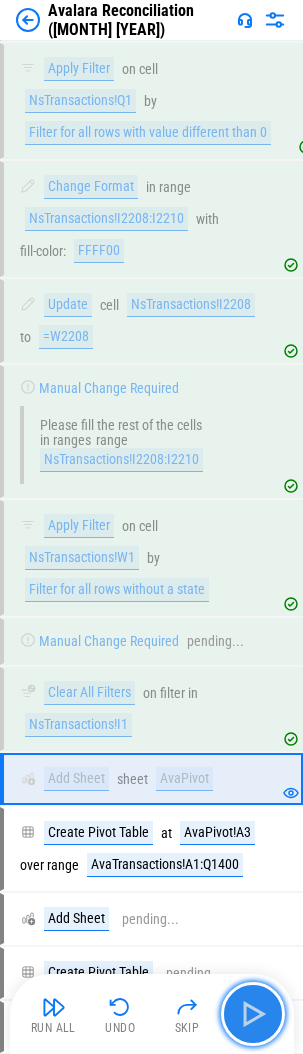 click at bounding box center (253, 1014) 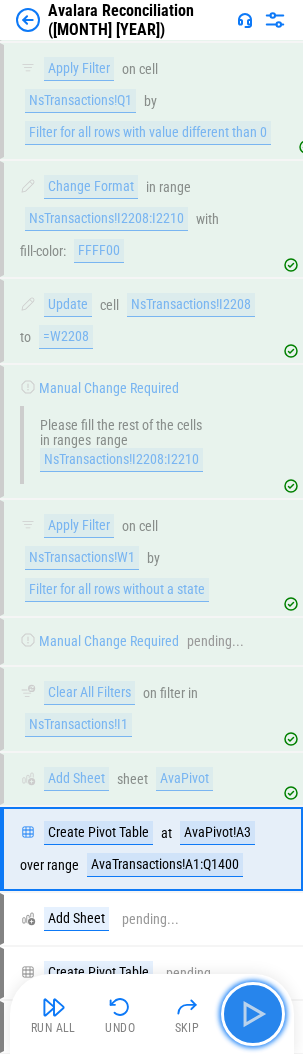 click at bounding box center [253, 1014] 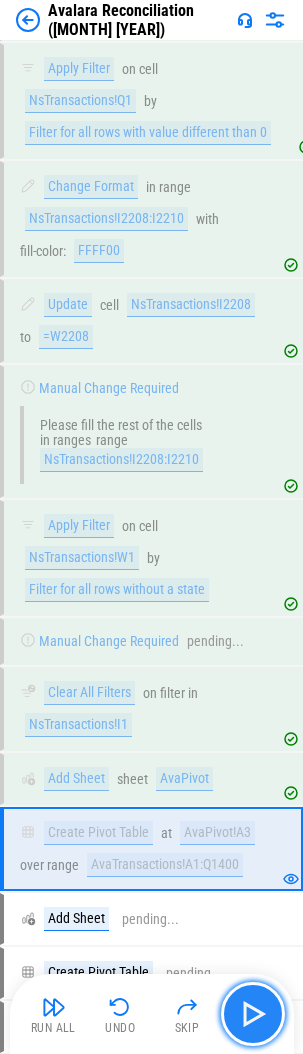 click at bounding box center (253, 1014) 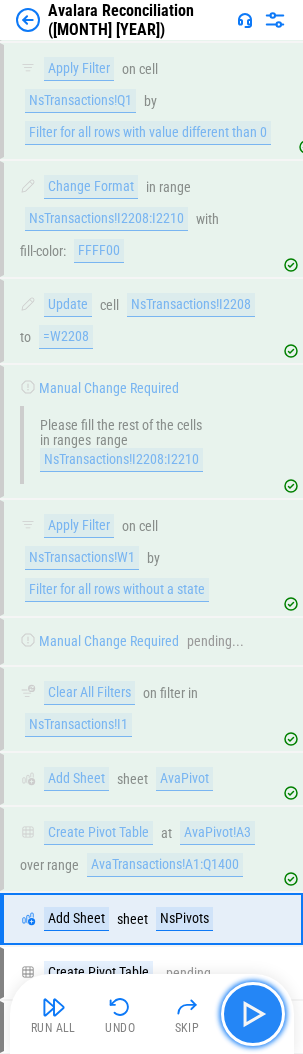 click at bounding box center [253, 1014] 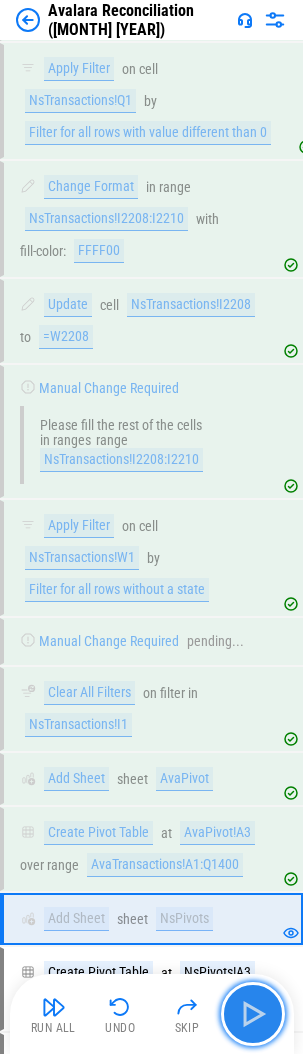 click at bounding box center (253, 1014) 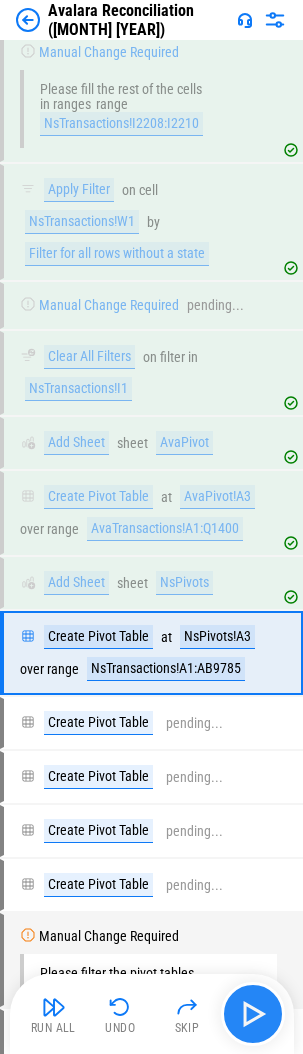 scroll, scrollTop: 2650, scrollLeft: 0, axis: vertical 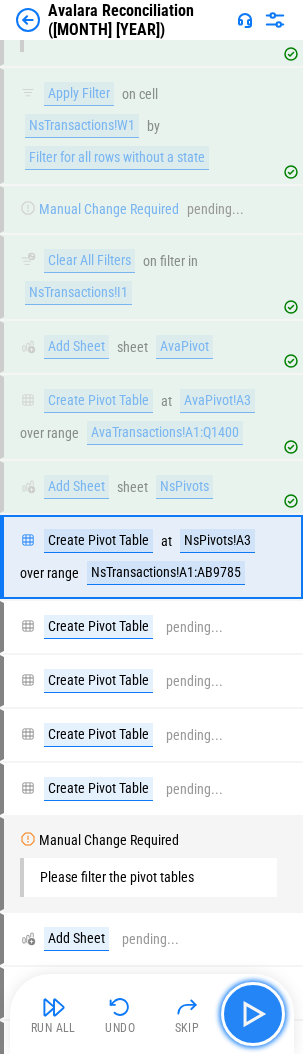 click at bounding box center [253, 1014] 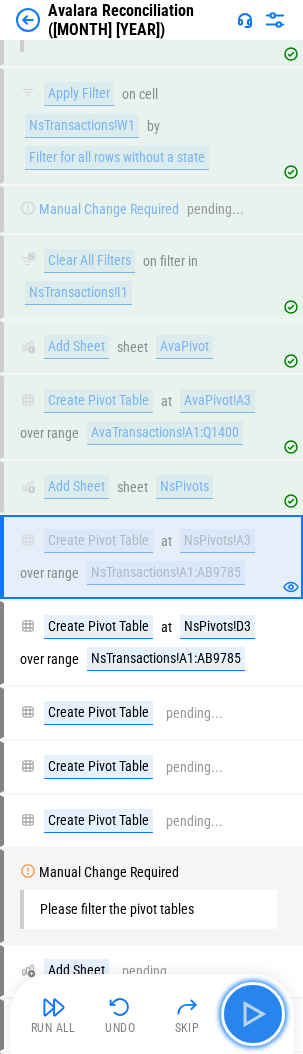click at bounding box center [253, 1014] 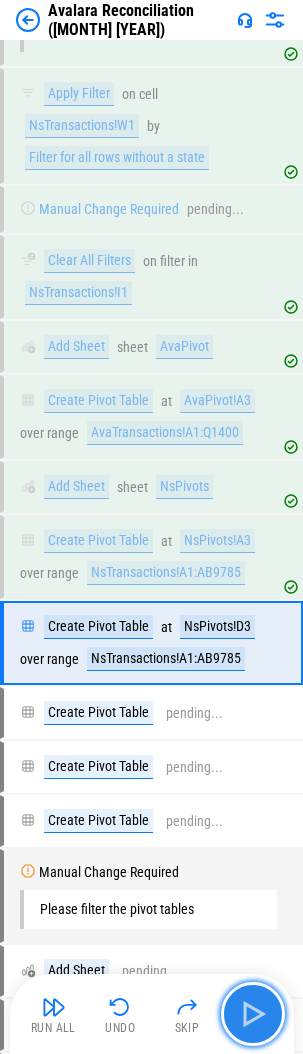 click at bounding box center (253, 1014) 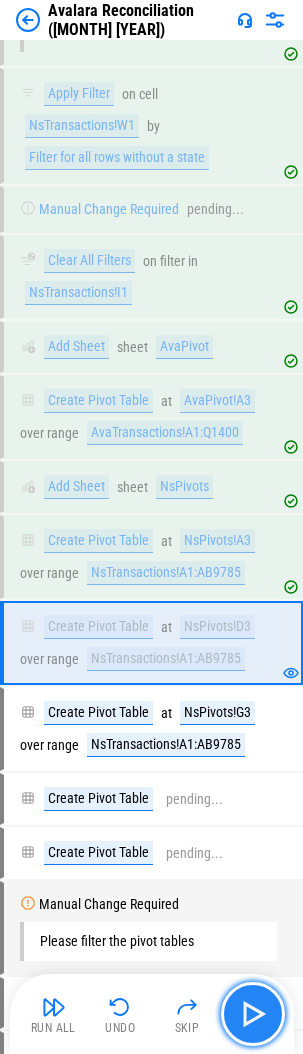 click at bounding box center (253, 1014) 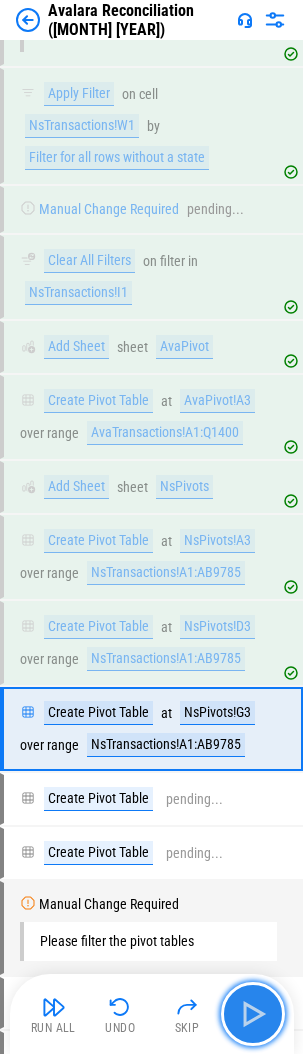 click at bounding box center (253, 1014) 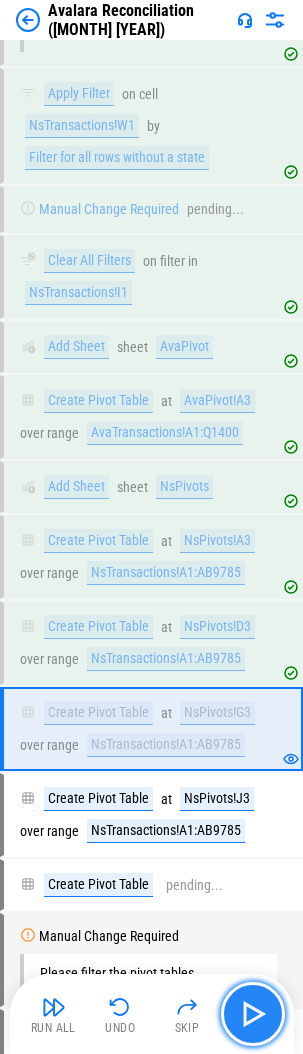 click at bounding box center [253, 1014] 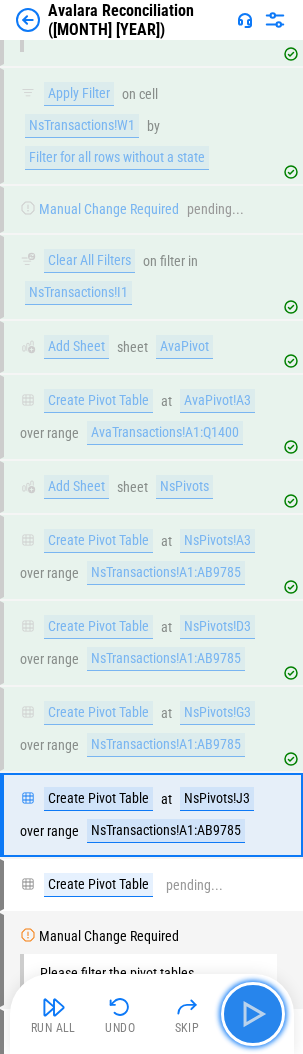 click at bounding box center [253, 1014] 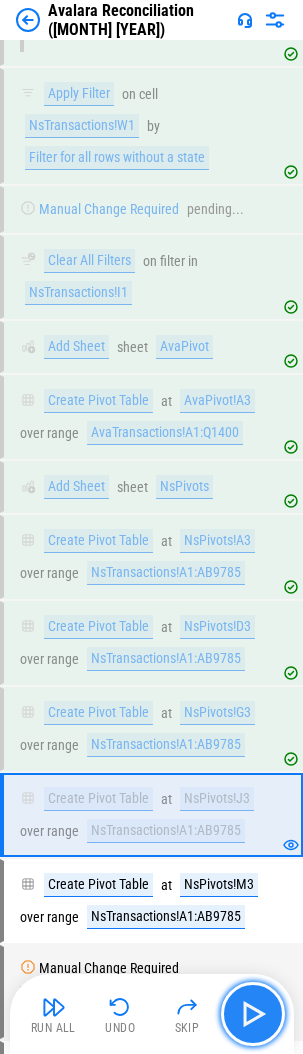 click at bounding box center [253, 1014] 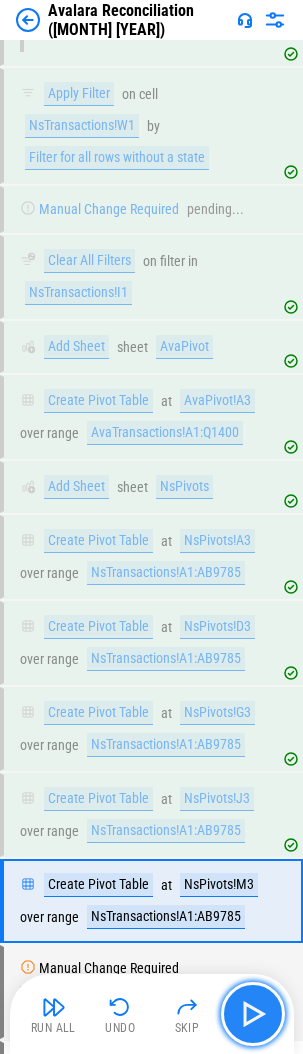 click at bounding box center (253, 1014) 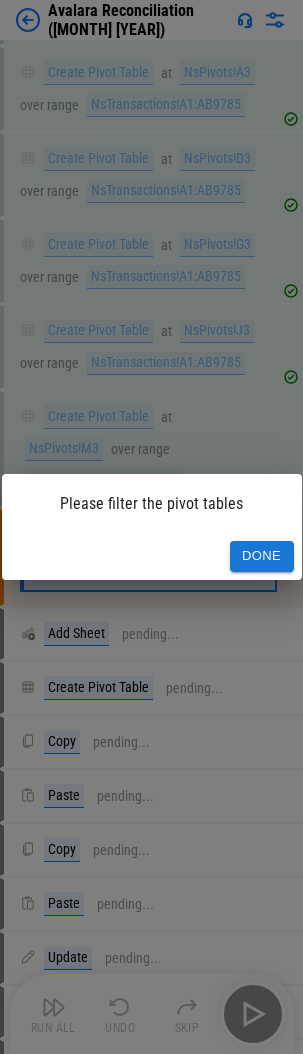 scroll, scrollTop: 3119, scrollLeft: 0, axis: vertical 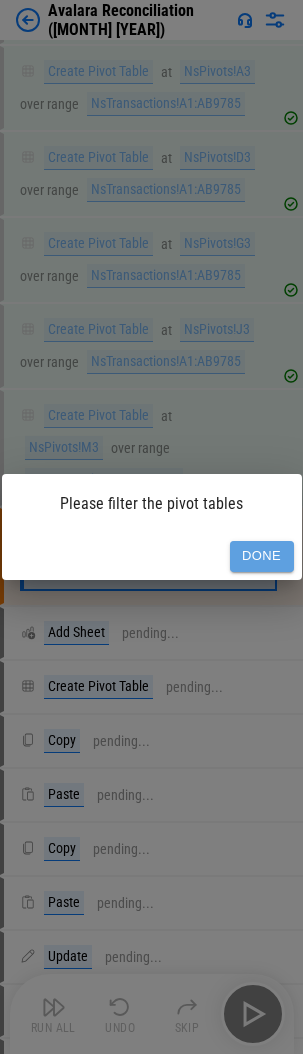 click on "Done" at bounding box center [262, 556] 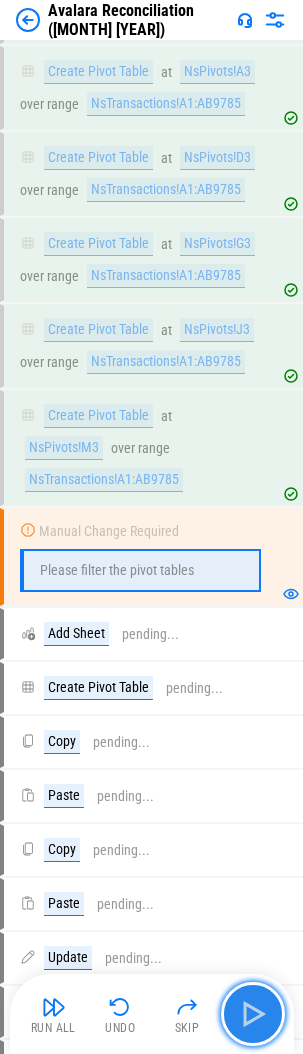 click at bounding box center [253, 1014] 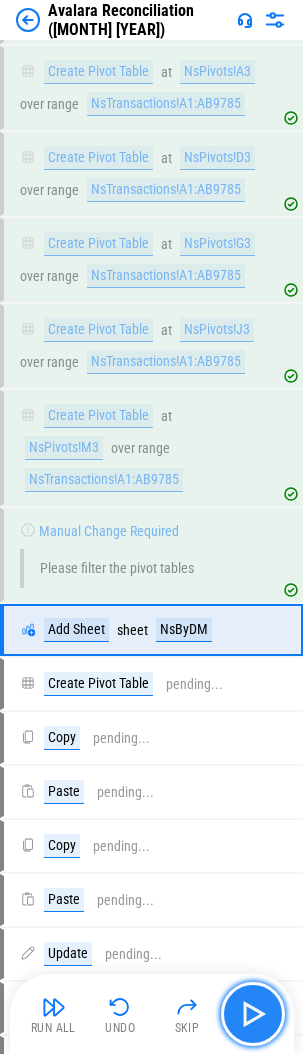 click at bounding box center [253, 1014] 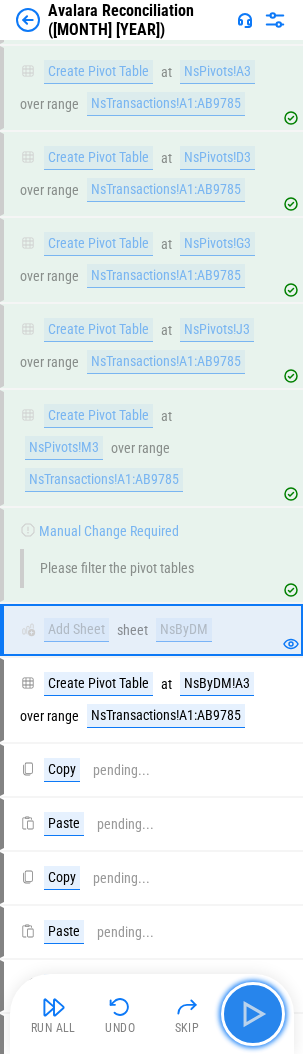 click at bounding box center (253, 1014) 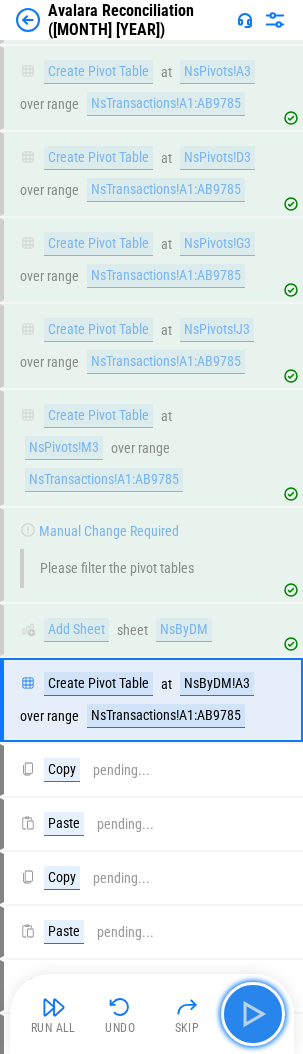click at bounding box center (253, 1014) 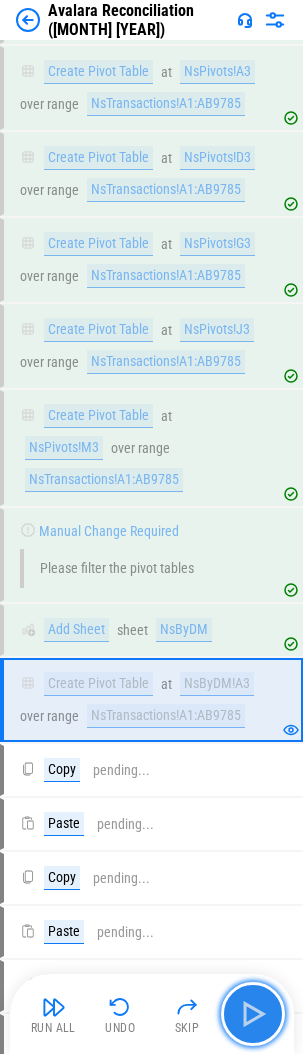 click at bounding box center (253, 1014) 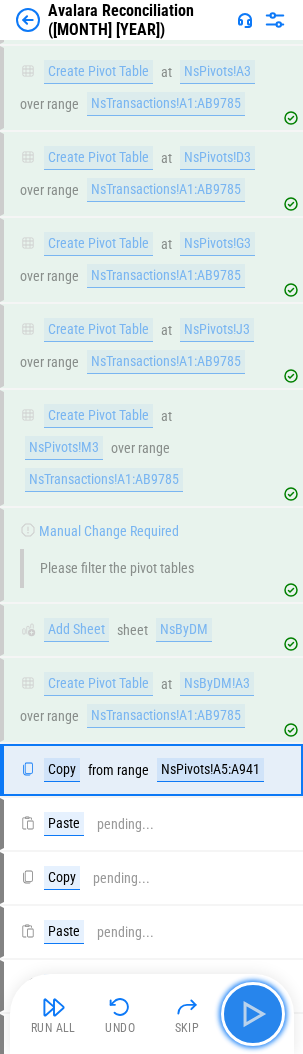 click at bounding box center (253, 1014) 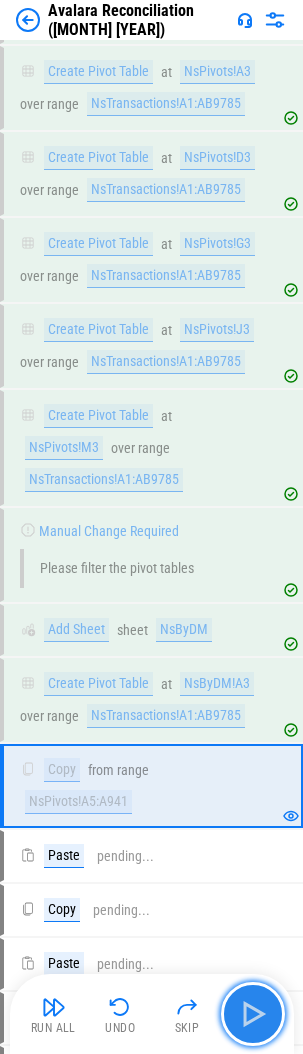 click at bounding box center (253, 1014) 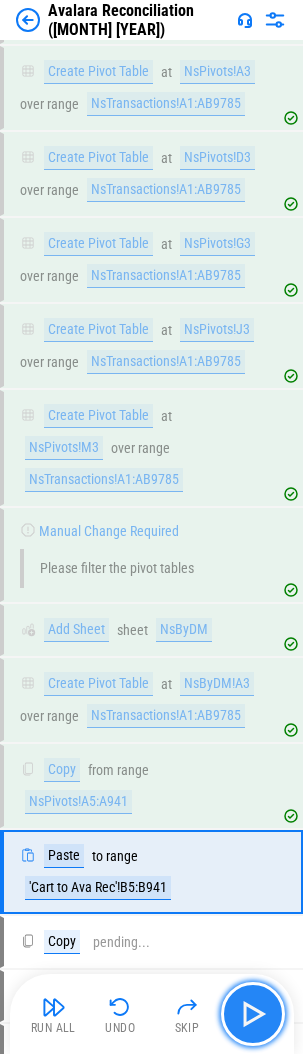 click at bounding box center (253, 1014) 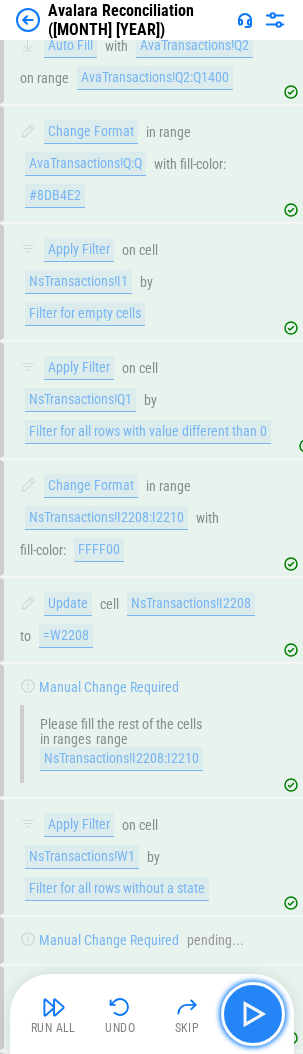 click at bounding box center [253, 1014] 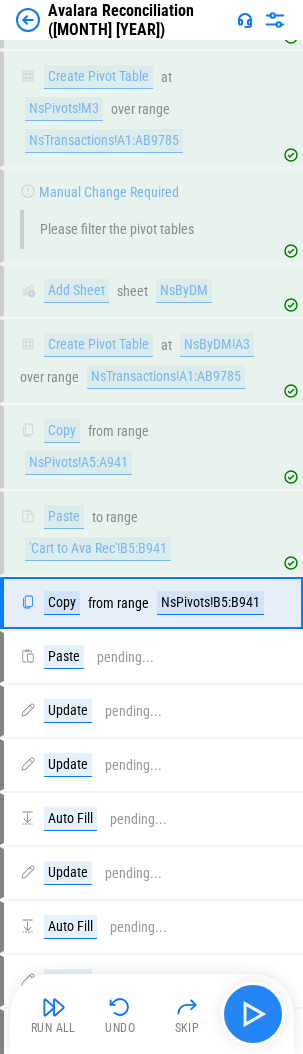 scroll, scrollTop: 3504, scrollLeft: 0, axis: vertical 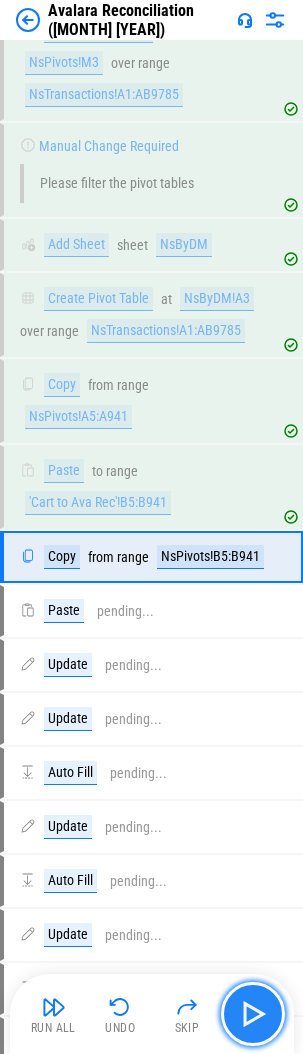 click at bounding box center (253, 1014) 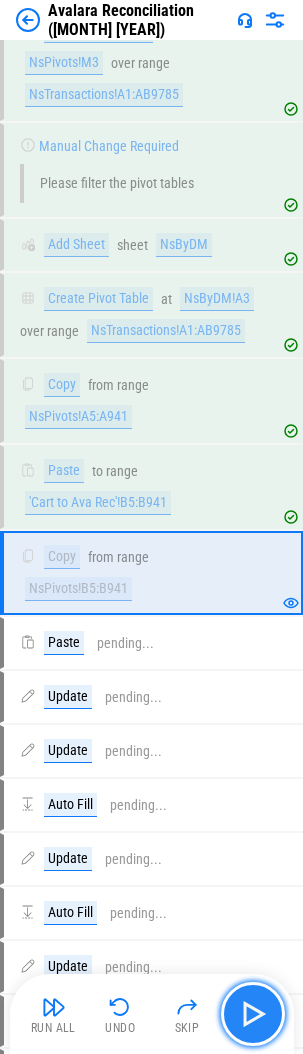 click at bounding box center (253, 1014) 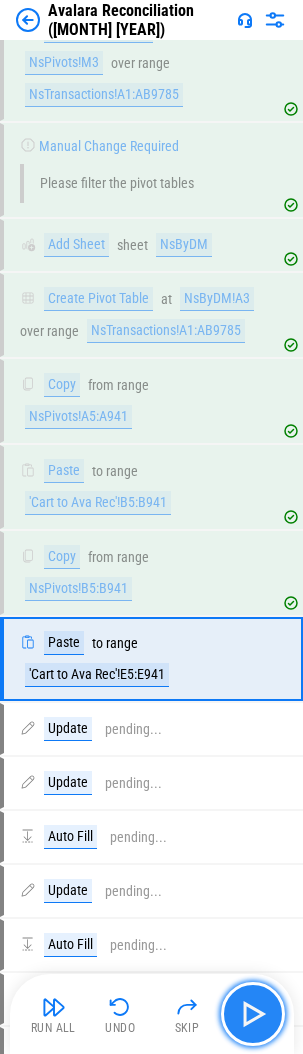 click at bounding box center (253, 1014) 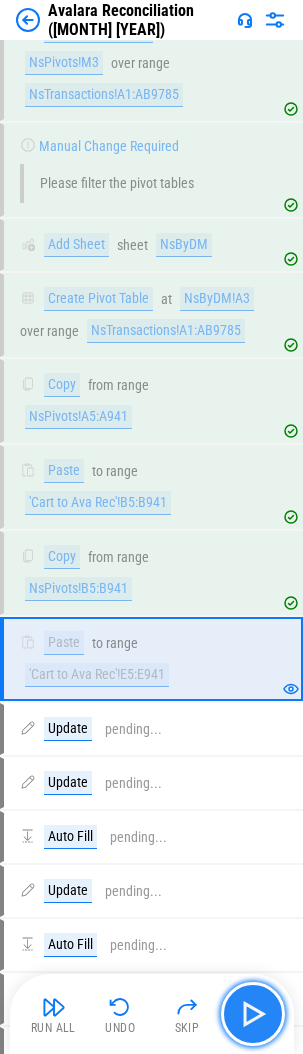 click at bounding box center [253, 1014] 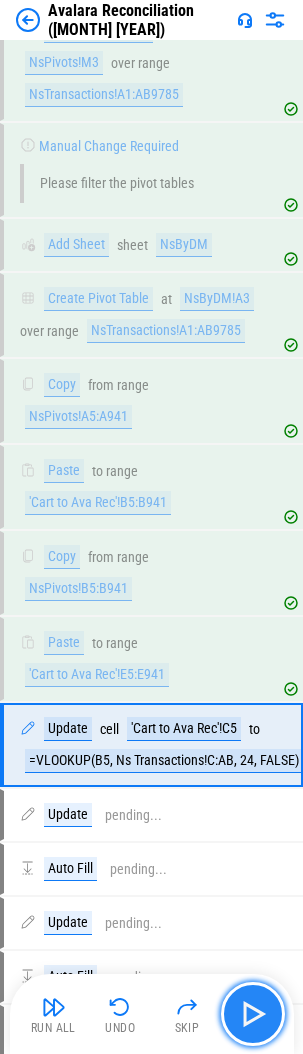 click at bounding box center [253, 1014] 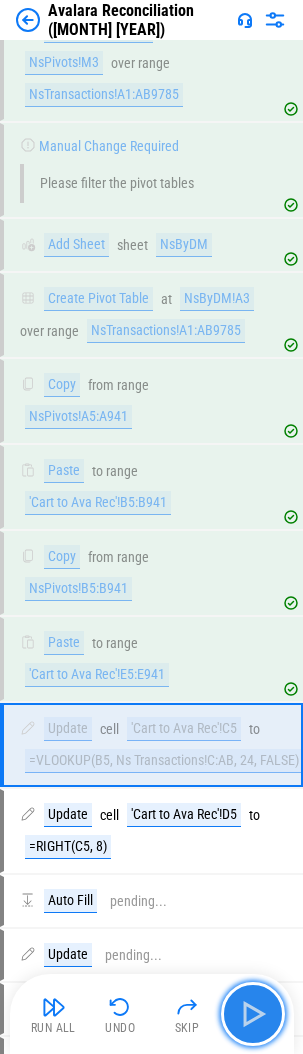 click at bounding box center [253, 1014] 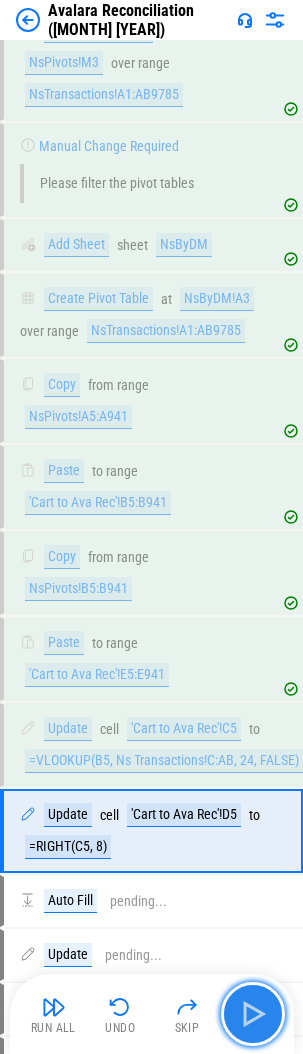 click at bounding box center (253, 1014) 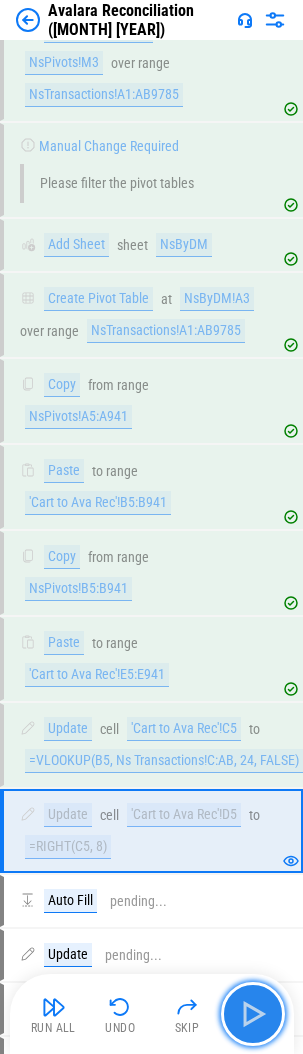 click at bounding box center [253, 1014] 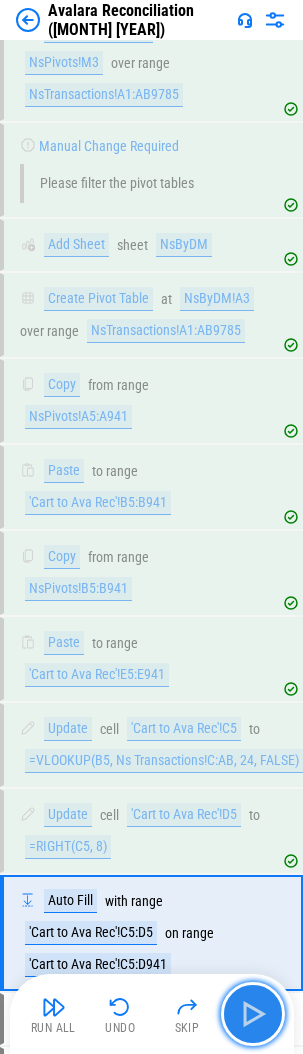 click at bounding box center [253, 1014] 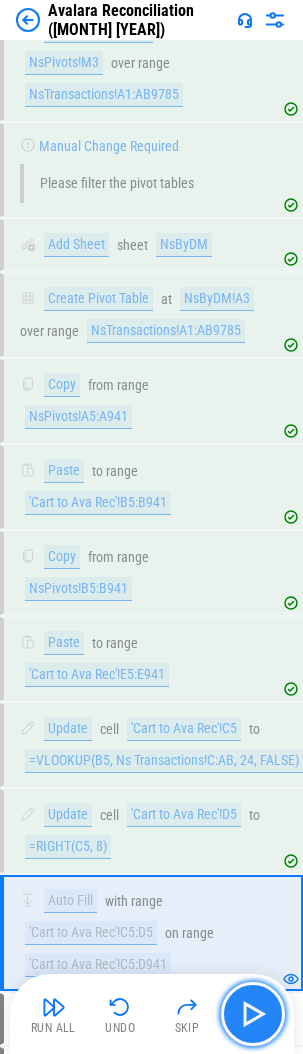 click at bounding box center (253, 1014) 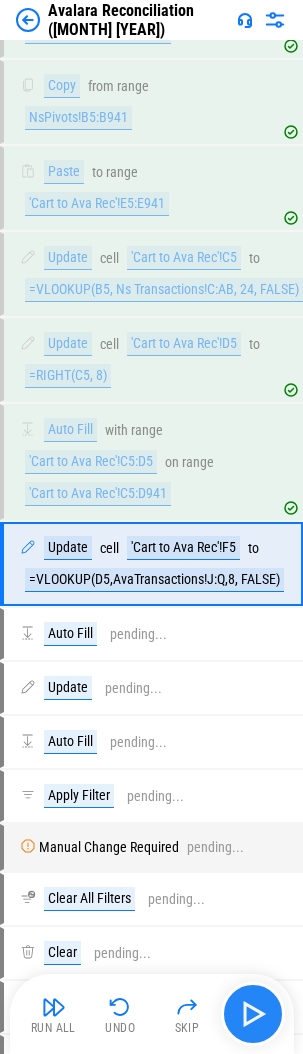 scroll, scrollTop: 3982, scrollLeft: 0, axis: vertical 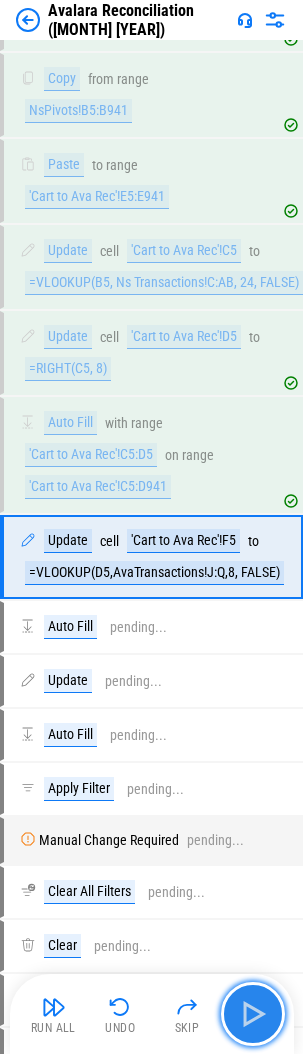 click at bounding box center [253, 1014] 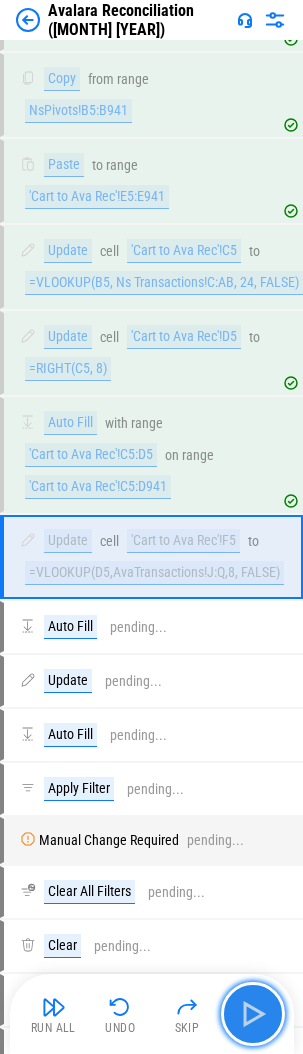 click at bounding box center (253, 1014) 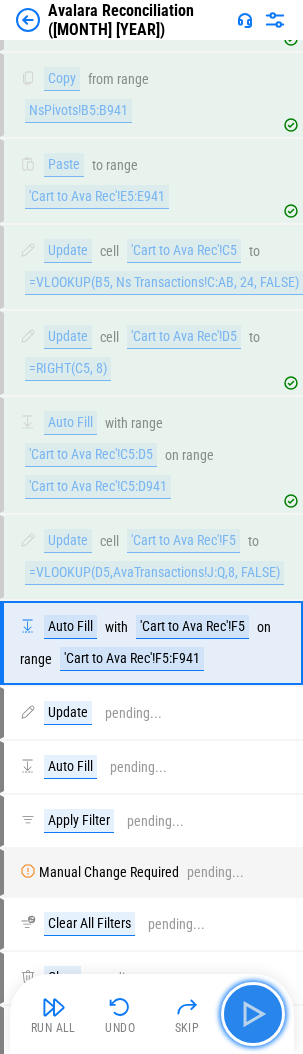click at bounding box center (253, 1014) 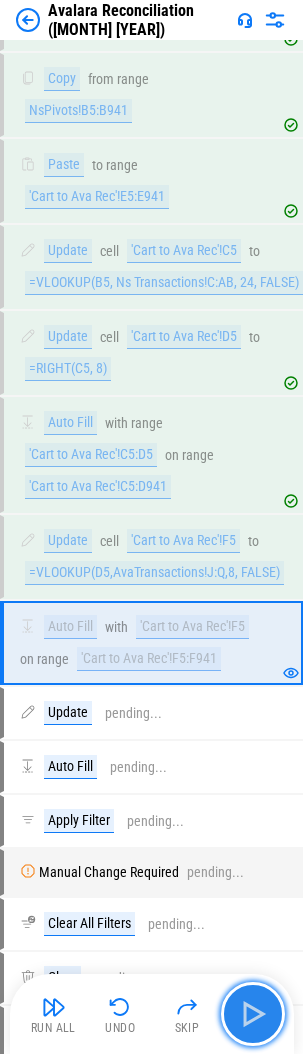 click at bounding box center (253, 1014) 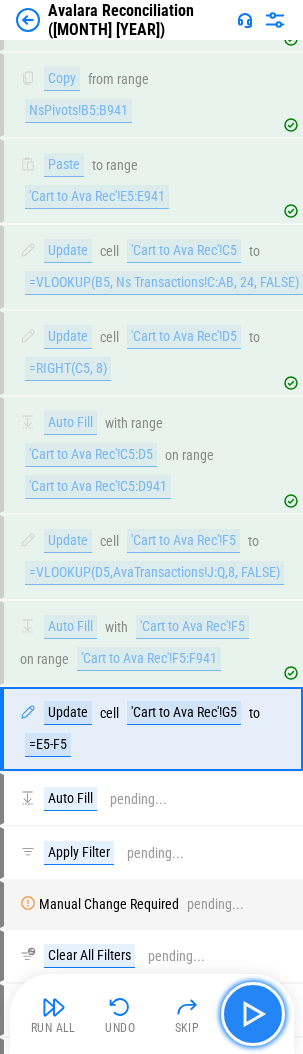 click at bounding box center (253, 1014) 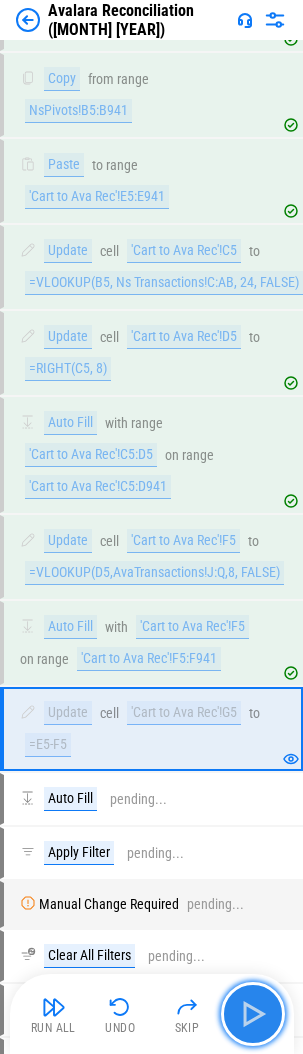 click at bounding box center (253, 1014) 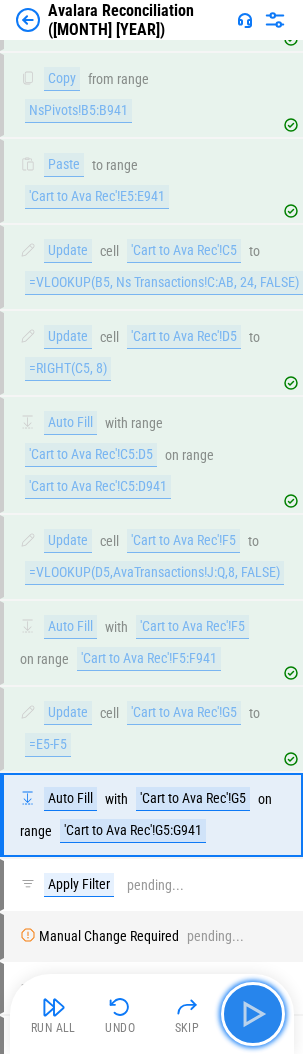 click at bounding box center (253, 1014) 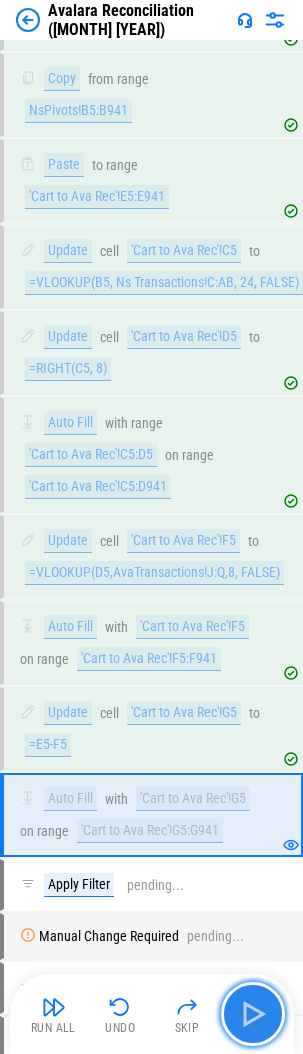 click at bounding box center [253, 1014] 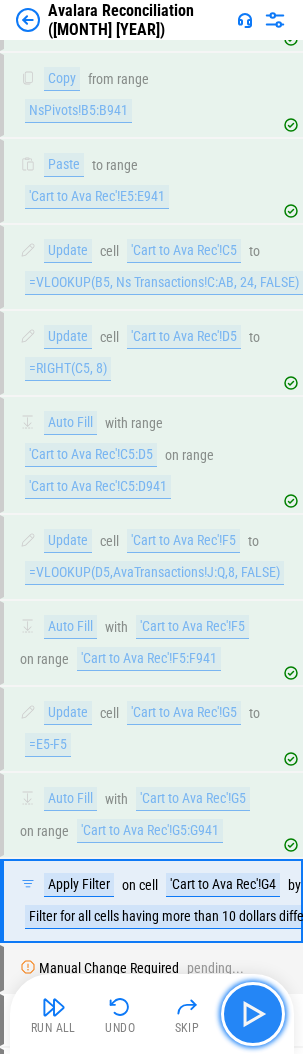 click at bounding box center [253, 1014] 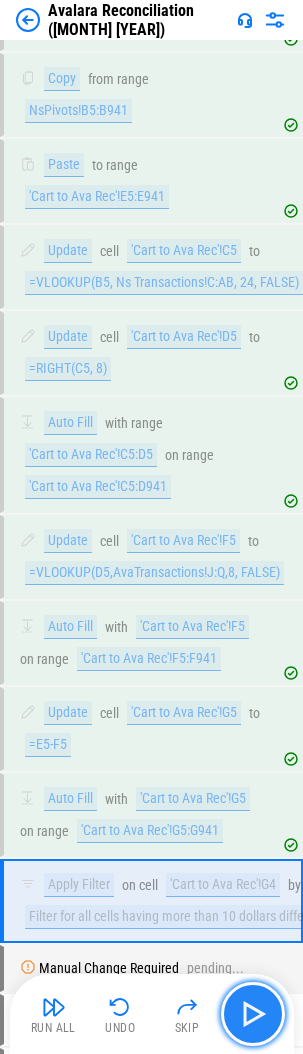 click at bounding box center (253, 1014) 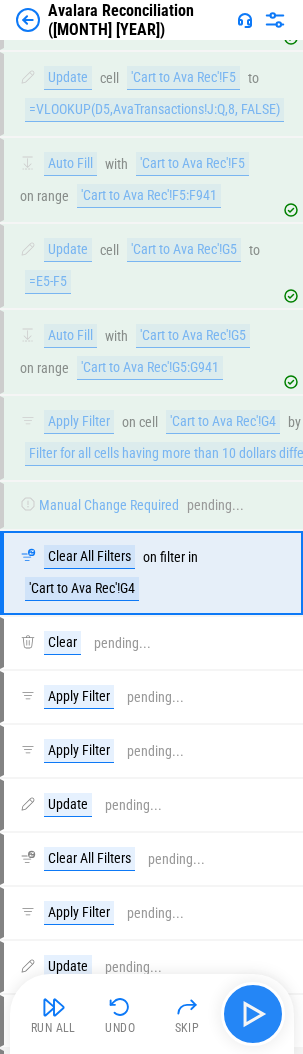 scroll, scrollTop: 4462, scrollLeft: 0, axis: vertical 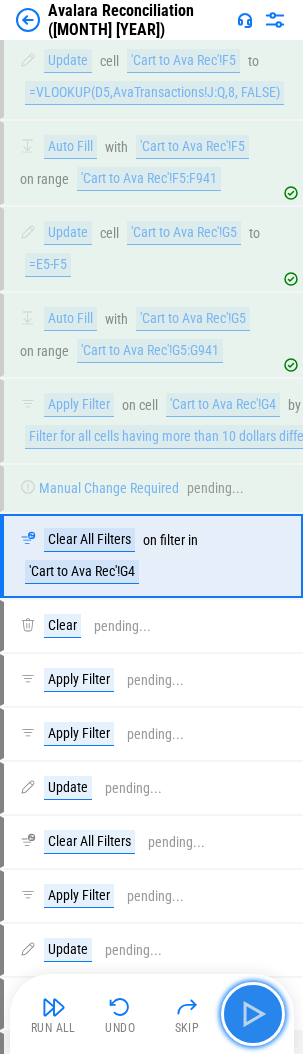 click at bounding box center [253, 1014] 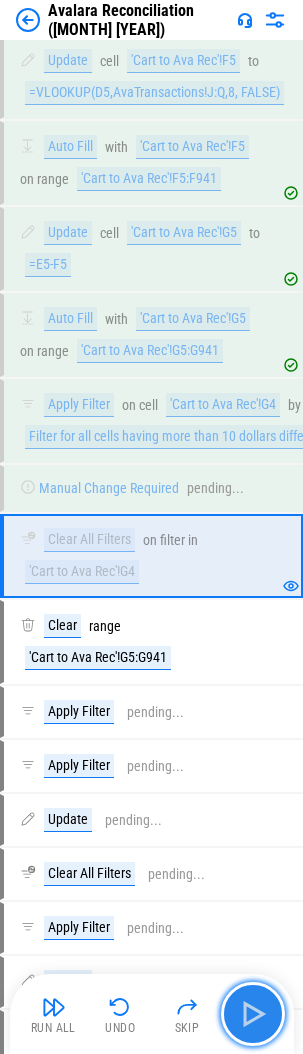 click at bounding box center (253, 1014) 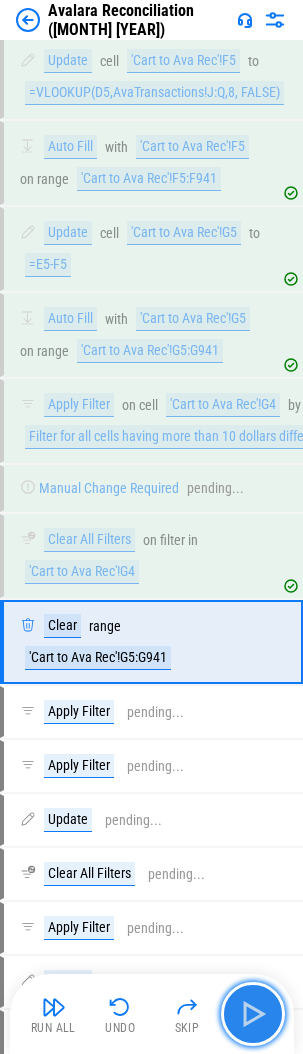 click at bounding box center [253, 1014] 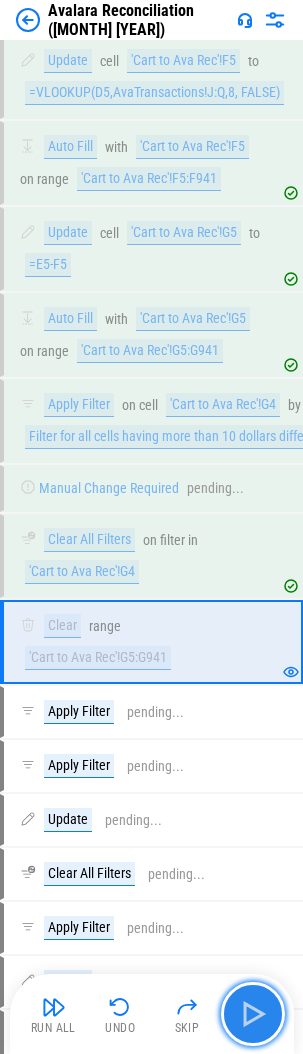 click at bounding box center (253, 1014) 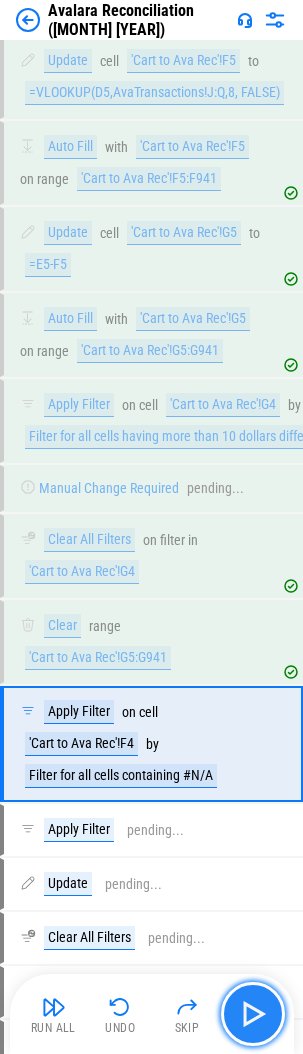 click at bounding box center [253, 1014] 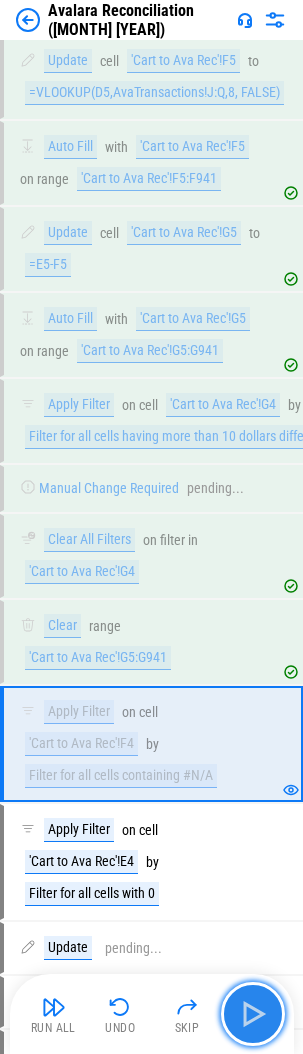 click at bounding box center (253, 1014) 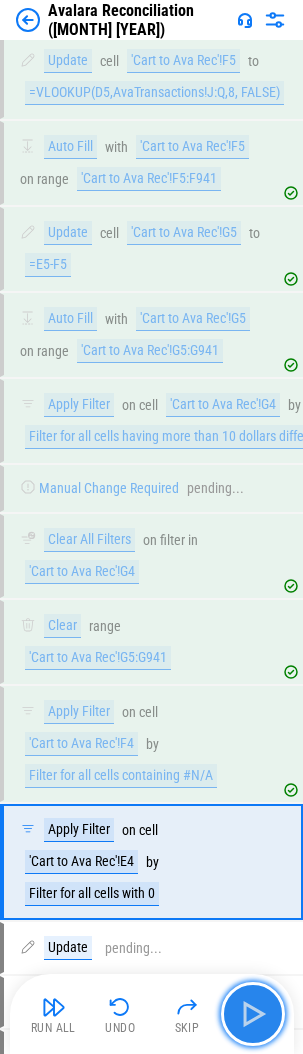 click at bounding box center [253, 1014] 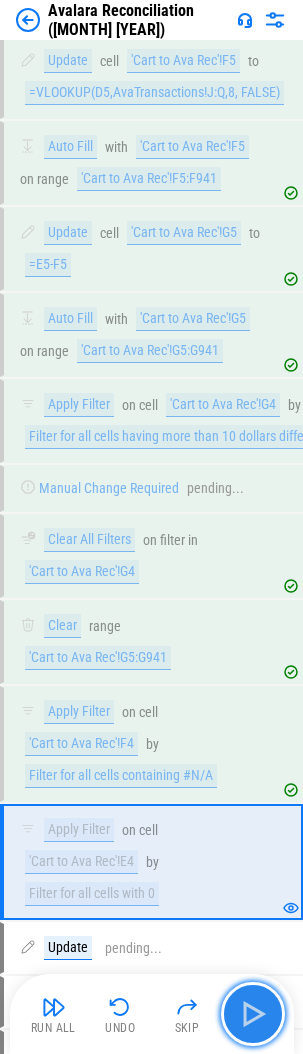 click at bounding box center (253, 1014) 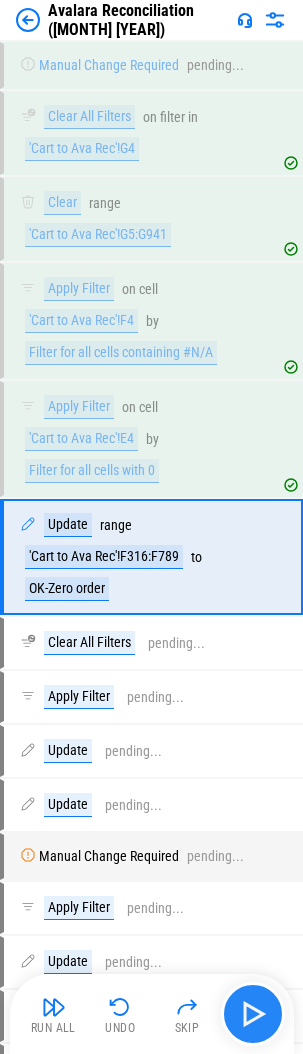 scroll, scrollTop: 4886, scrollLeft: 0, axis: vertical 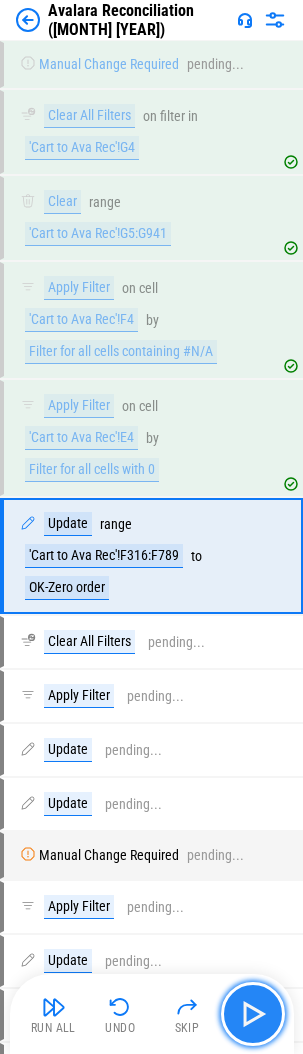 click at bounding box center [253, 1014] 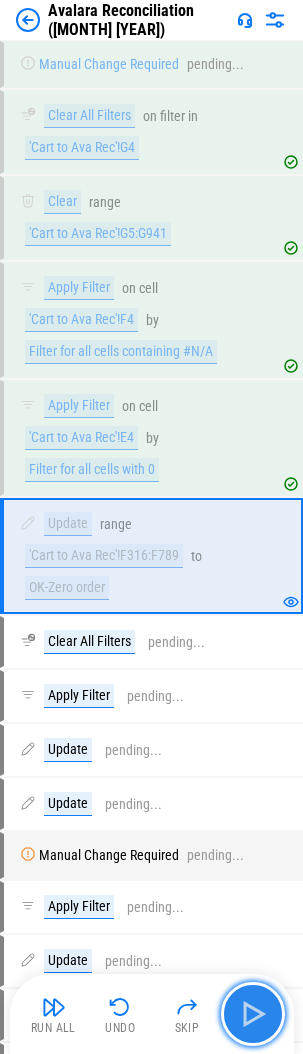 click at bounding box center (253, 1014) 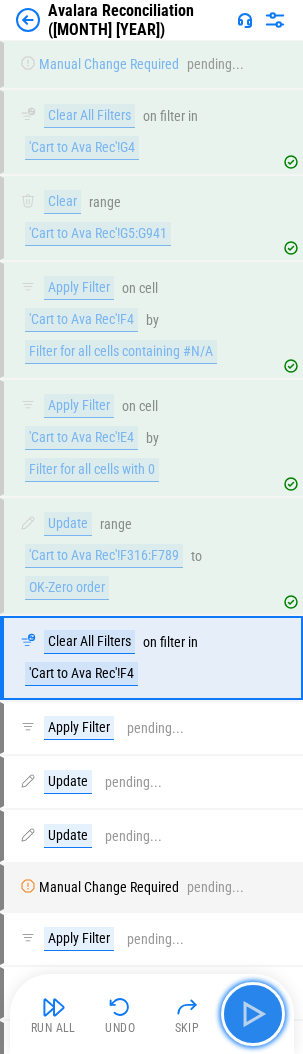 click at bounding box center [253, 1014] 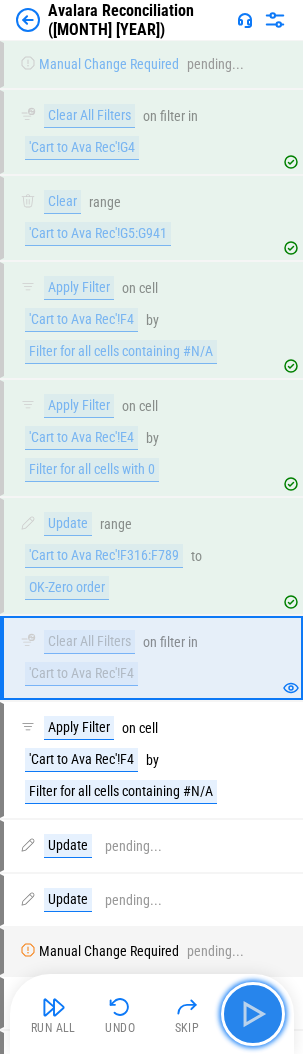 click at bounding box center (253, 1014) 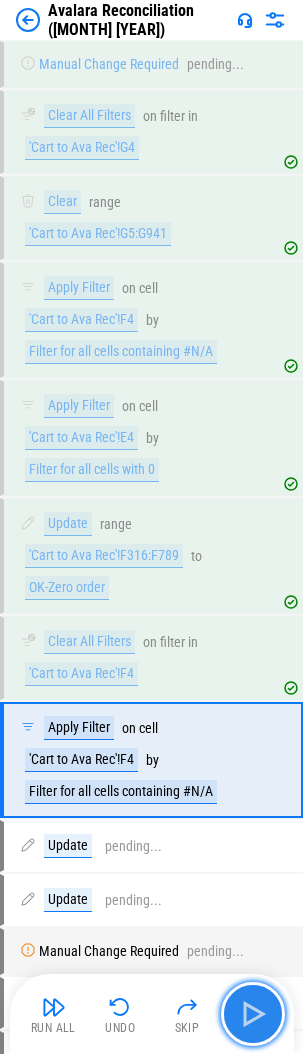 click at bounding box center [253, 1014] 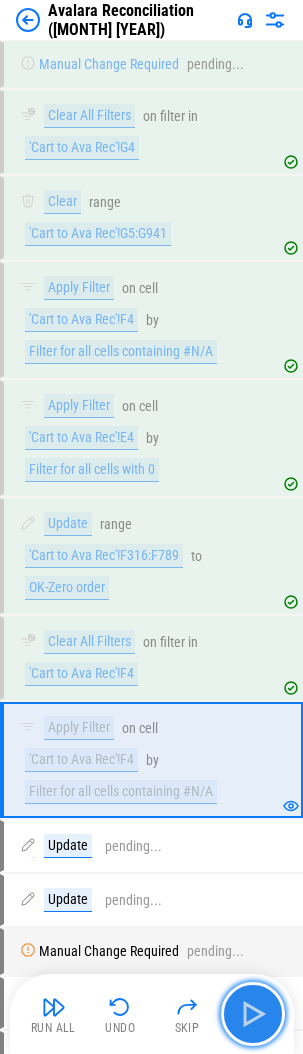 click at bounding box center (253, 1014) 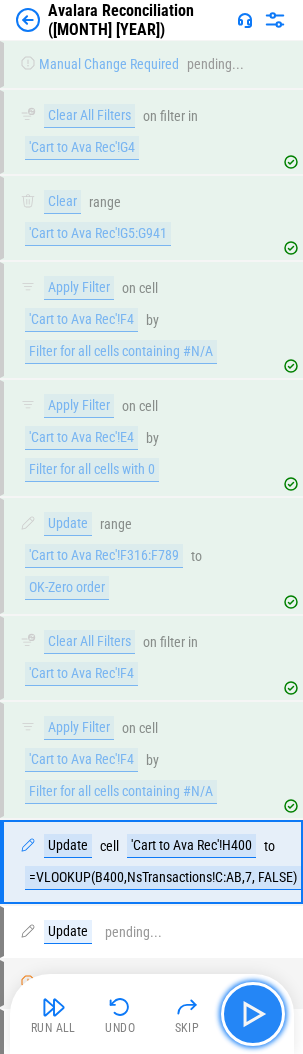 click at bounding box center [253, 1014] 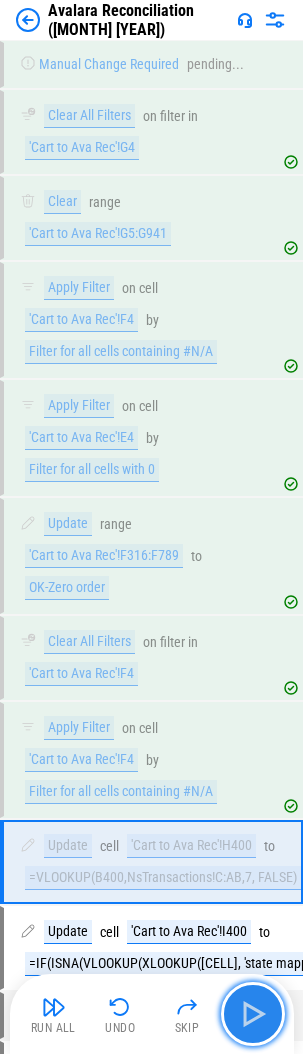 click at bounding box center (253, 1014) 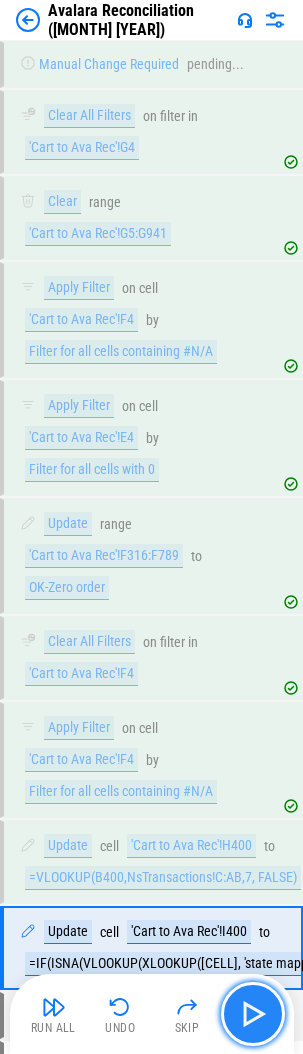 click at bounding box center (253, 1014) 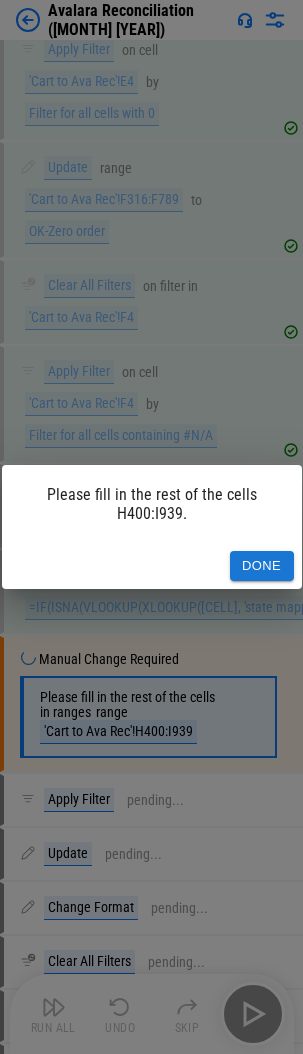 scroll, scrollTop: 5390, scrollLeft: 0, axis: vertical 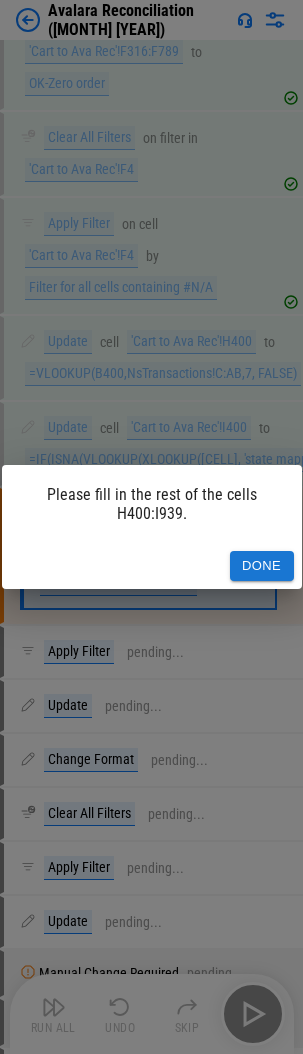 click on "Please fill in the rest of the cells
H400:I939. Done" at bounding box center [151, 527] 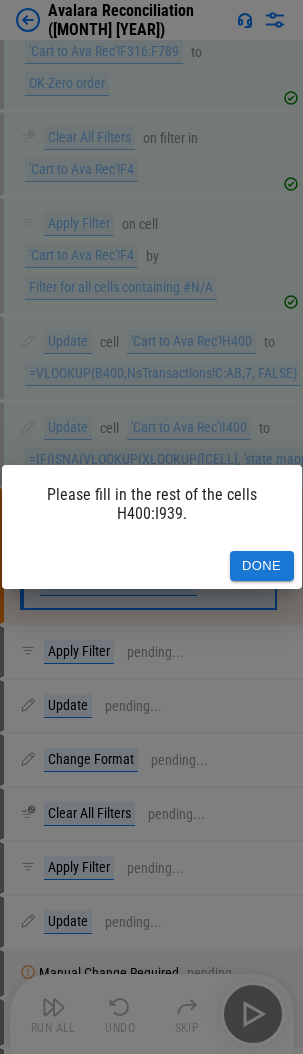 drag, startPoint x: 250, startPoint y: 560, endPoint x: 227, endPoint y: 560, distance: 23 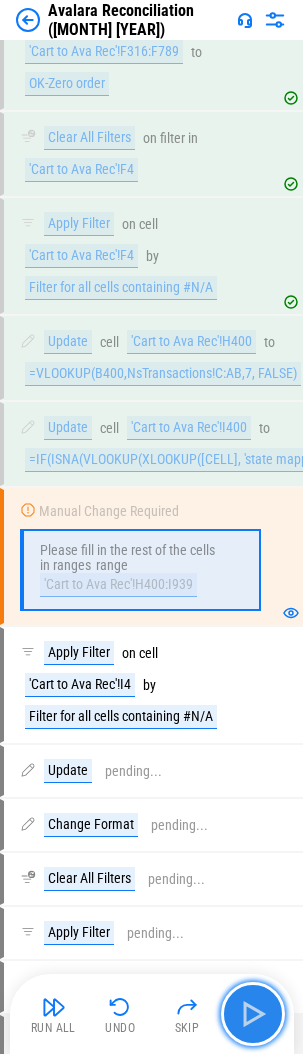 click at bounding box center (253, 1014) 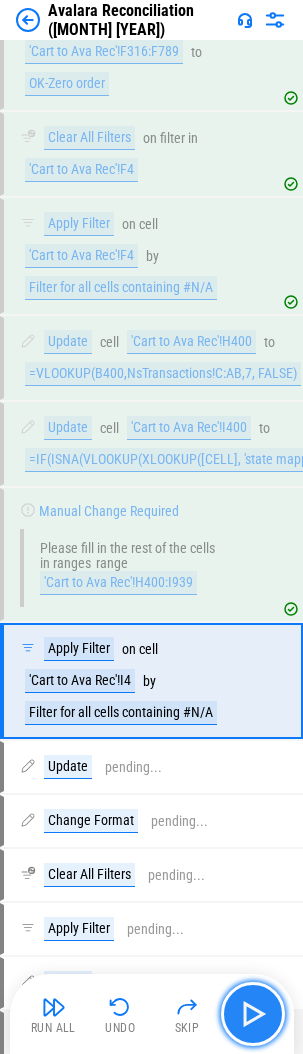 click at bounding box center [253, 1014] 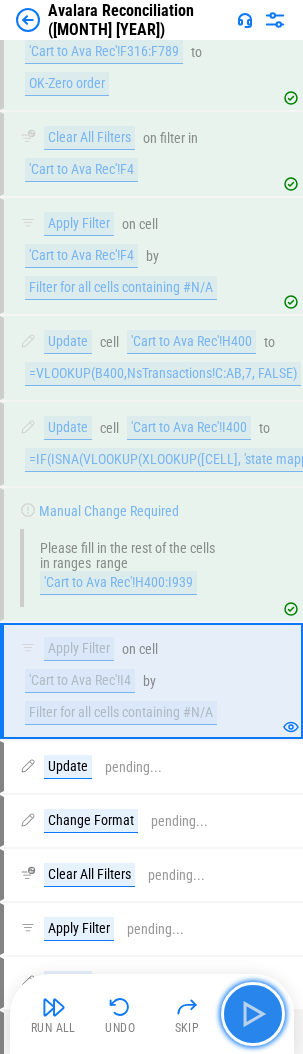 click at bounding box center (253, 1014) 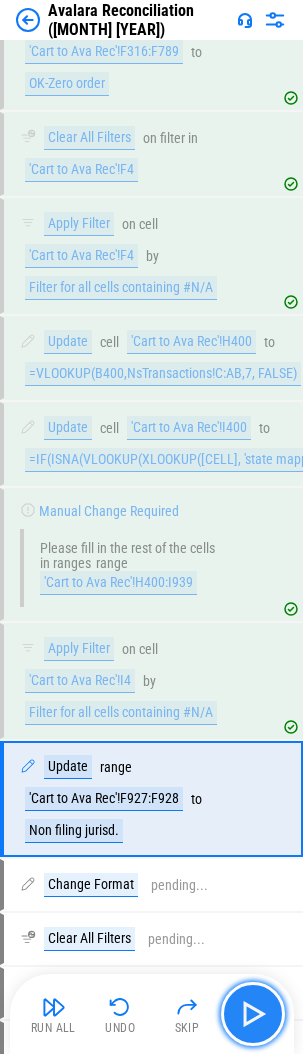 click at bounding box center [253, 1014] 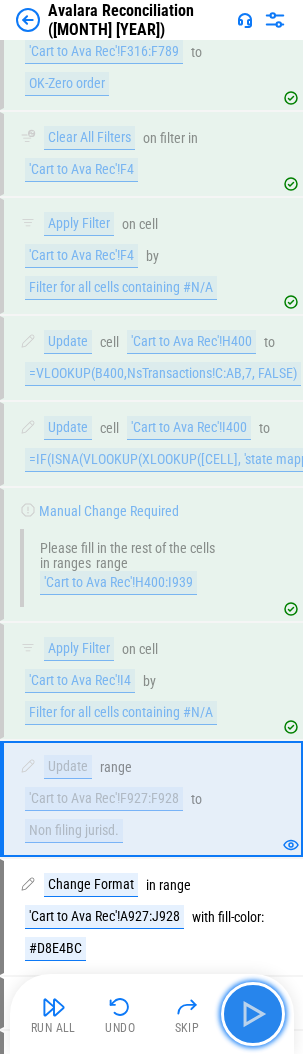 click at bounding box center [253, 1014] 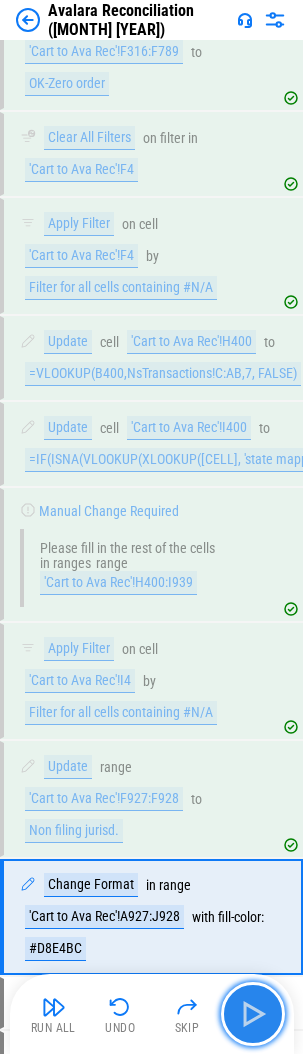 click at bounding box center (253, 1014) 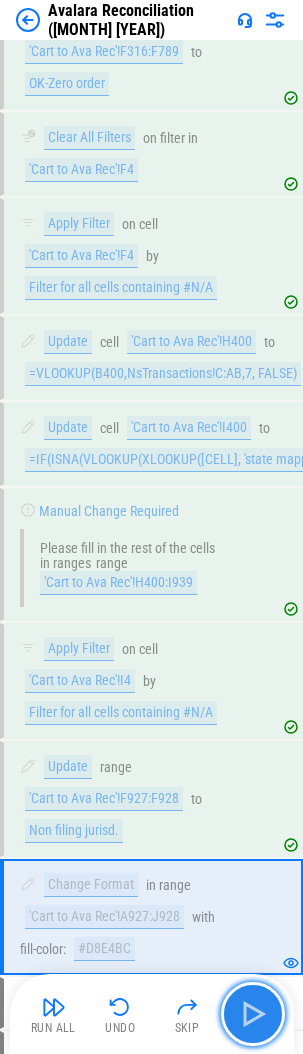 click at bounding box center (253, 1014) 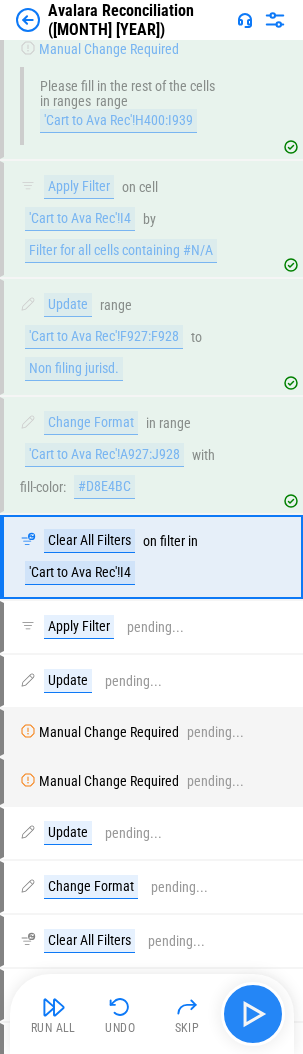 scroll, scrollTop: 5853, scrollLeft: 0, axis: vertical 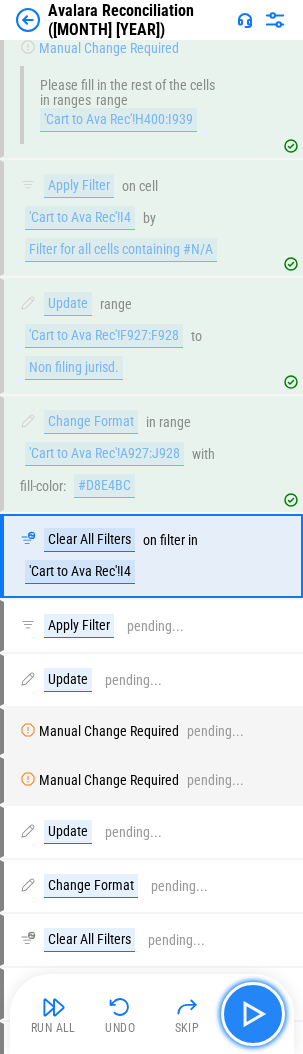 click at bounding box center (253, 1014) 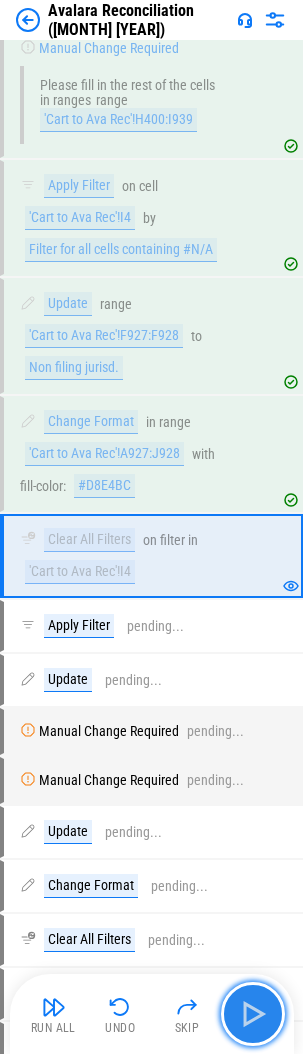 click at bounding box center (253, 1014) 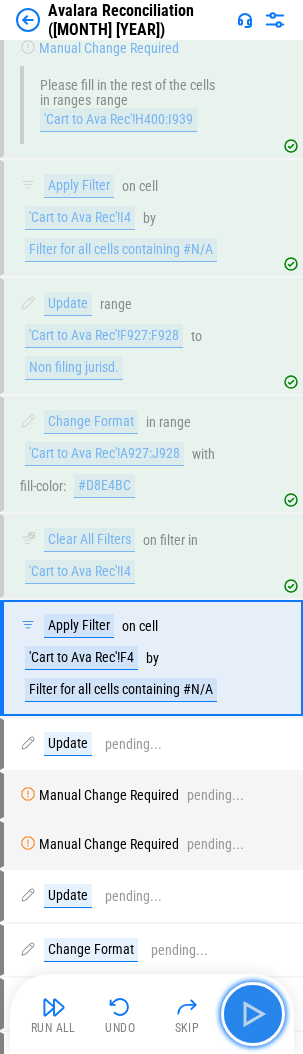 click at bounding box center [253, 1014] 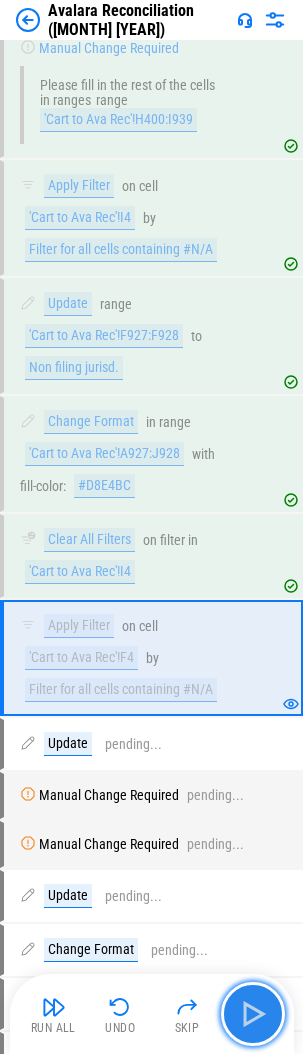 click at bounding box center [253, 1014] 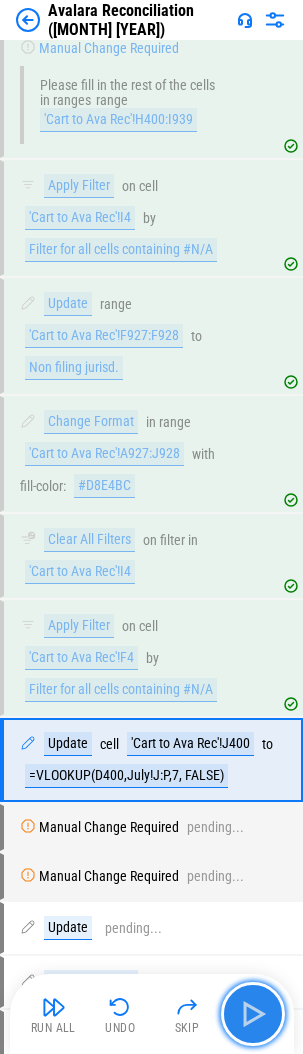 click at bounding box center (253, 1014) 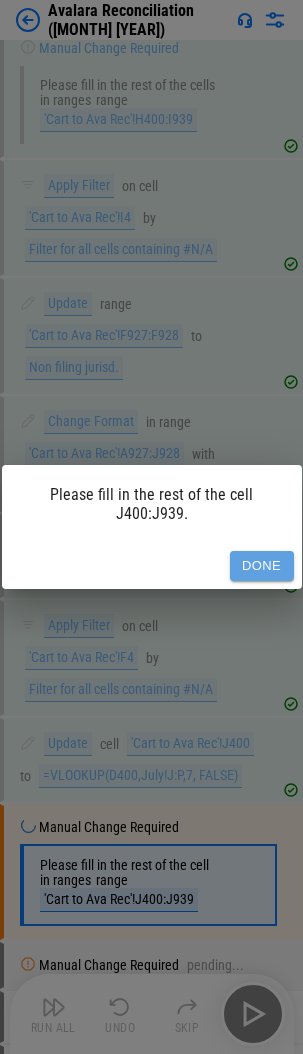 click on "Done" at bounding box center [262, 566] 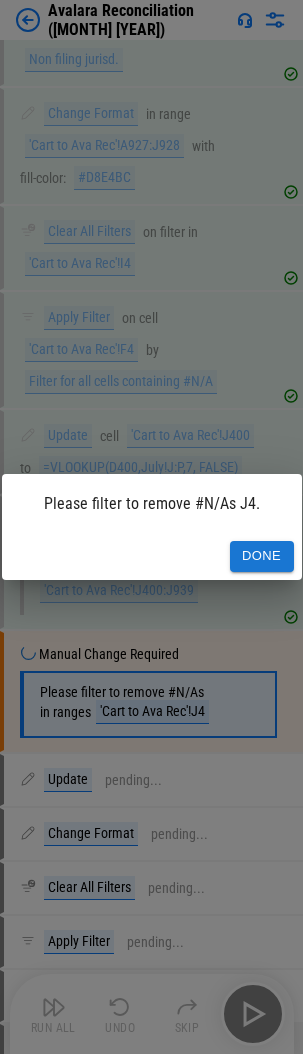 scroll, scrollTop: 6297, scrollLeft: 0, axis: vertical 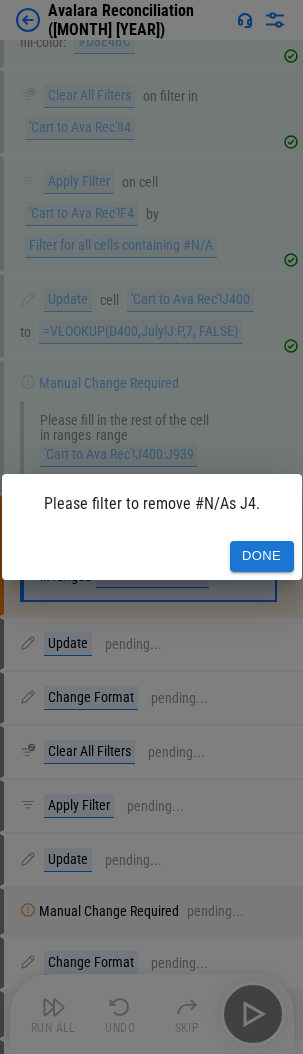 click on "Done" at bounding box center [262, 556] 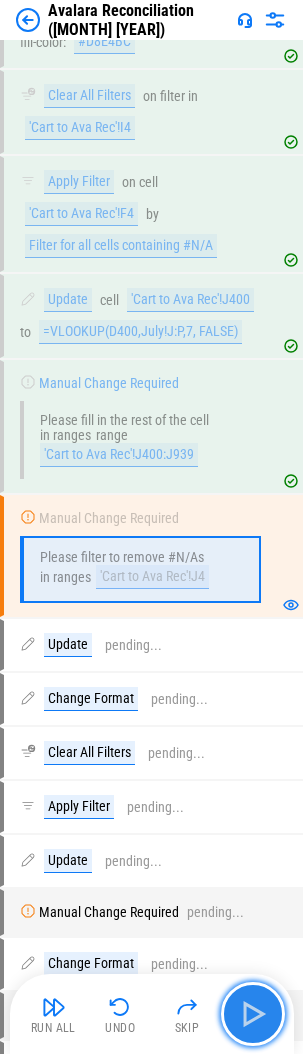 click at bounding box center (253, 1014) 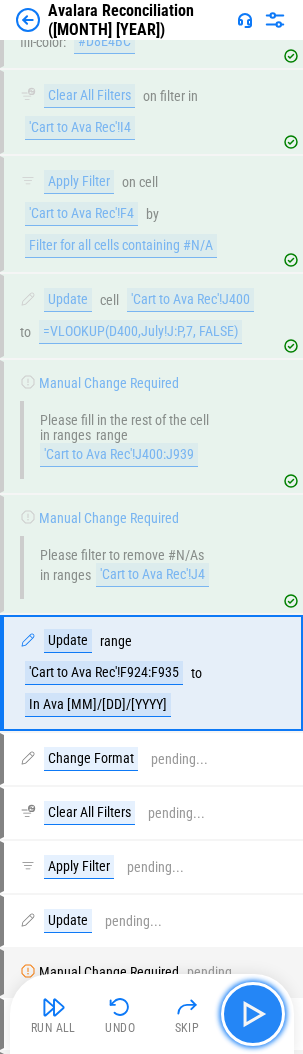 click at bounding box center (253, 1014) 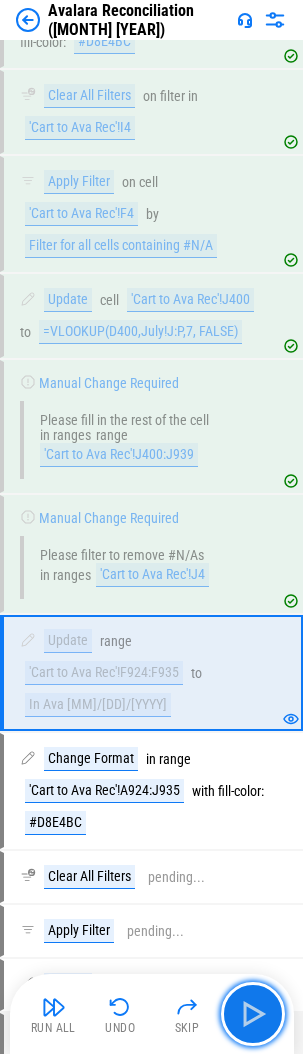 click at bounding box center (253, 1014) 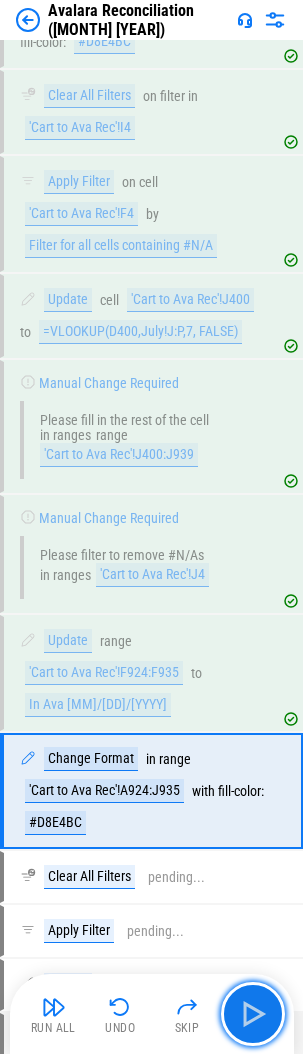 click at bounding box center [253, 1014] 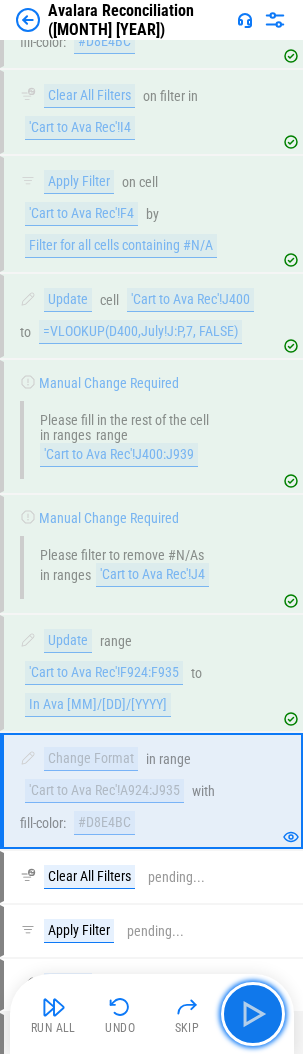 click at bounding box center [253, 1014] 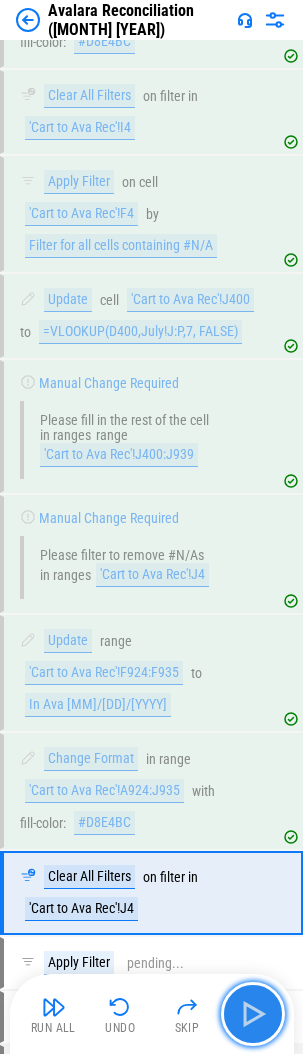 click at bounding box center (253, 1014) 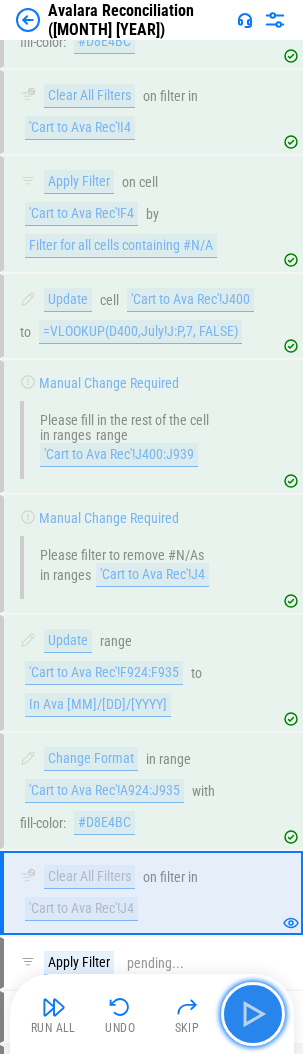 click at bounding box center [253, 1014] 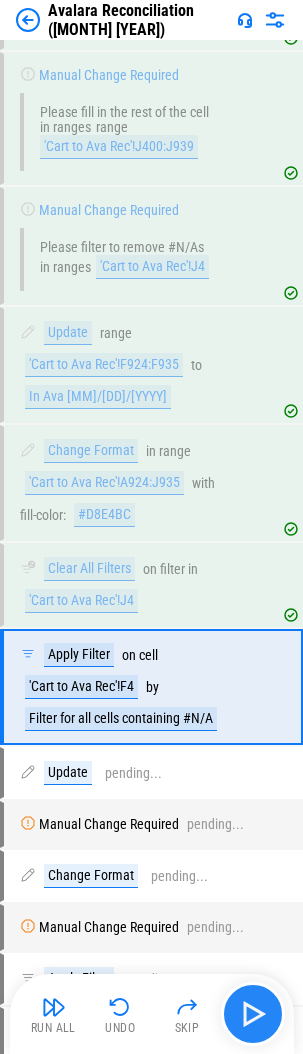 scroll, scrollTop: 6736, scrollLeft: 0, axis: vertical 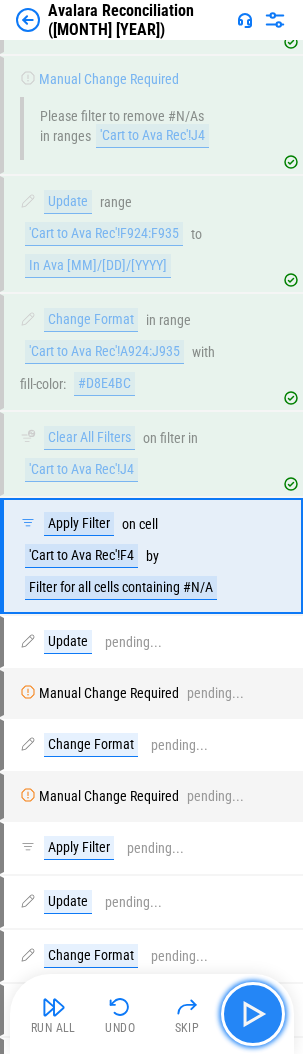 click at bounding box center (253, 1014) 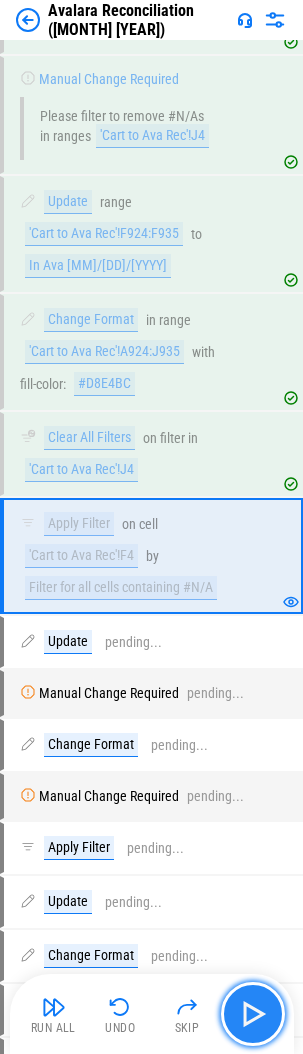 click at bounding box center (253, 1014) 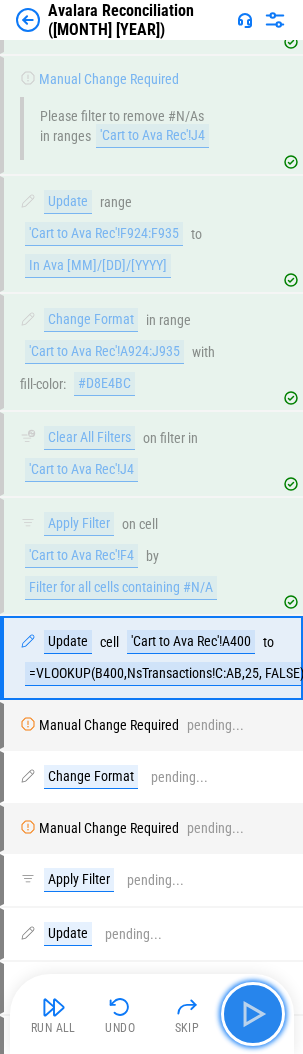 click at bounding box center (253, 1014) 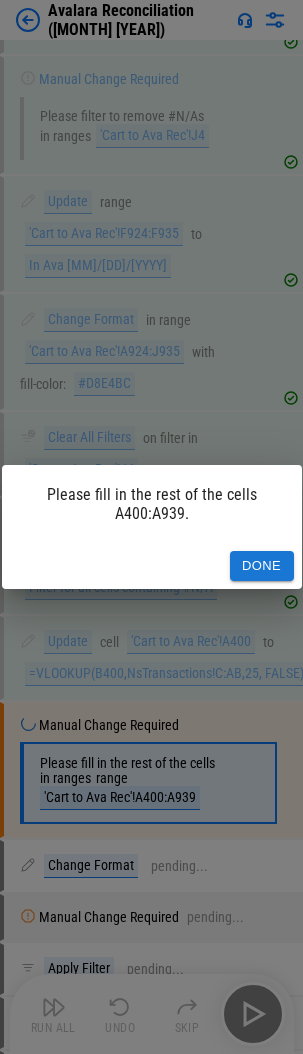 click on "Done" at bounding box center (262, 566) 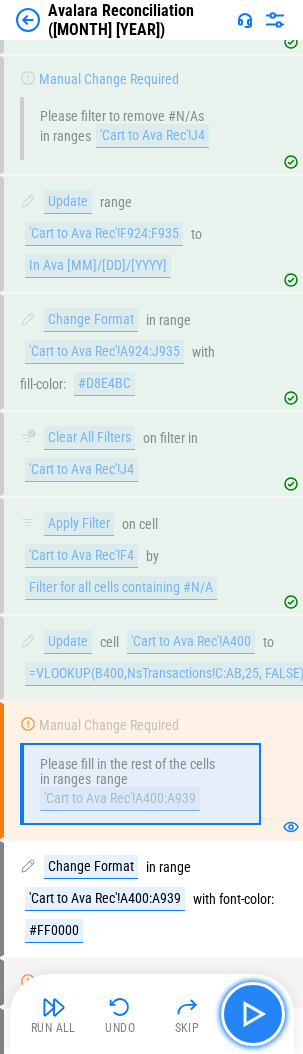 click at bounding box center [253, 1014] 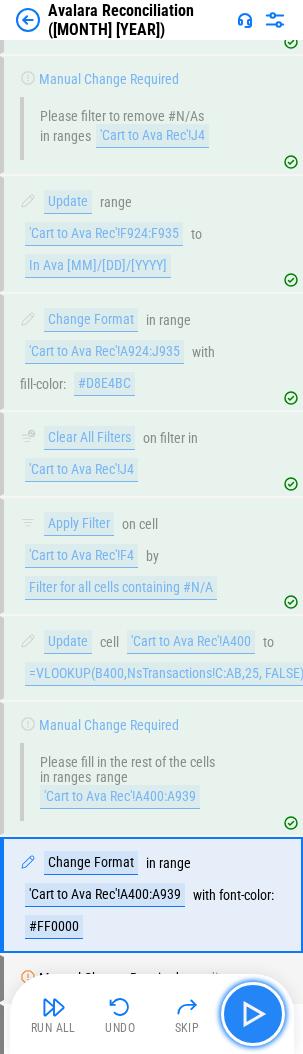 click at bounding box center (253, 1014) 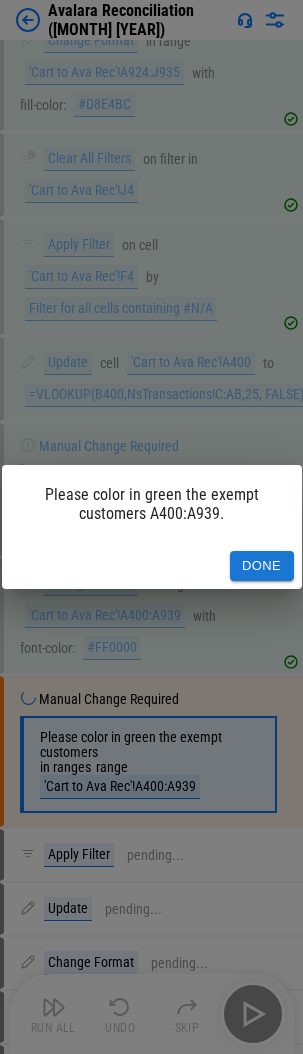 scroll, scrollTop: 7211, scrollLeft: 0, axis: vertical 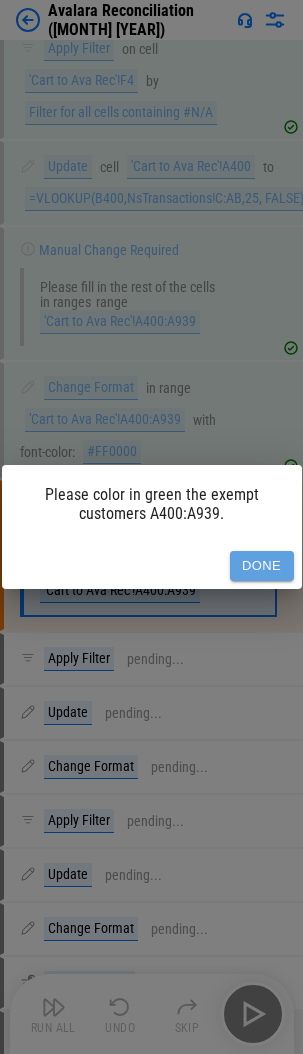 click on "Done" at bounding box center (262, 566) 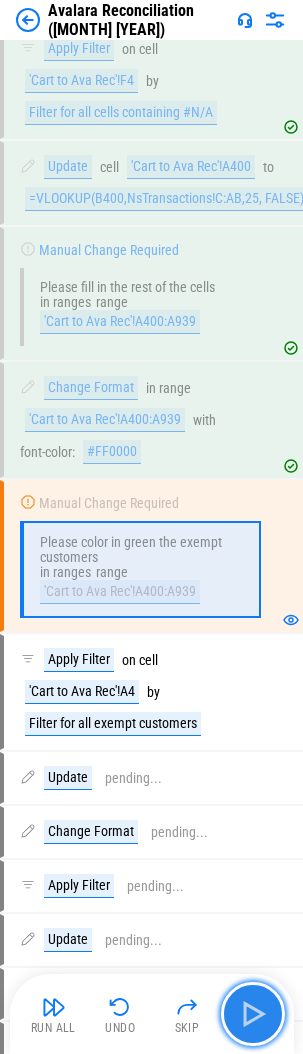 click at bounding box center [253, 1014] 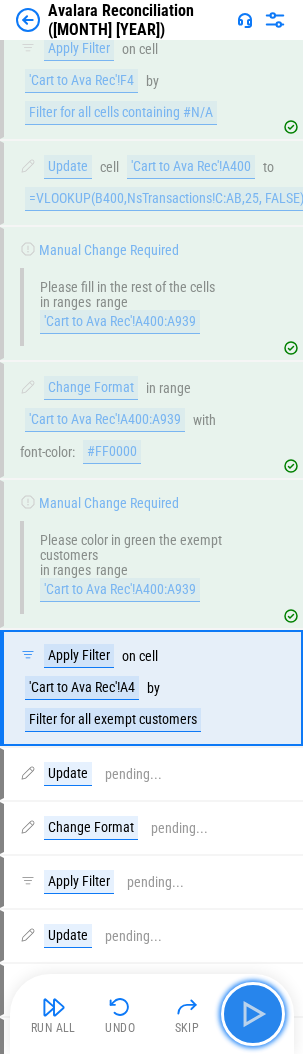 click at bounding box center [253, 1014] 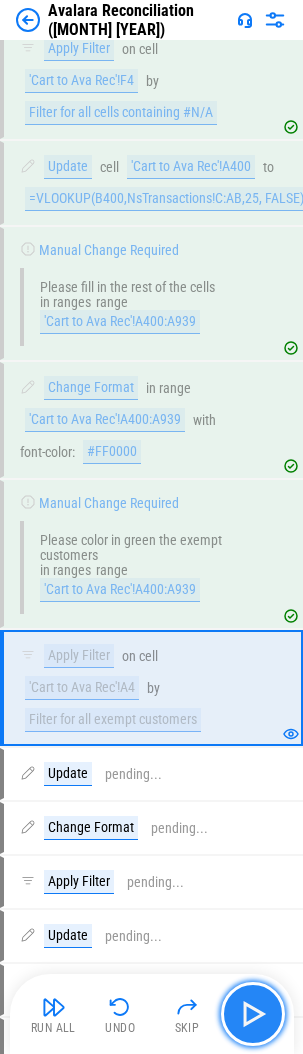 click at bounding box center [253, 1014] 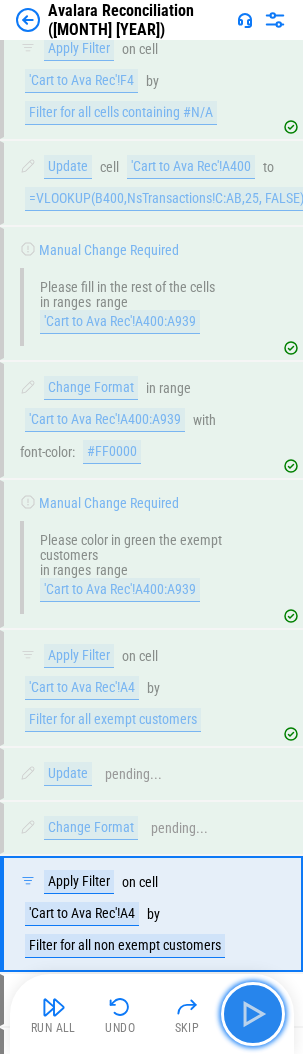 click at bounding box center (253, 1014) 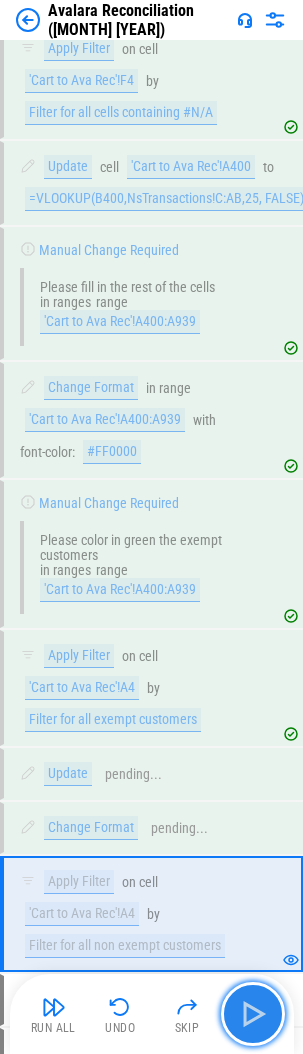 click at bounding box center [253, 1014] 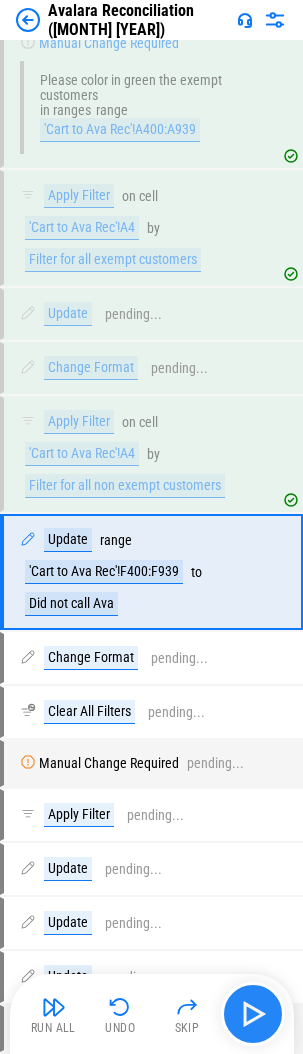 scroll, scrollTop: 7687, scrollLeft: 0, axis: vertical 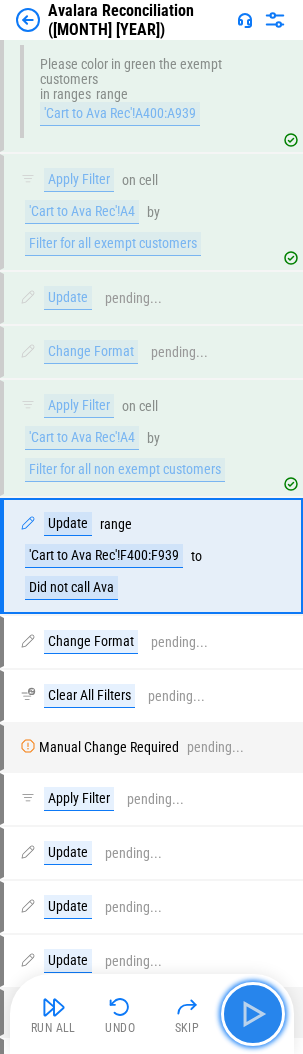 click at bounding box center [253, 1014] 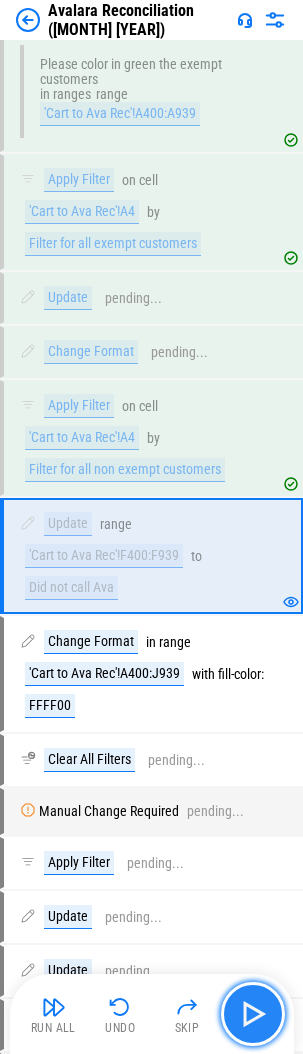 click at bounding box center (253, 1014) 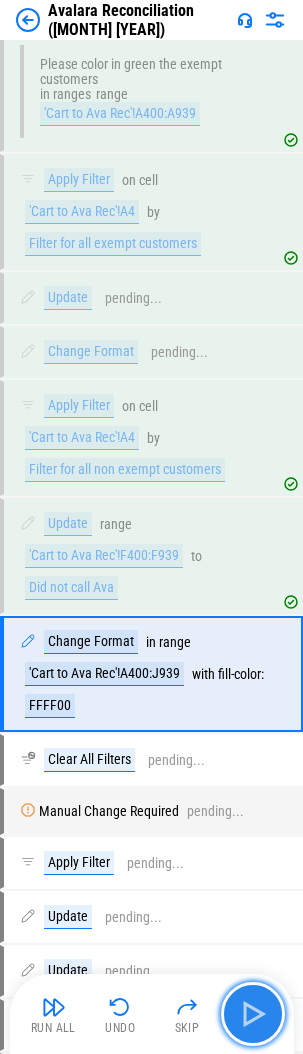 click at bounding box center [253, 1014] 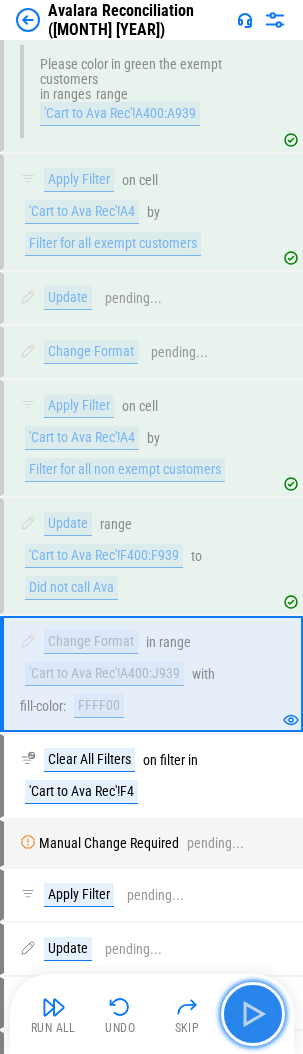 click at bounding box center [253, 1014] 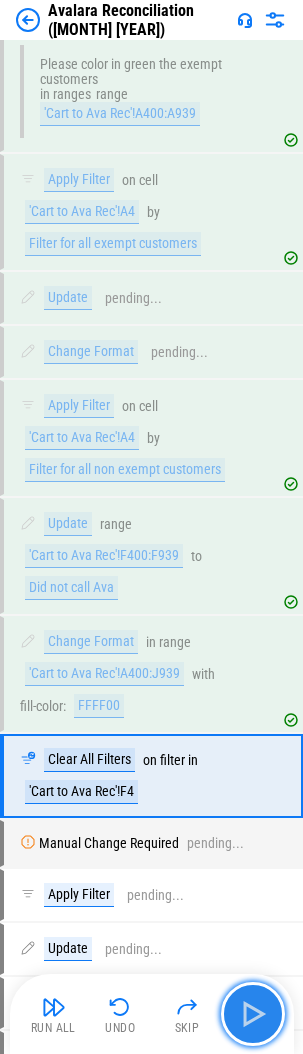click at bounding box center (253, 1014) 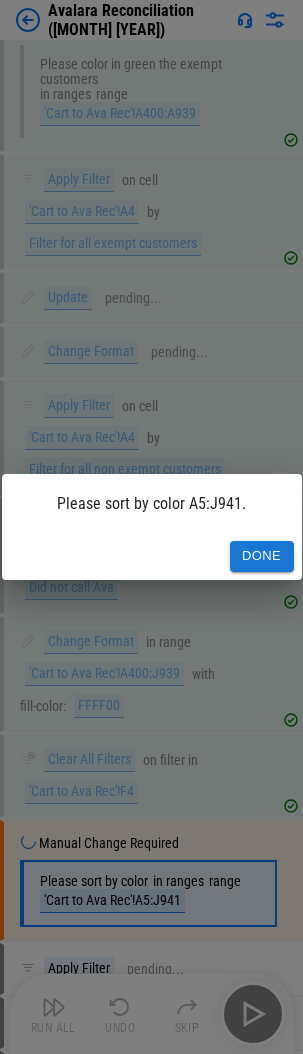 click on "Done" at bounding box center [262, 556] 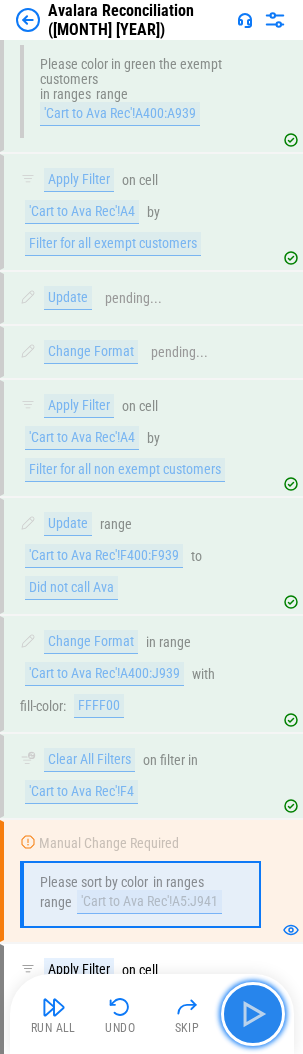 click at bounding box center [253, 1014] 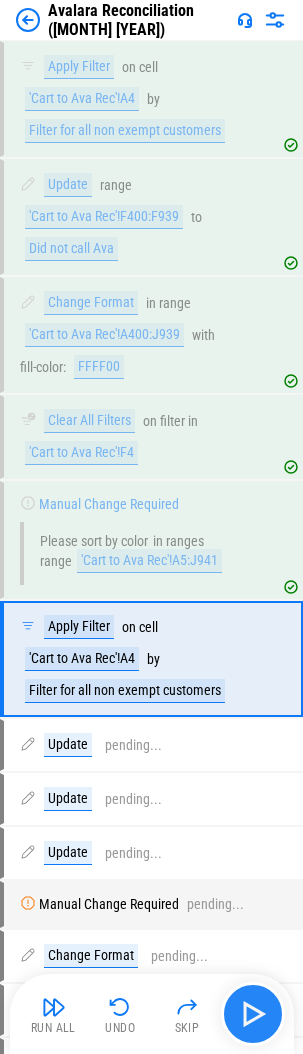 scroll, scrollTop: 8129, scrollLeft: 0, axis: vertical 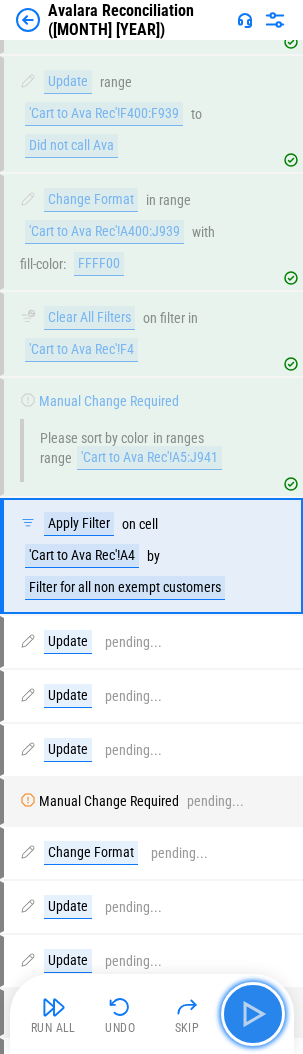 click at bounding box center (253, 1014) 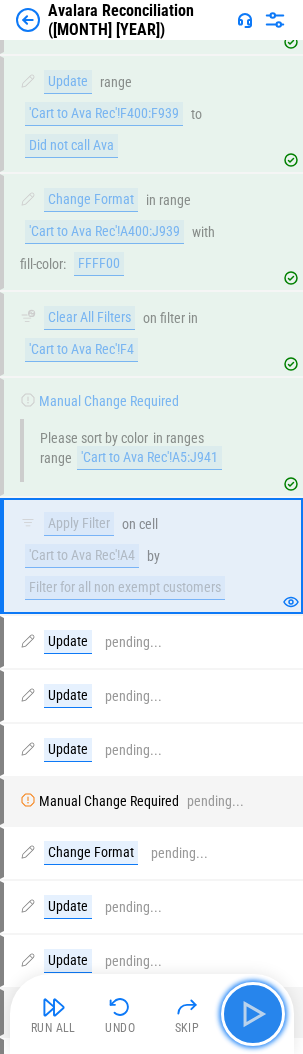 click at bounding box center (253, 1014) 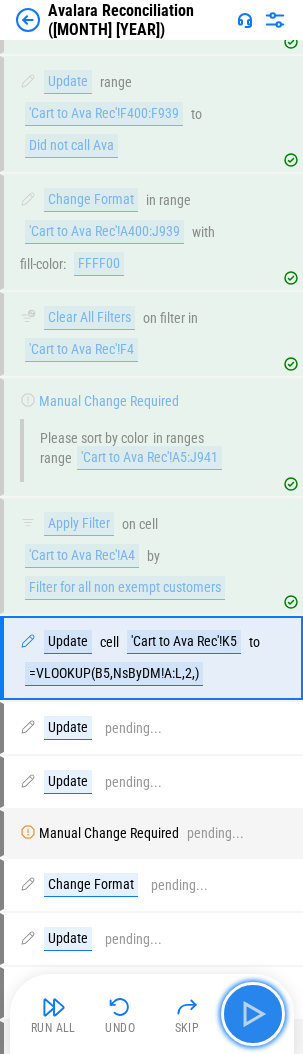 click at bounding box center [253, 1014] 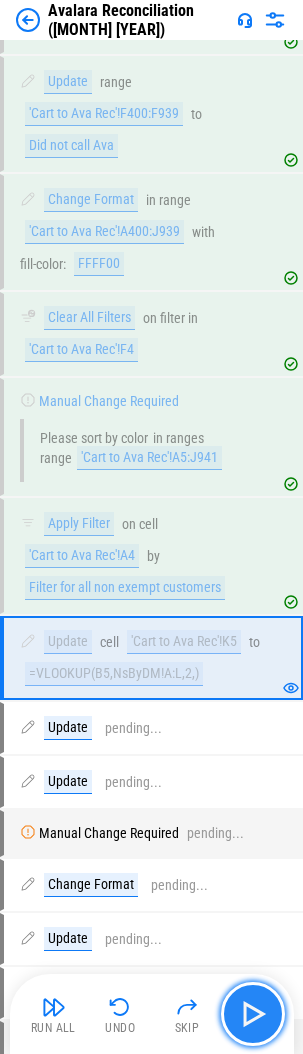 click at bounding box center [253, 1014] 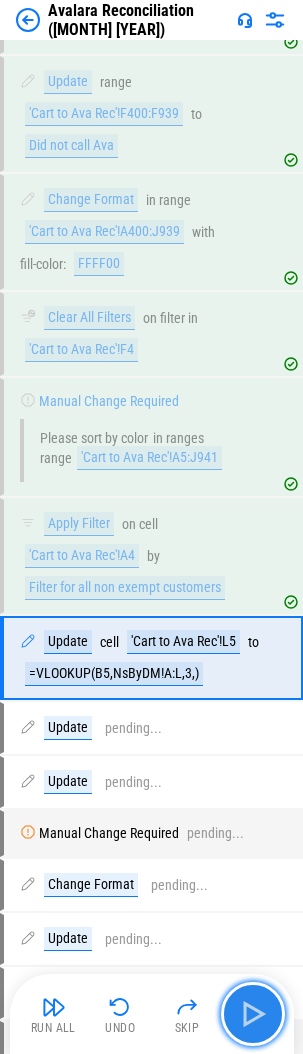 click at bounding box center [253, 1014] 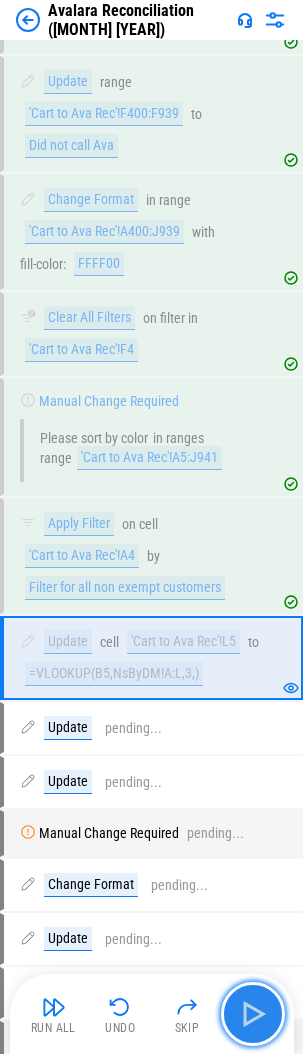 click at bounding box center (253, 1014) 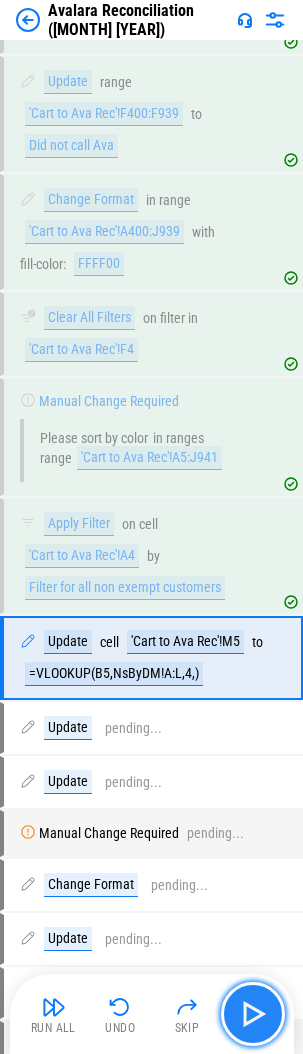 click at bounding box center [253, 1014] 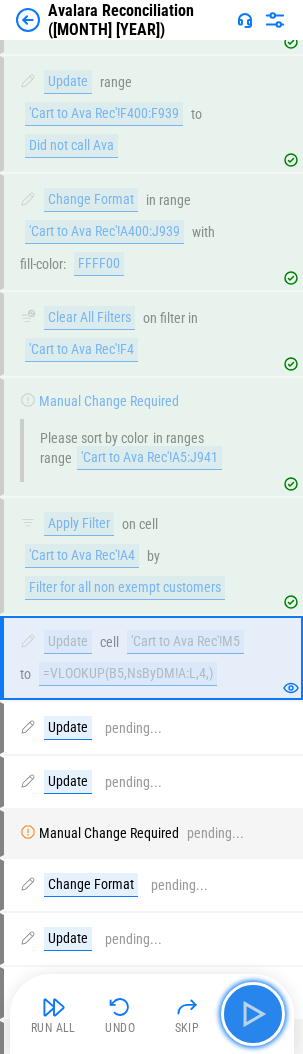 click at bounding box center [253, 1014] 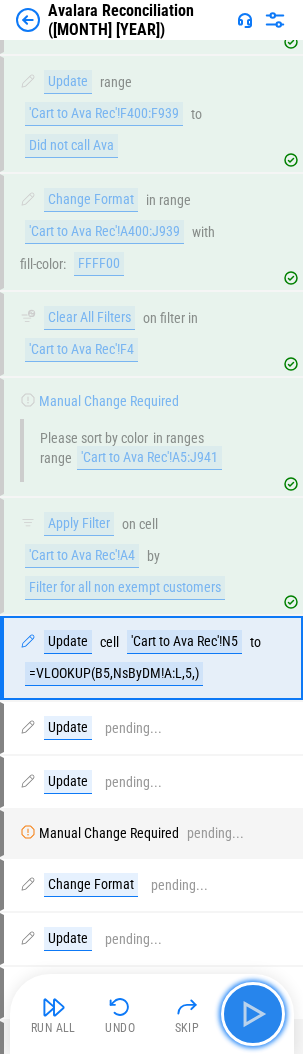 click at bounding box center [253, 1014] 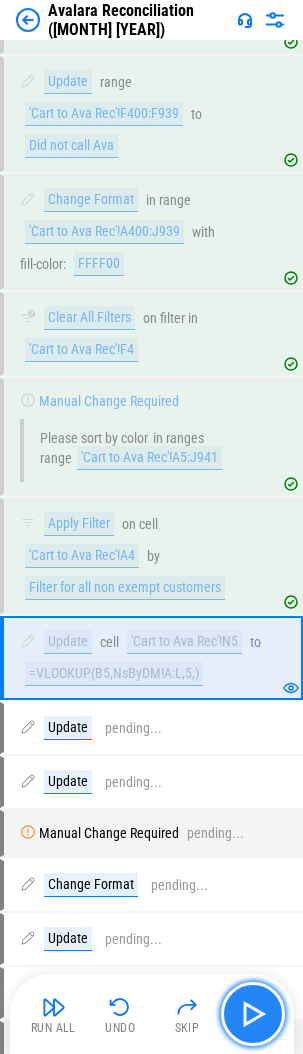click at bounding box center [253, 1014] 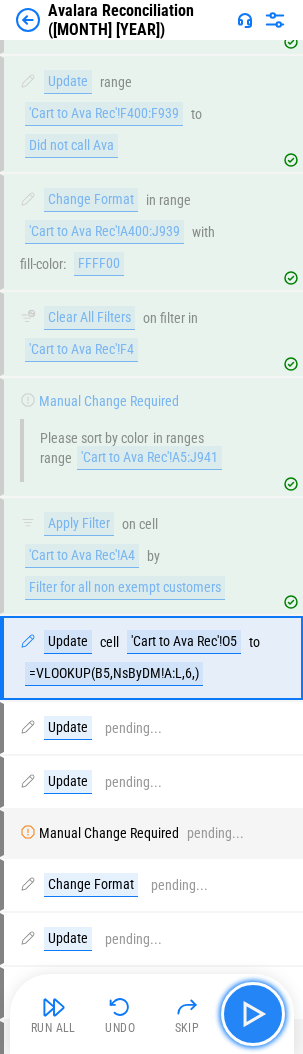 click at bounding box center [253, 1014] 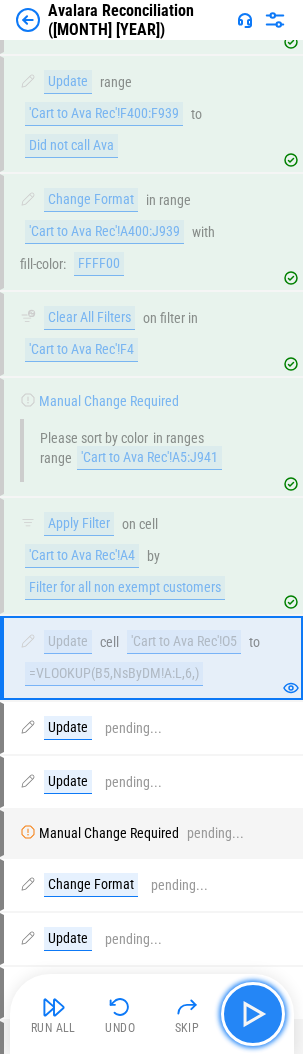 click at bounding box center (253, 1014) 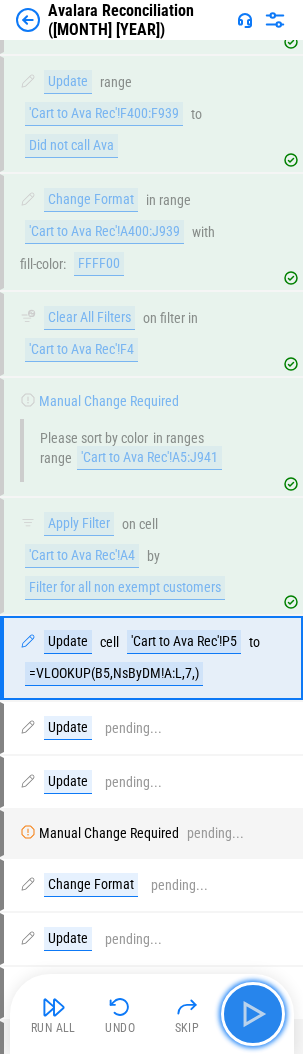 click at bounding box center [253, 1014] 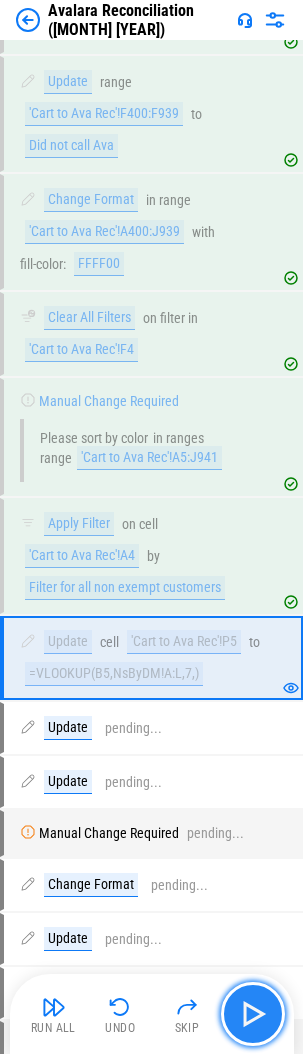 click at bounding box center (253, 1014) 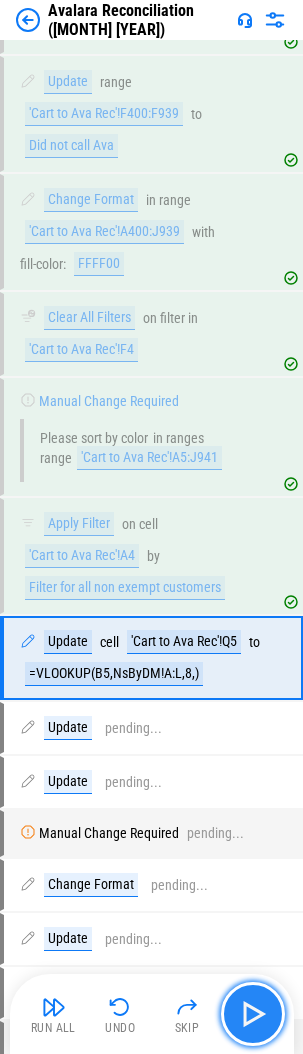 click at bounding box center [253, 1014] 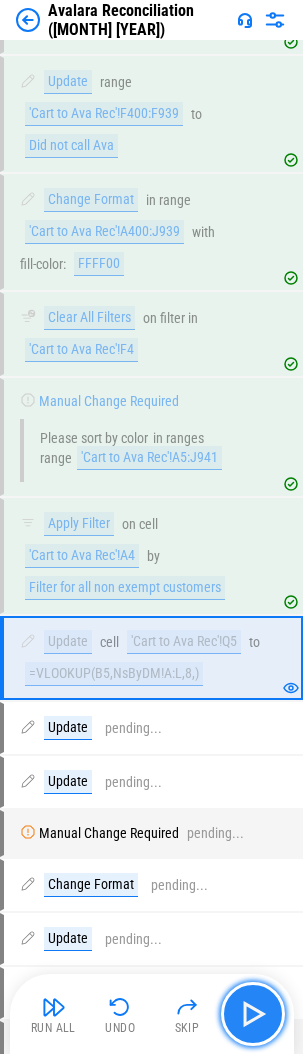click at bounding box center [253, 1014] 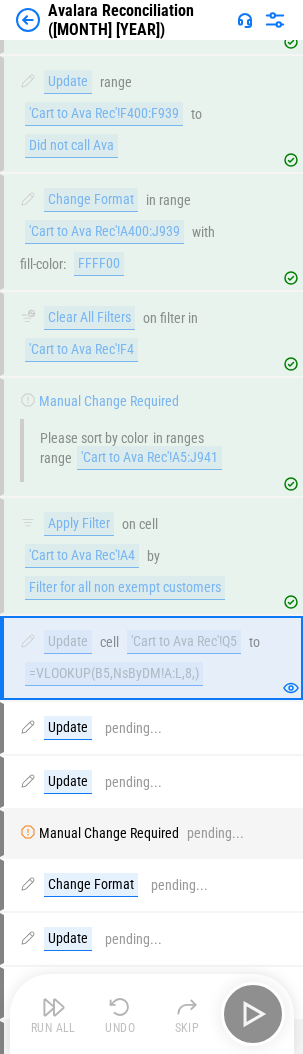 click on "Run All Undo Skip" at bounding box center [154, 1014] 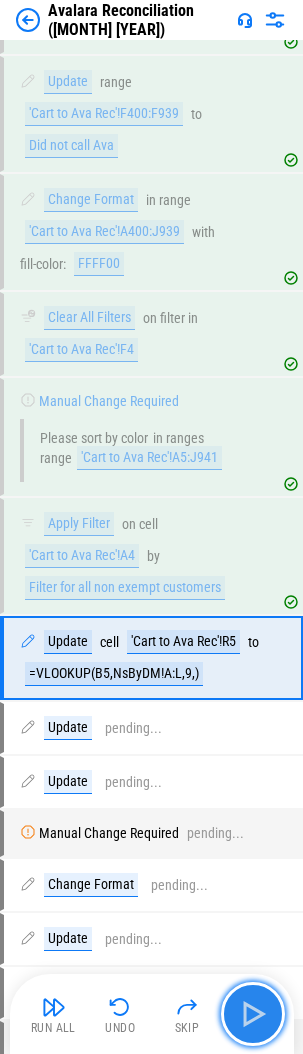 click at bounding box center [253, 1014] 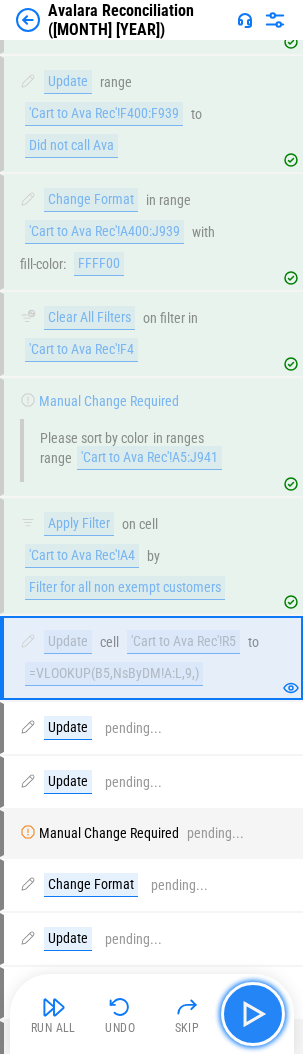 click at bounding box center [253, 1014] 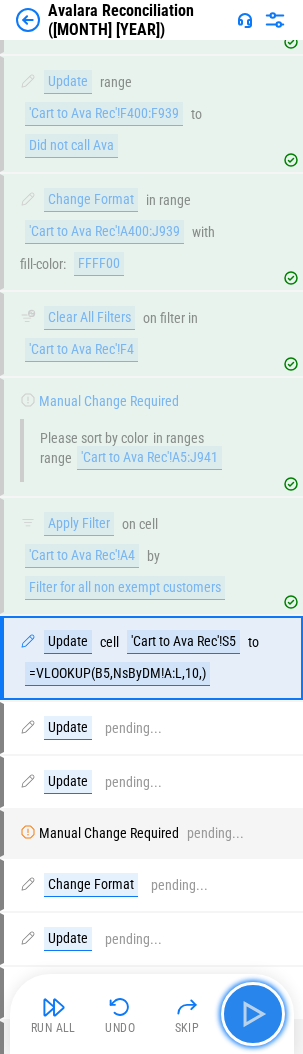 click at bounding box center [253, 1014] 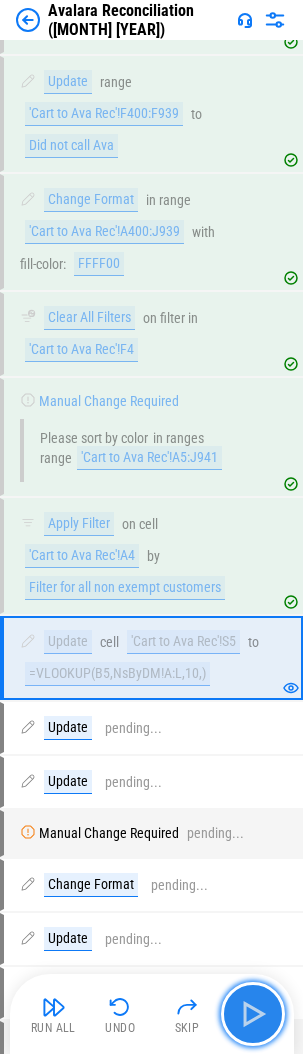 click at bounding box center (253, 1014) 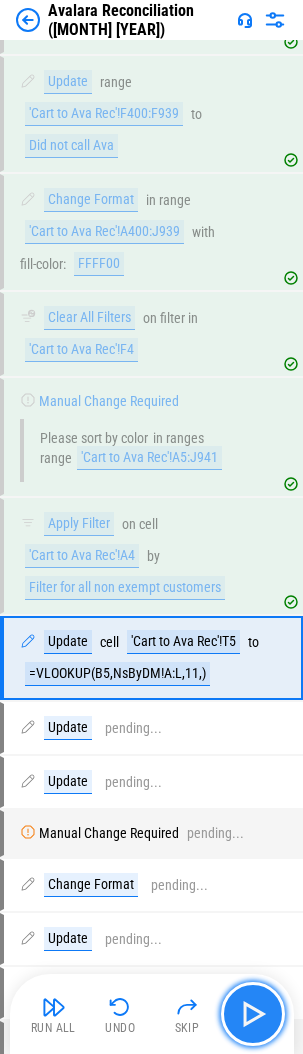 click at bounding box center [253, 1014] 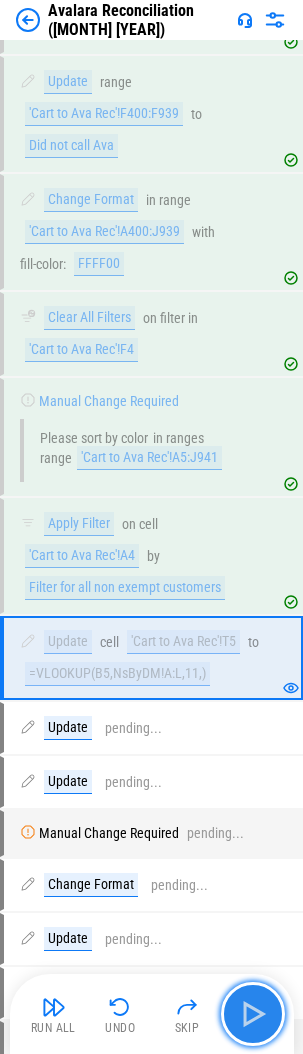 click at bounding box center [253, 1014] 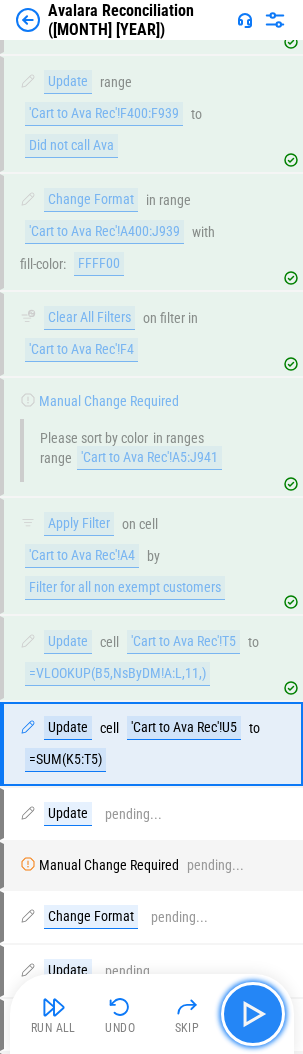 click at bounding box center (253, 1014) 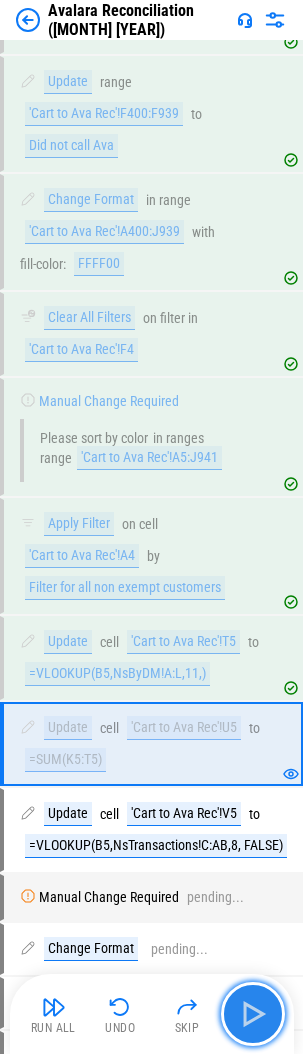 click at bounding box center [253, 1014] 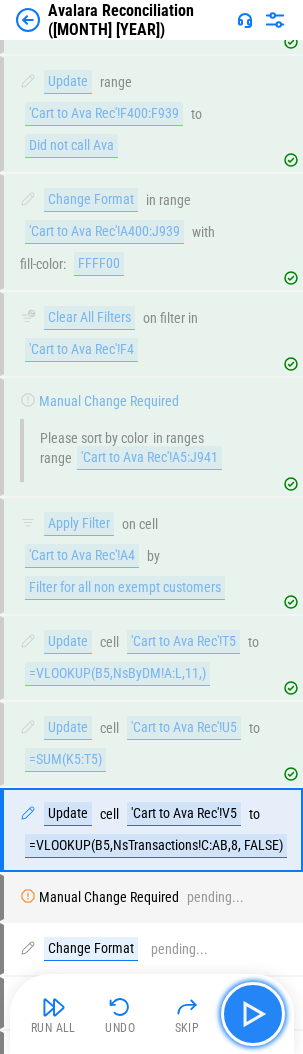 click at bounding box center (253, 1014) 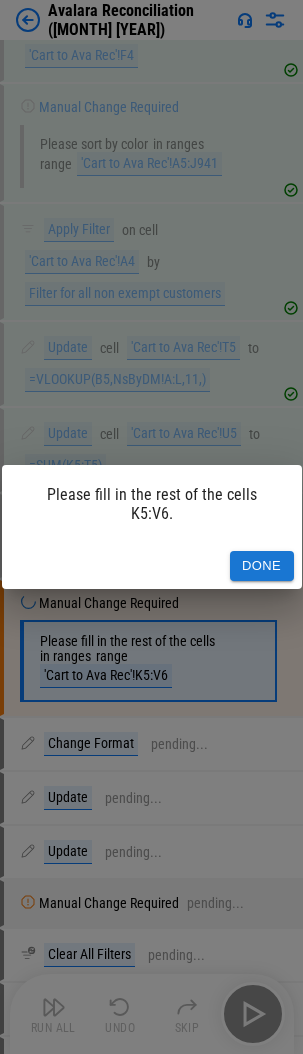 scroll, scrollTop: 8515, scrollLeft: 0, axis: vertical 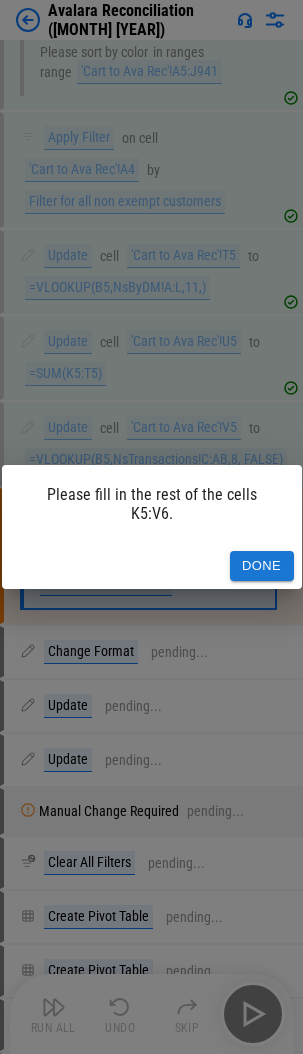 click on "Done" at bounding box center [262, 566] 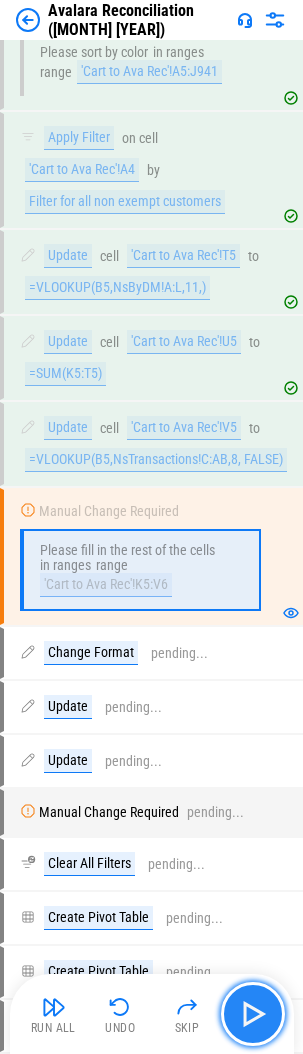 click at bounding box center [253, 1014] 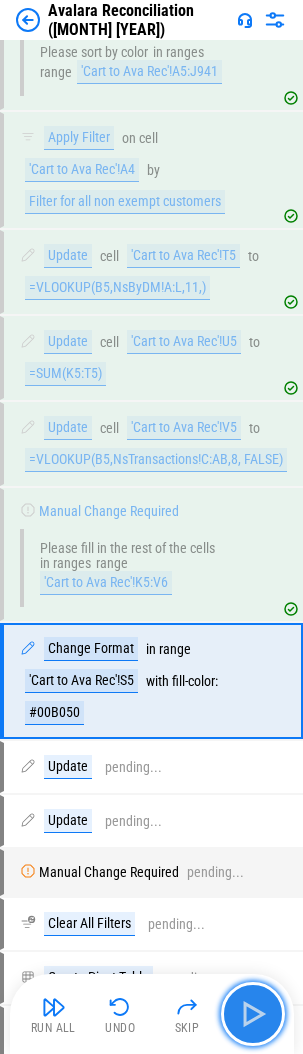 click at bounding box center [253, 1014] 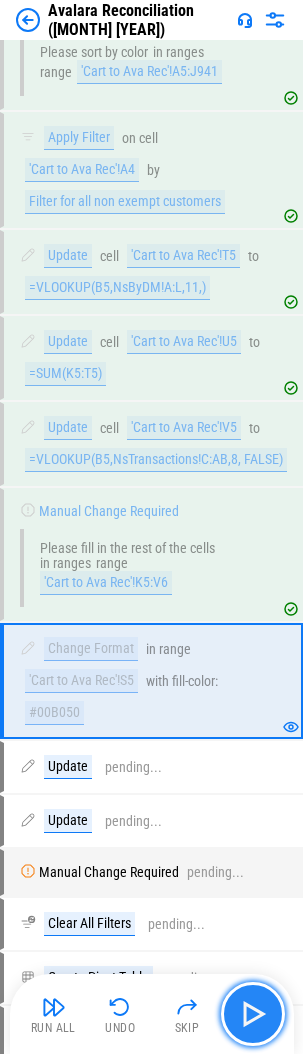 click at bounding box center (253, 1014) 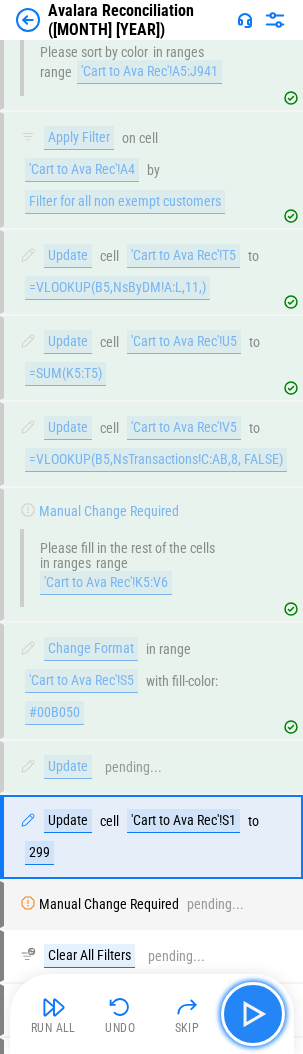 click at bounding box center [253, 1014] 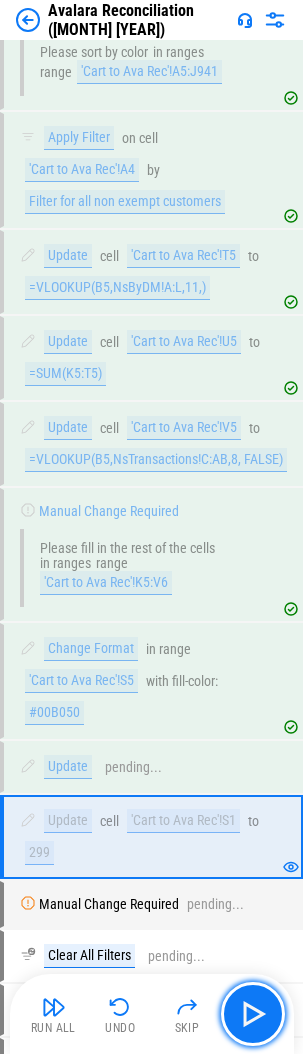 click at bounding box center (253, 1014) 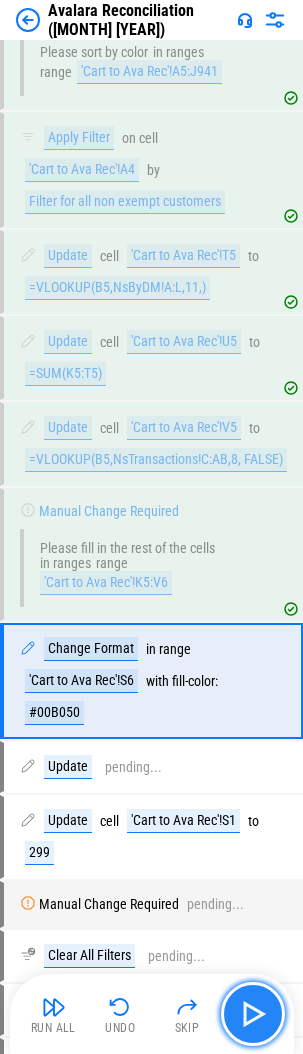 click at bounding box center [253, 1014] 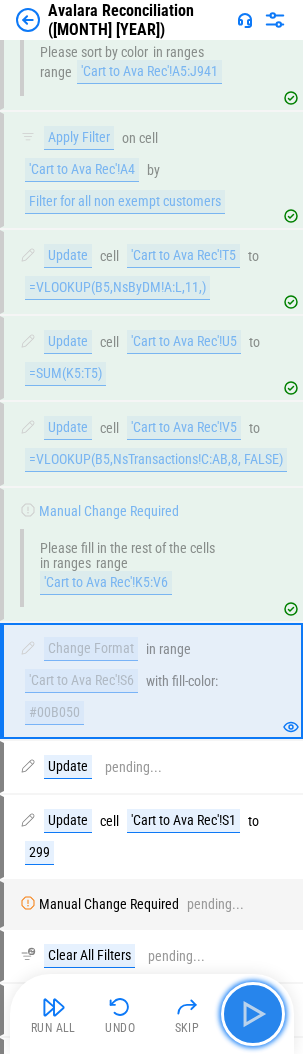 click at bounding box center (253, 1014) 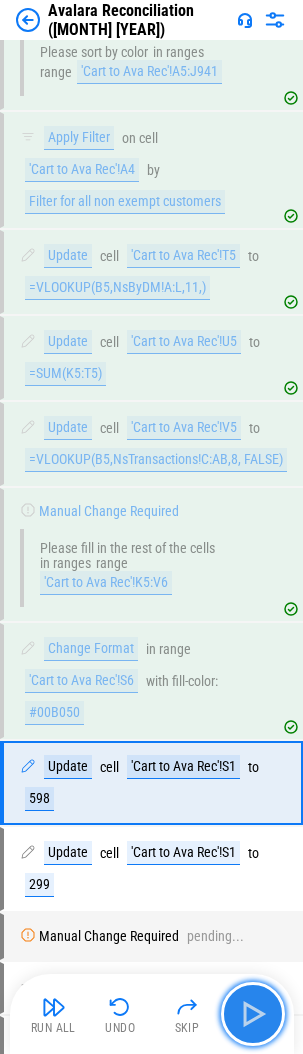 click at bounding box center [253, 1014] 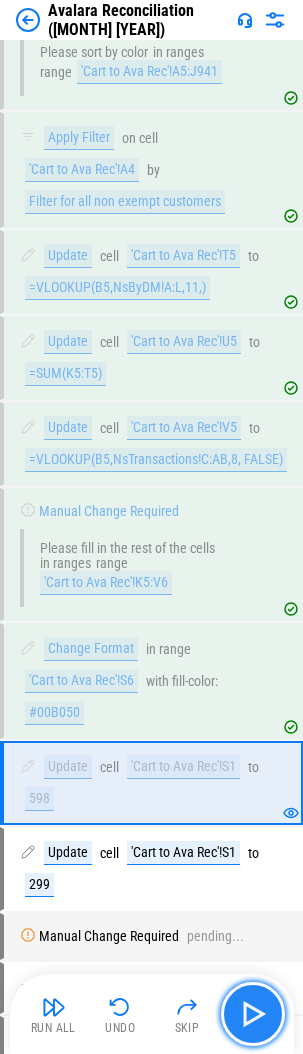 click at bounding box center [253, 1014] 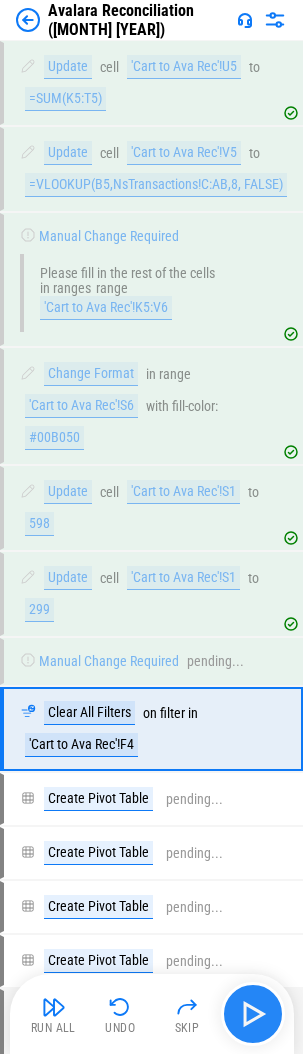 scroll, scrollTop: 8964, scrollLeft: 0, axis: vertical 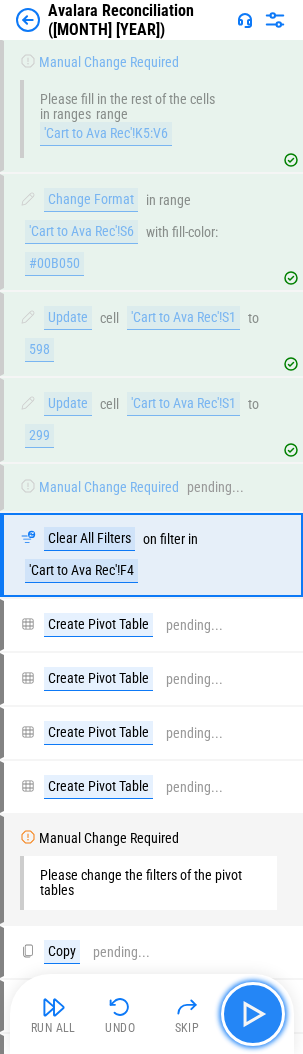 click at bounding box center [253, 1014] 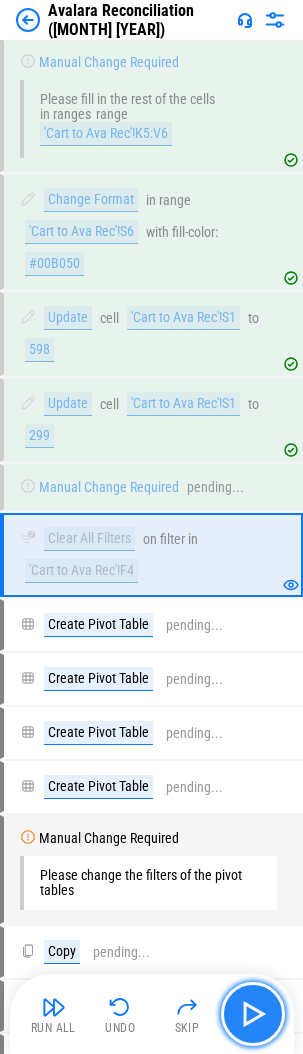 click at bounding box center [253, 1014] 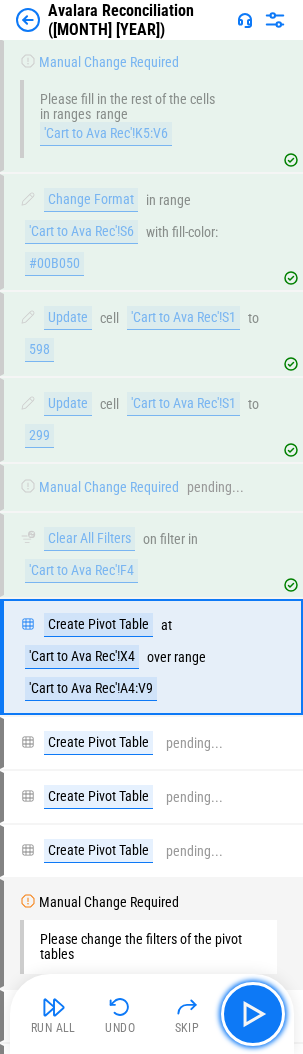 click at bounding box center [253, 1014] 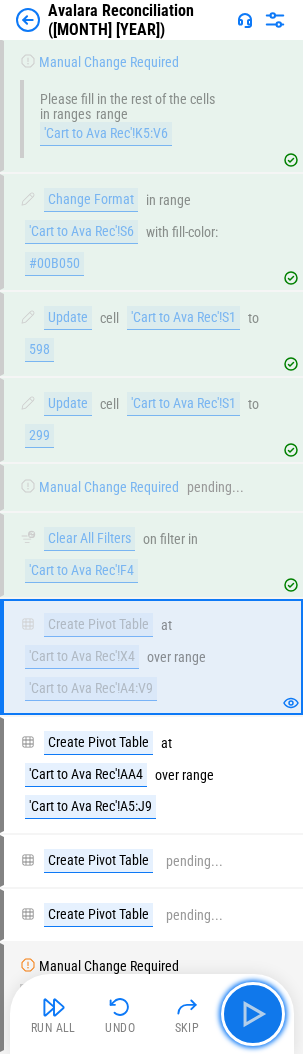 click at bounding box center (253, 1014) 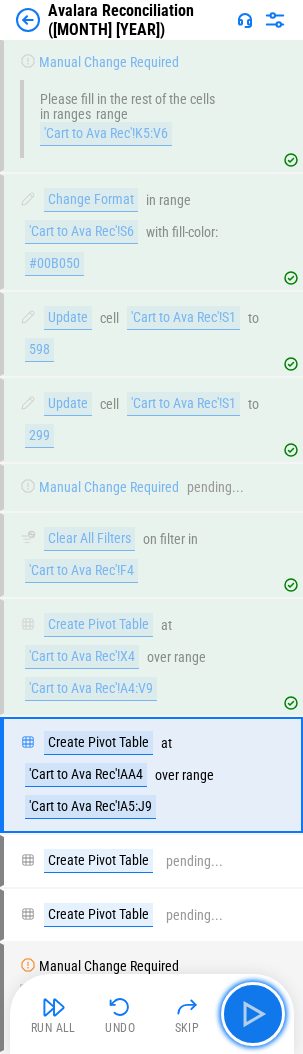 click at bounding box center [253, 1014] 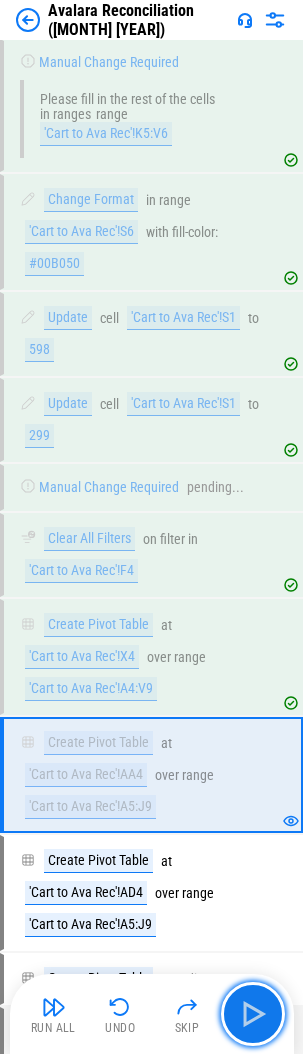 click at bounding box center (253, 1014) 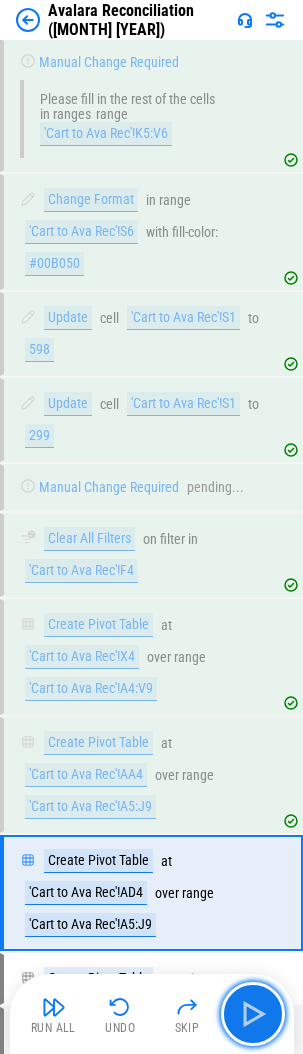 click at bounding box center (253, 1014) 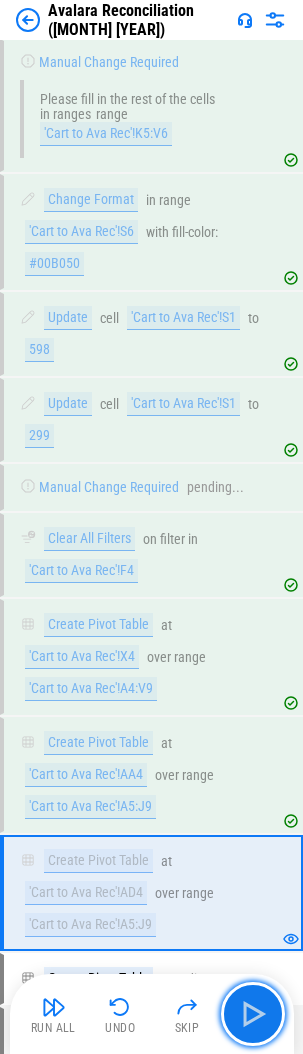 click at bounding box center [253, 1014] 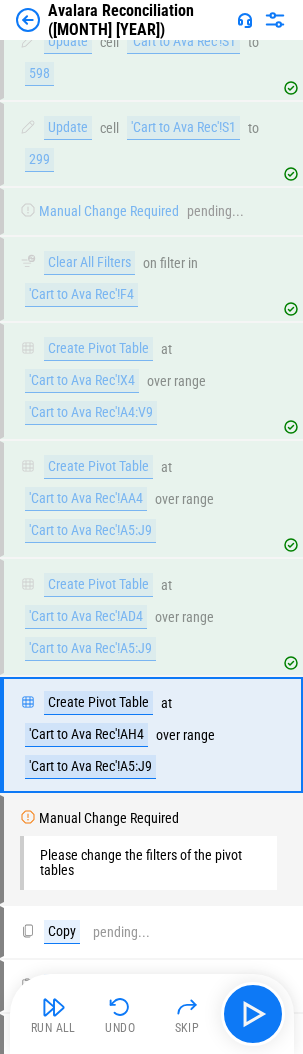 scroll, scrollTop: 9420, scrollLeft: 0, axis: vertical 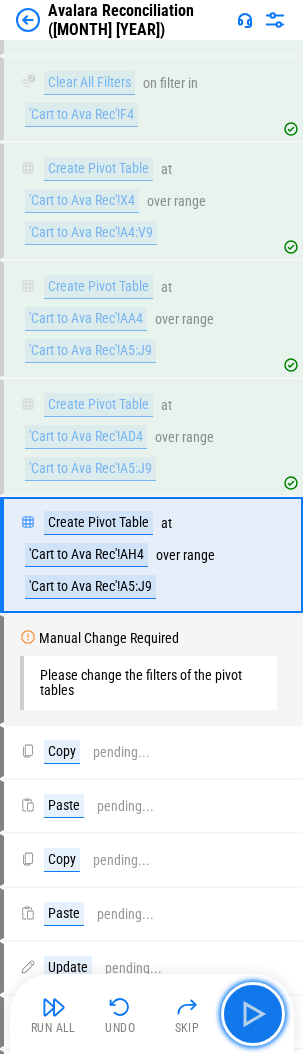 click at bounding box center (253, 1014) 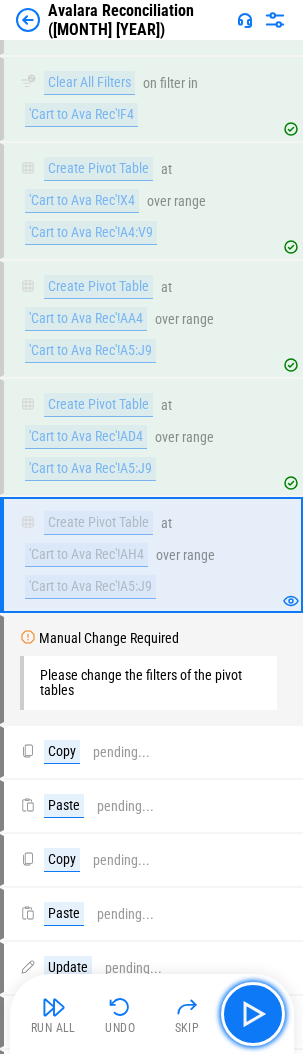 click at bounding box center [253, 1014] 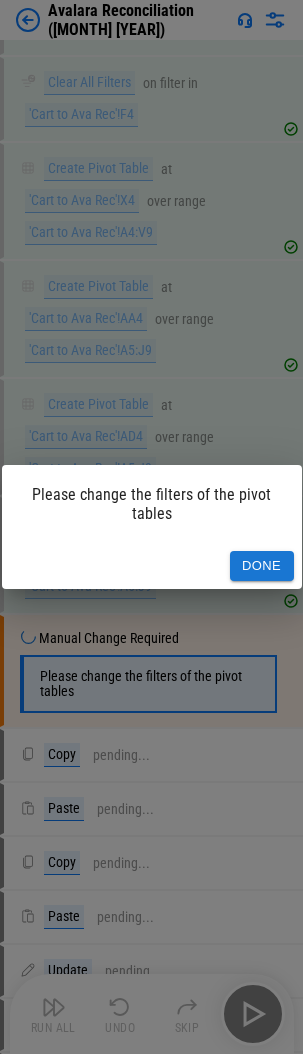 click on "Done" at bounding box center [262, 566] 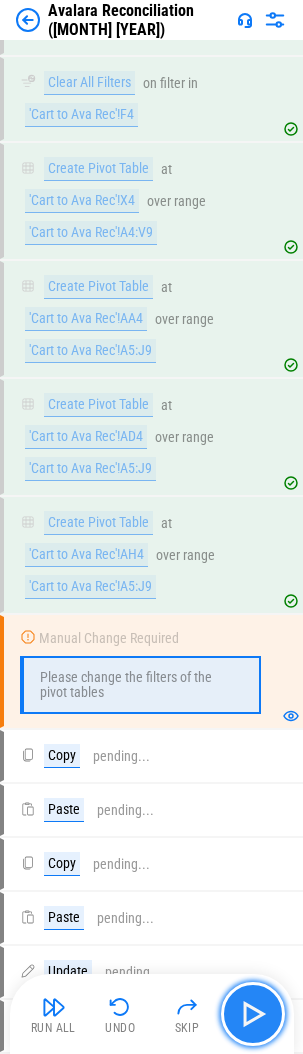 click at bounding box center [253, 1014] 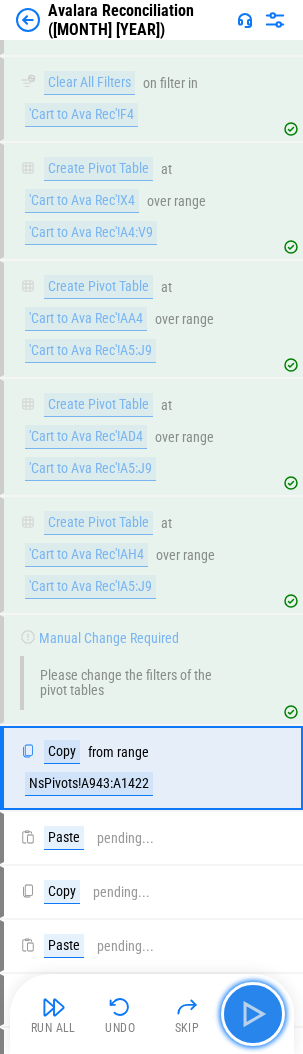 click at bounding box center [253, 1014] 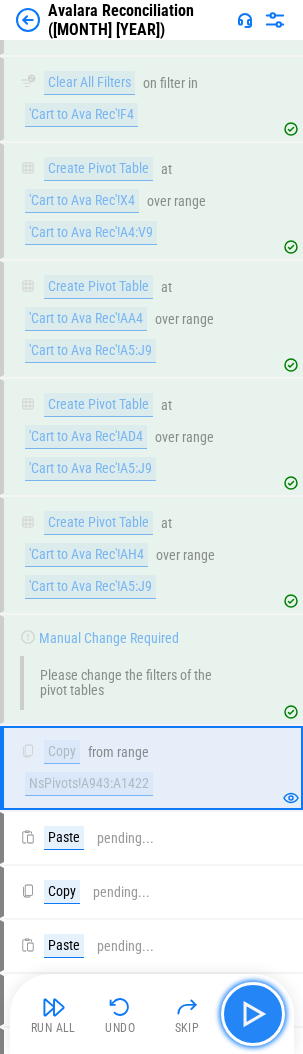 click at bounding box center (253, 1014) 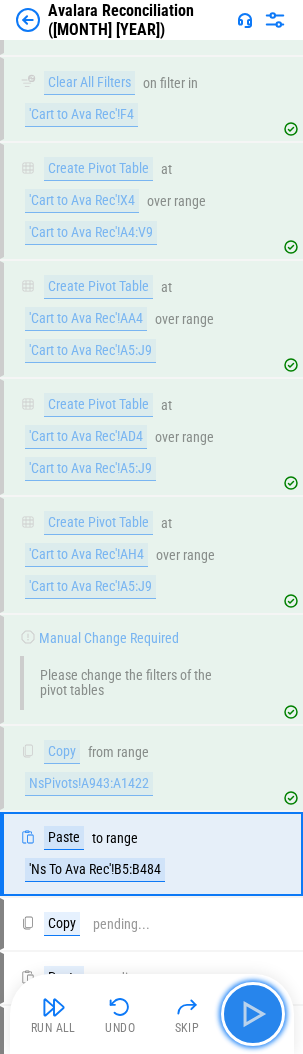 click at bounding box center (253, 1014) 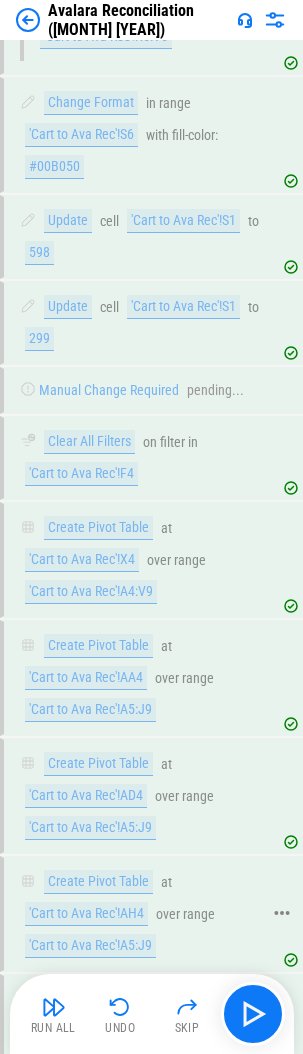 scroll, scrollTop: 9020, scrollLeft: 0, axis: vertical 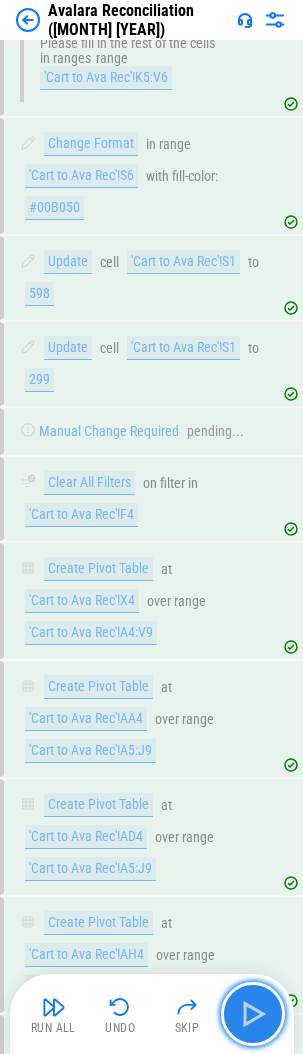 click at bounding box center [253, 1014] 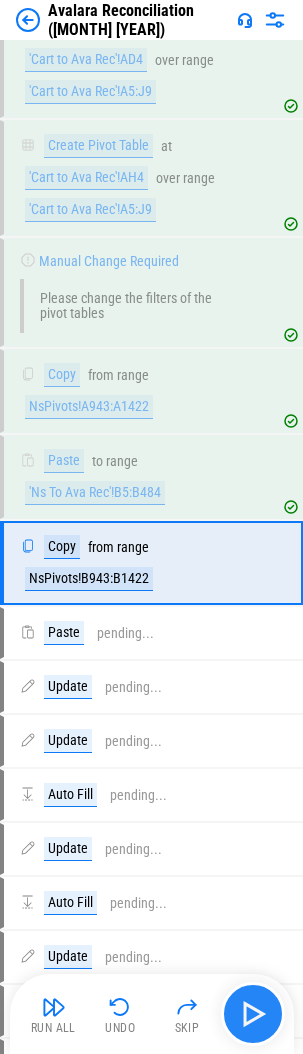 scroll, scrollTop: 9805, scrollLeft: 0, axis: vertical 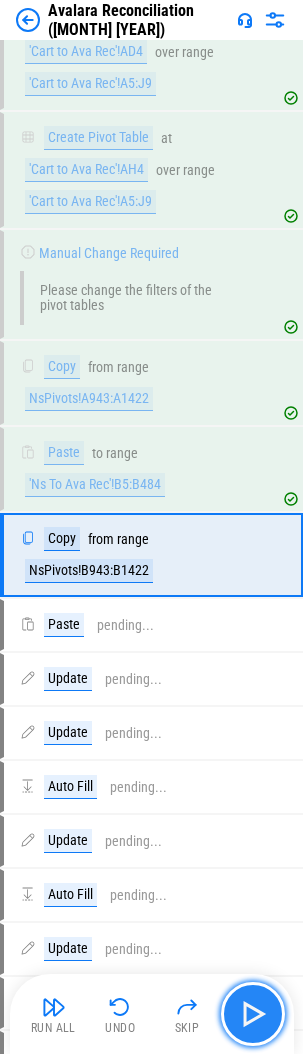 click at bounding box center (253, 1014) 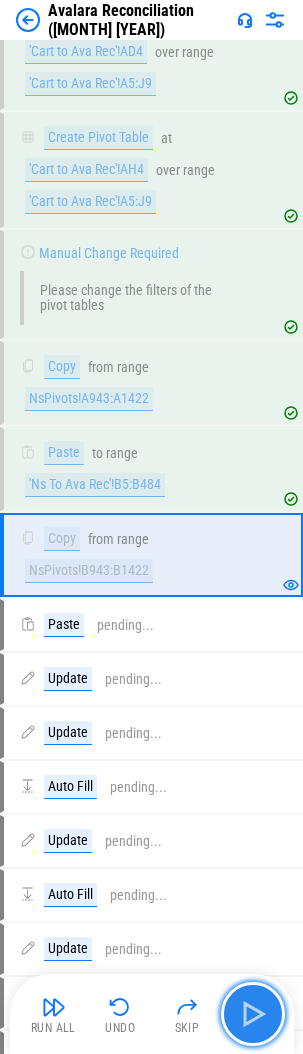 click at bounding box center [253, 1014] 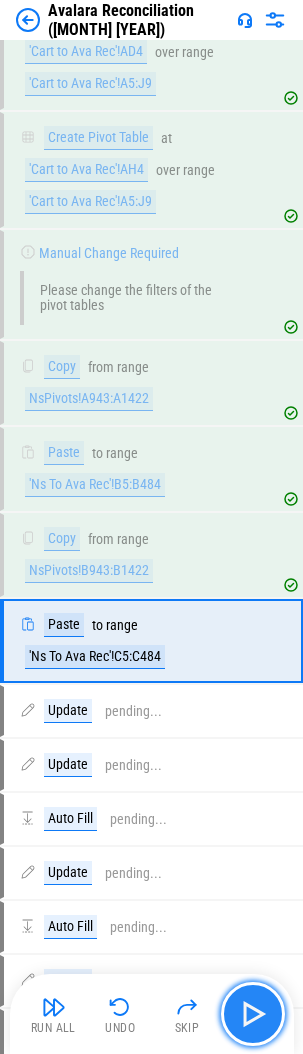 click at bounding box center [253, 1014] 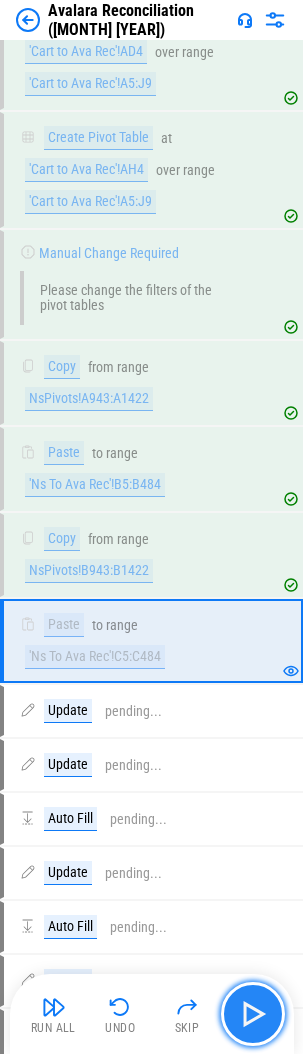 click at bounding box center (253, 1014) 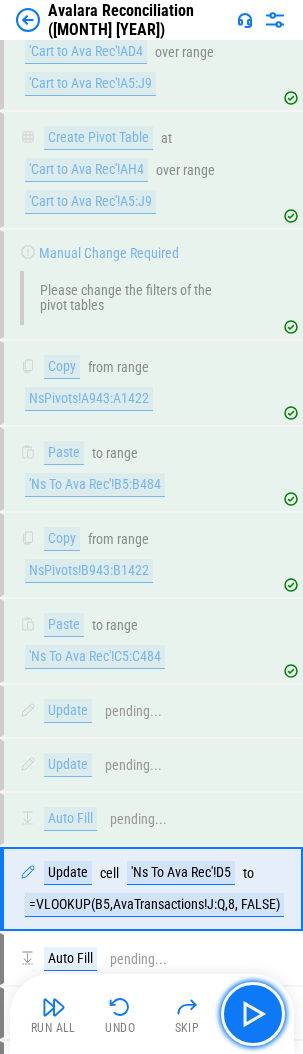 click at bounding box center [253, 1014] 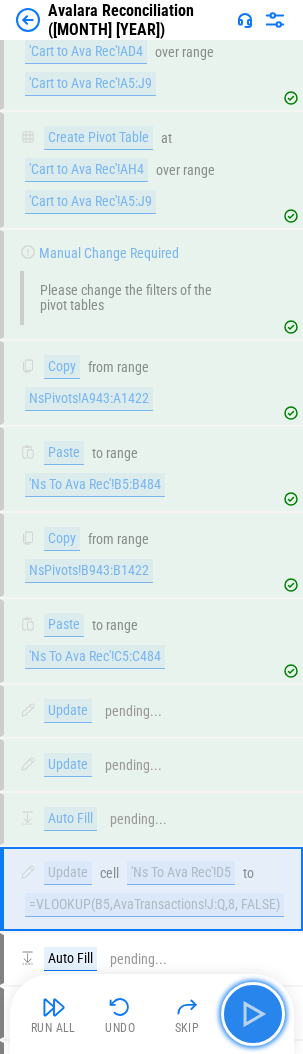 click at bounding box center (253, 1014) 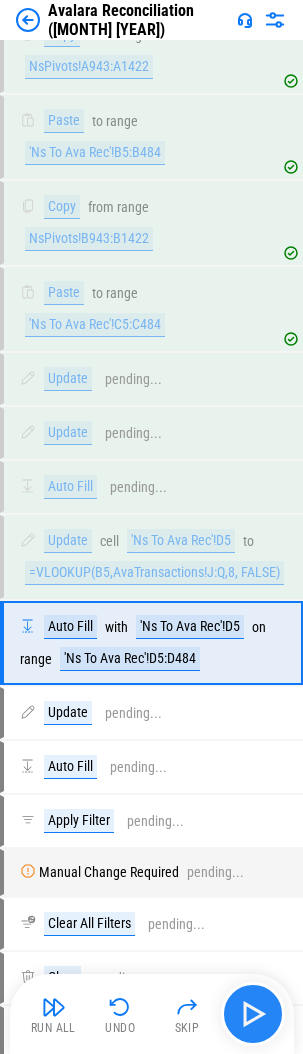 scroll, scrollTop: 10225, scrollLeft: 0, axis: vertical 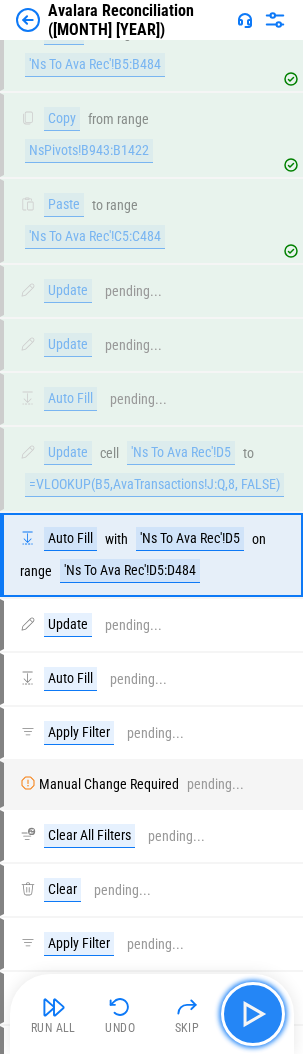 click at bounding box center [253, 1014] 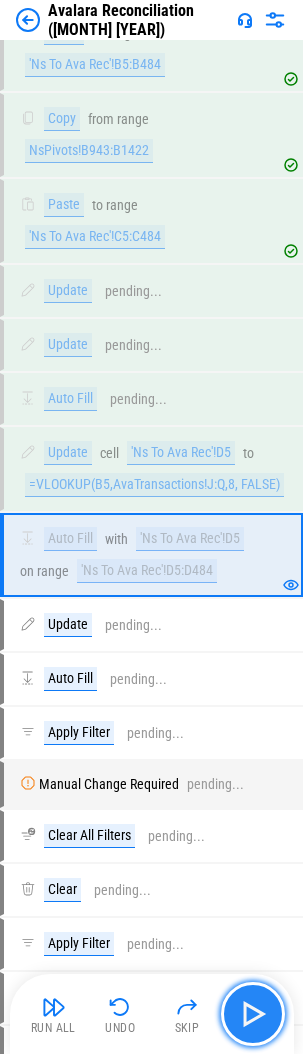 click at bounding box center [253, 1014] 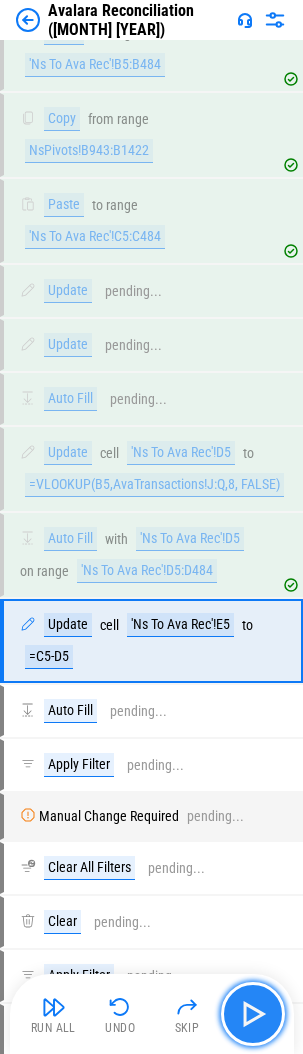click at bounding box center (253, 1014) 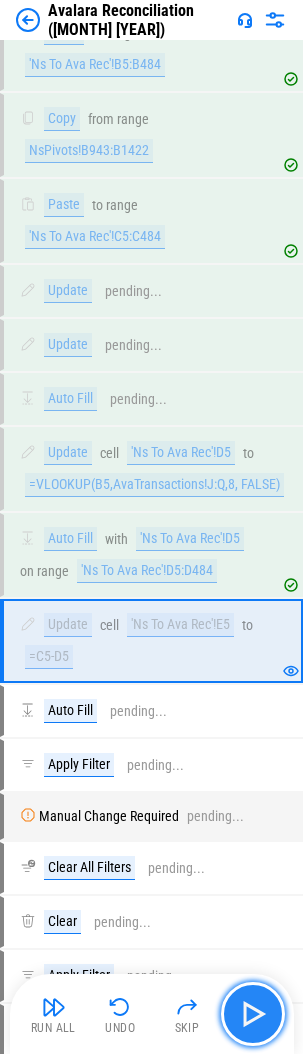 click at bounding box center (253, 1014) 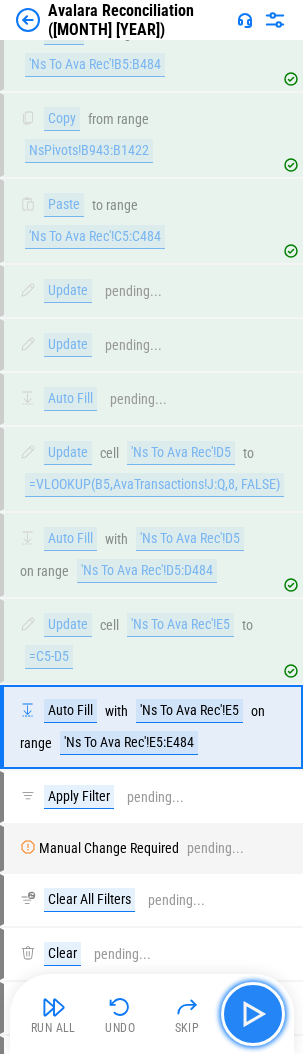 click at bounding box center (253, 1014) 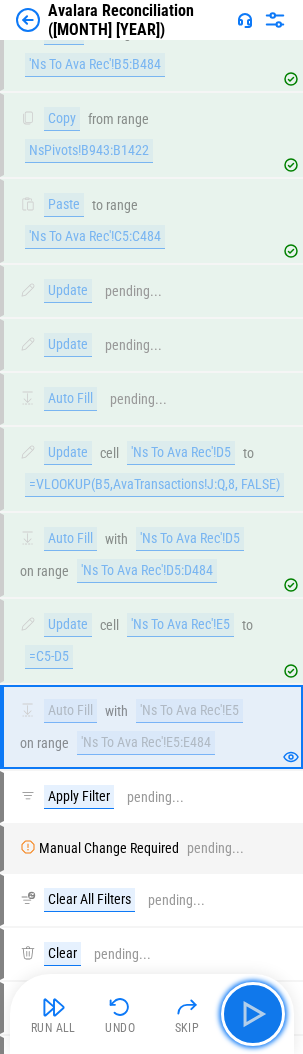 click at bounding box center (253, 1014) 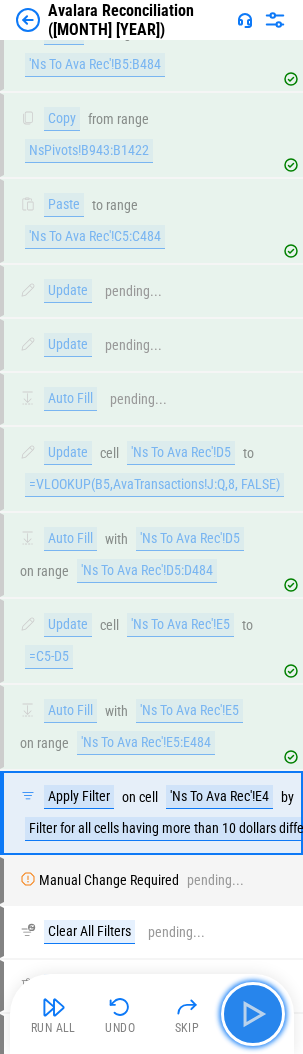 click at bounding box center (253, 1014) 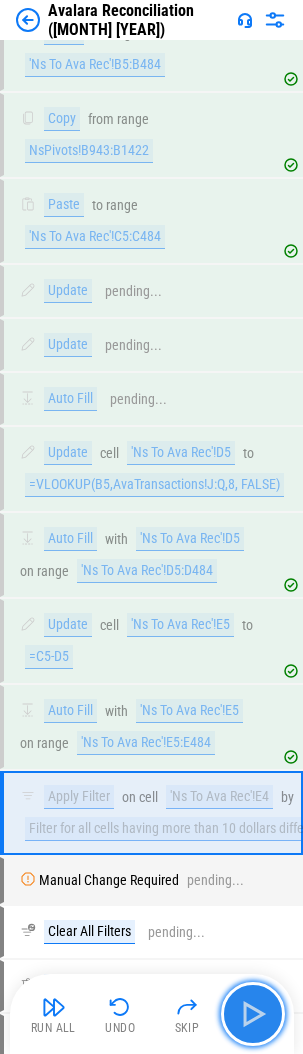 click at bounding box center [253, 1014] 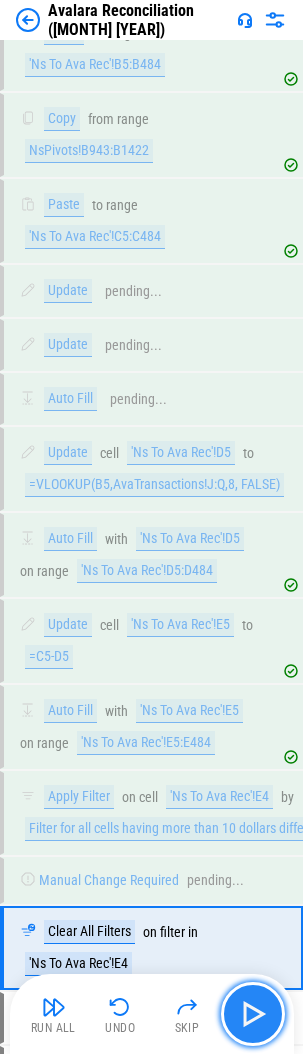 click at bounding box center (253, 1014) 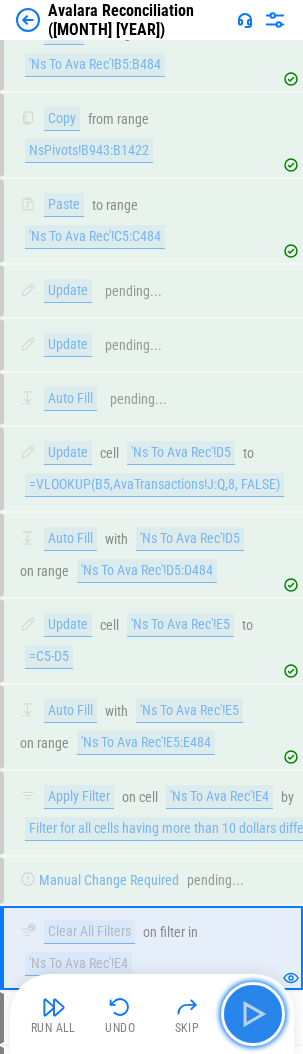 click at bounding box center [253, 1014] 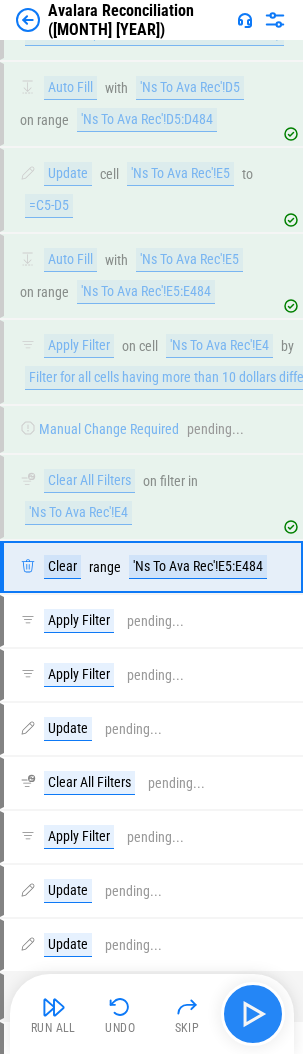 scroll, scrollTop: 10689, scrollLeft: 0, axis: vertical 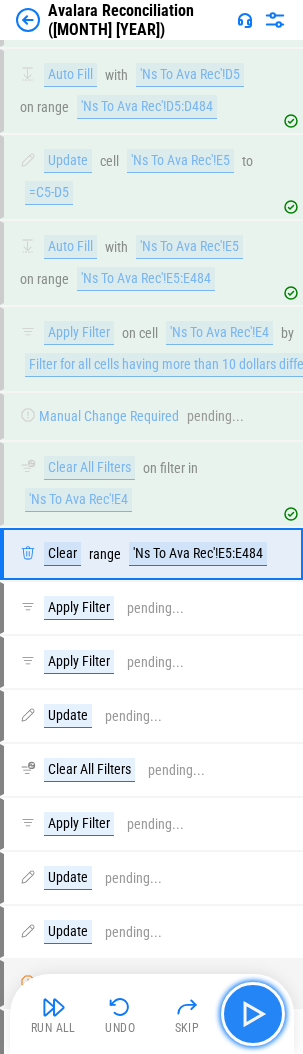 click at bounding box center [253, 1014] 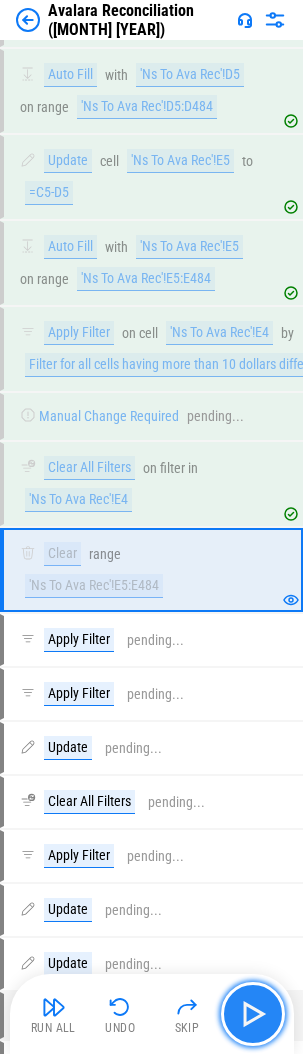 click at bounding box center (253, 1014) 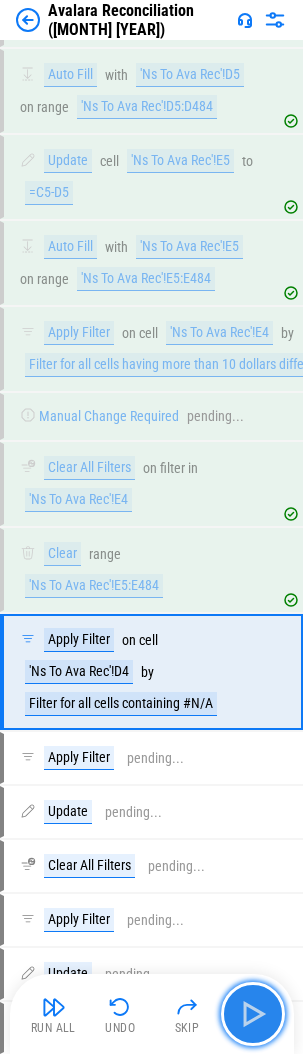 click at bounding box center [253, 1014] 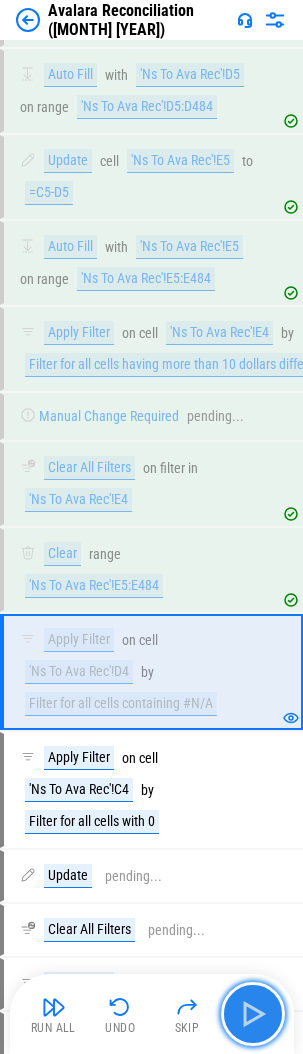 click at bounding box center (253, 1014) 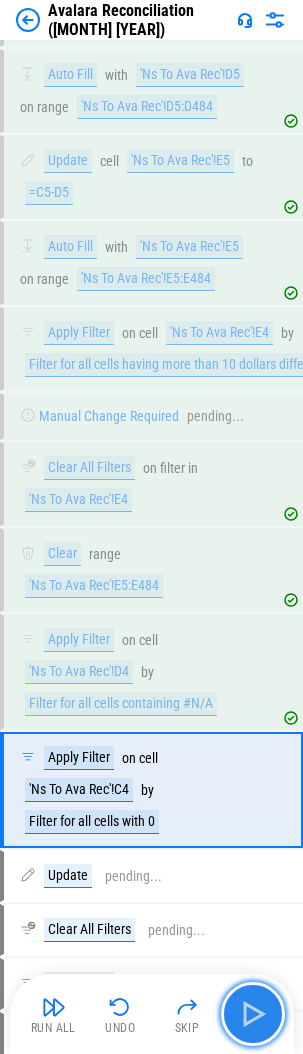 click at bounding box center [253, 1014] 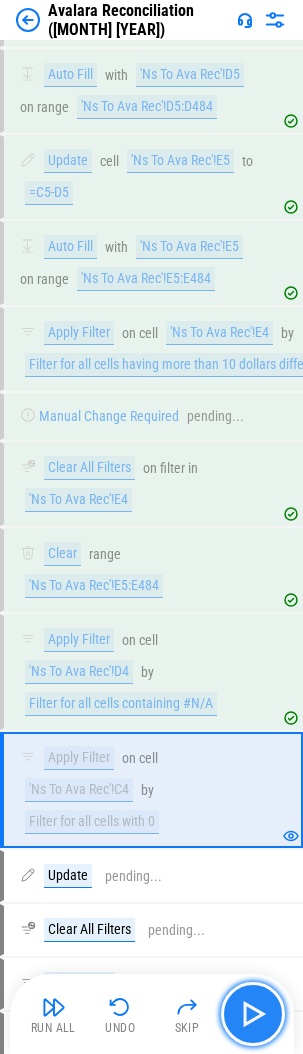 click at bounding box center (253, 1014) 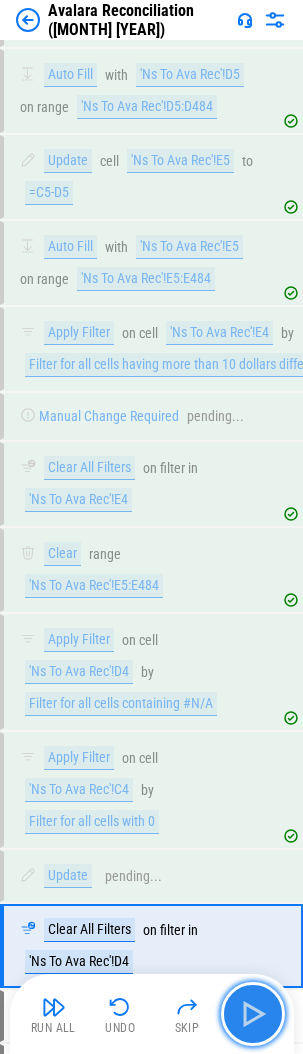 click at bounding box center (253, 1014) 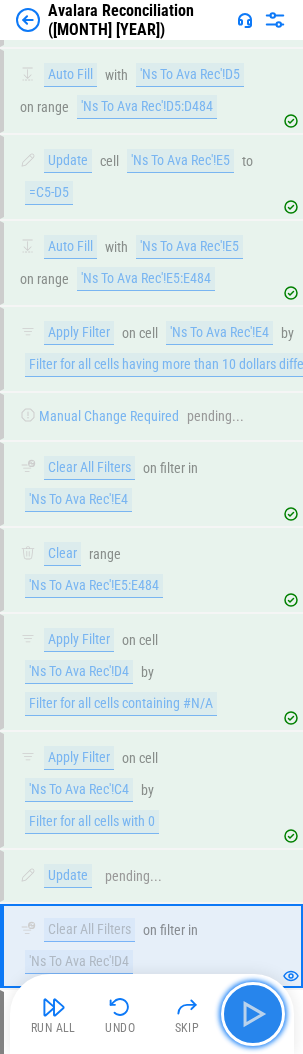 click at bounding box center (253, 1014) 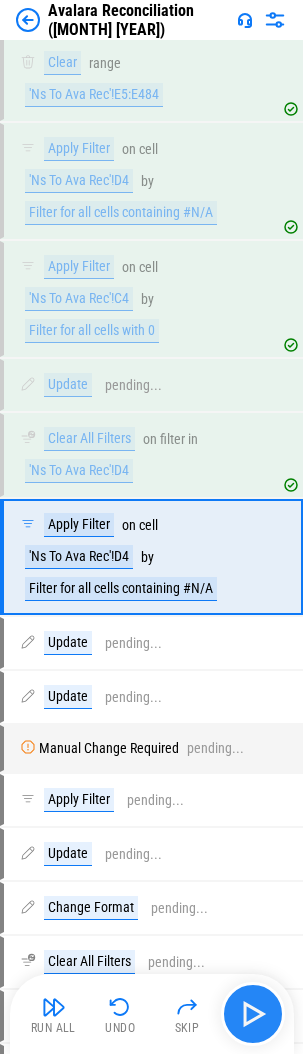 scroll, scrollTop: 11183, scrollLeft: 0, axis: vertical 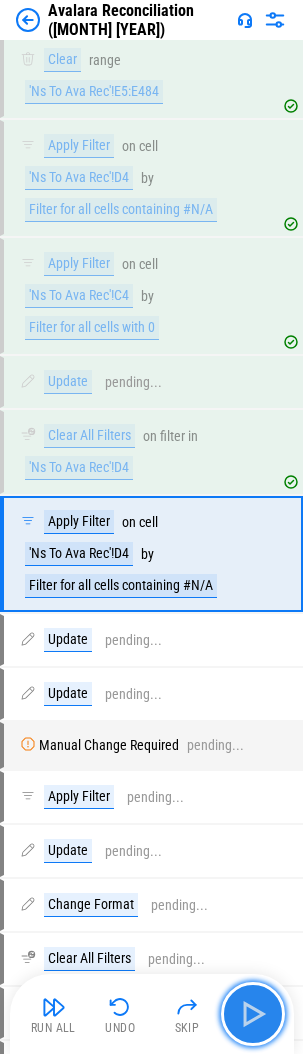 click at bounding box center (253, 1014) 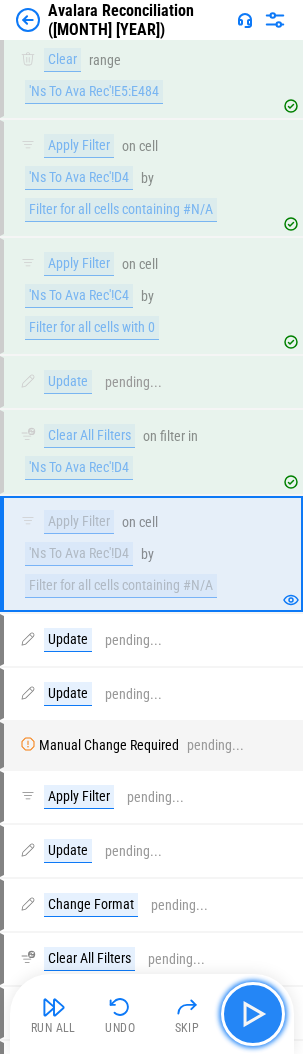 click at bounding box center (253, 1014) 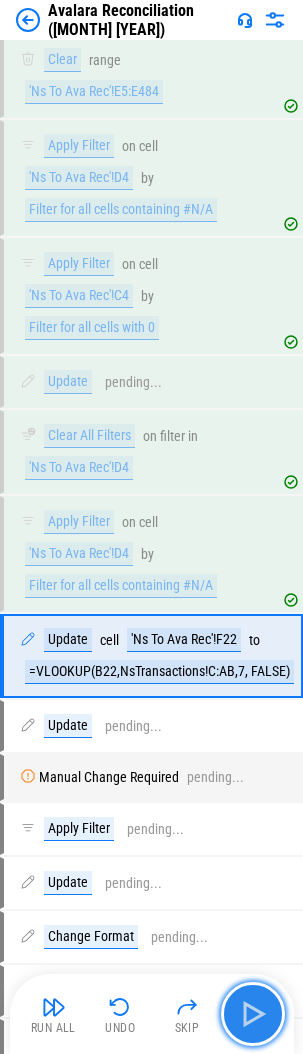 click at bounding box center (253, 1014) 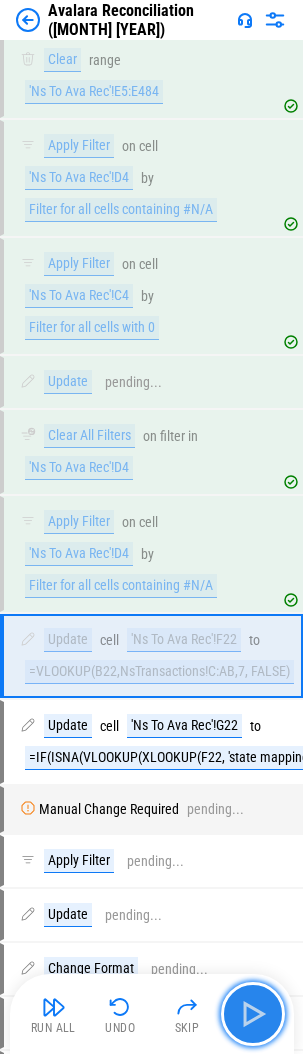 click at bounding box center [253, 1014] 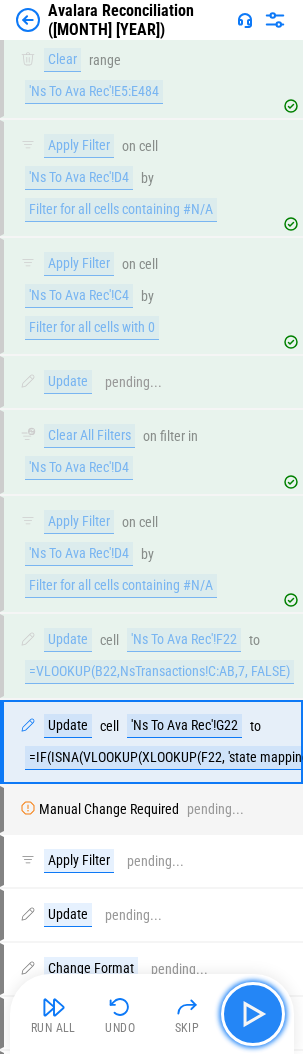 click at bounding box center [253, 1014] 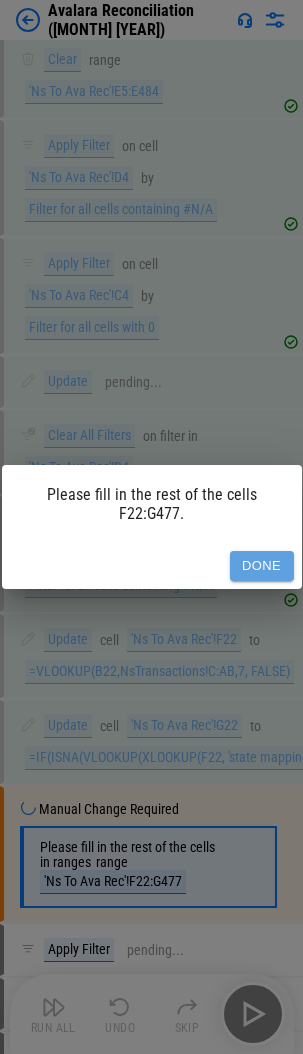 click on "Done" at bounding box center [262, 566] 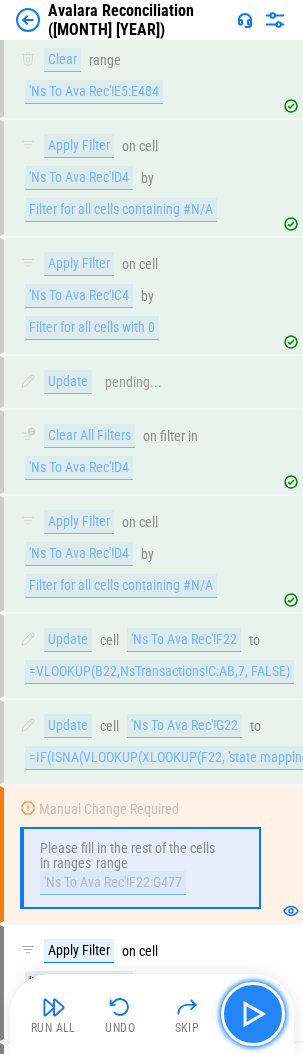 click at bounding box center (253, 1014) 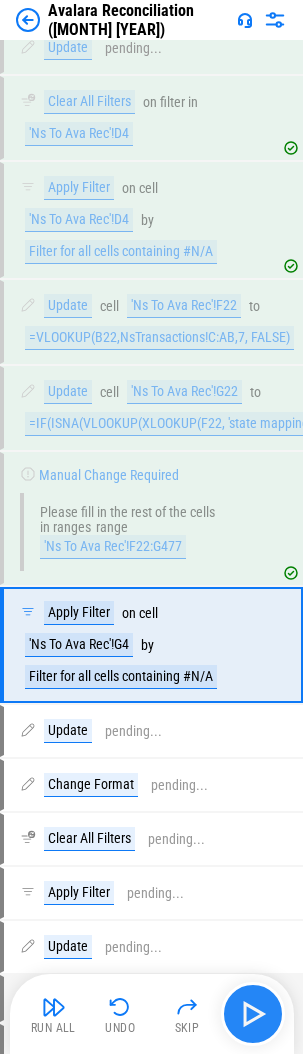 scroll, scrollTop: 11608, scrollLeft: 0, axis: vertical 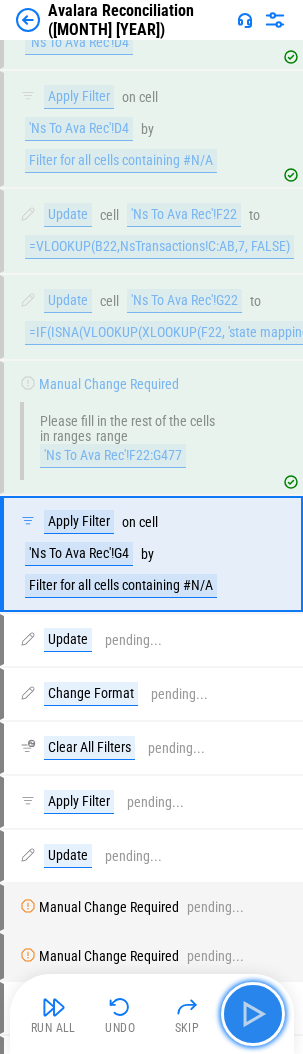 click at bounding box center [253, 1014] 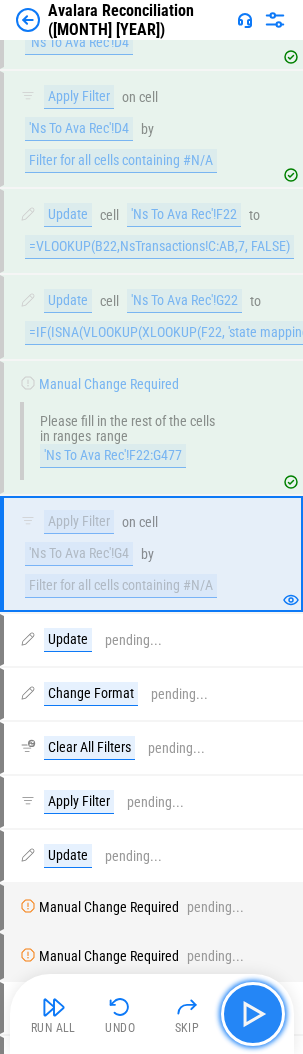click at bounding box center (253, 1014) 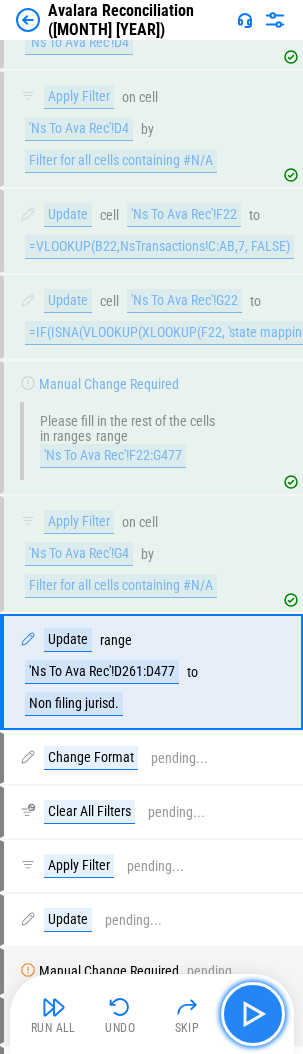 click at bounding box center [253, 1014] 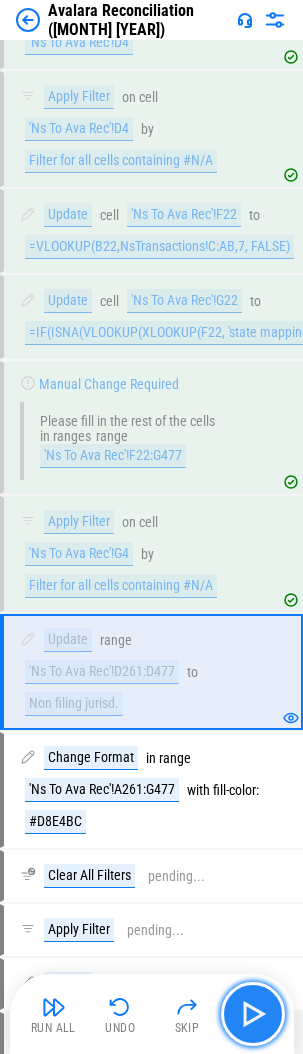 click at bounding box center [253, 1014] 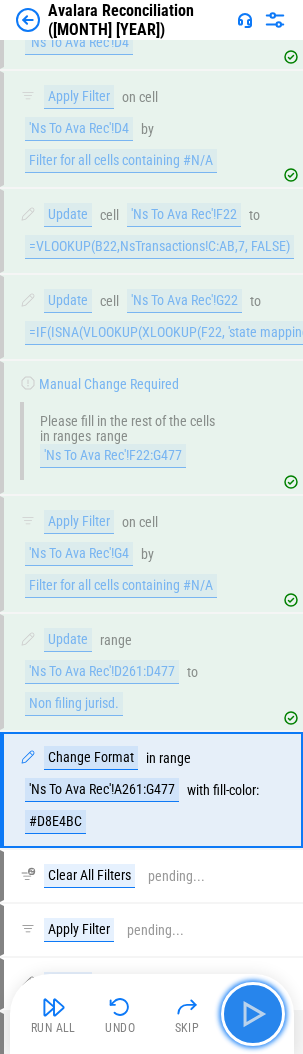 click at bounding box center (253, 1014) 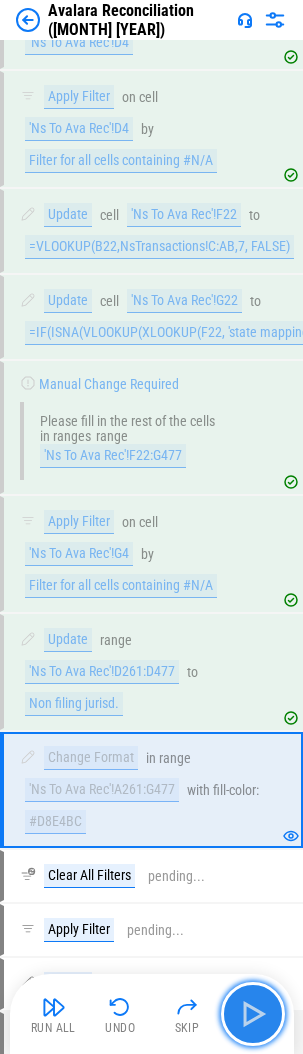 click at bounding box center [253, 1014] 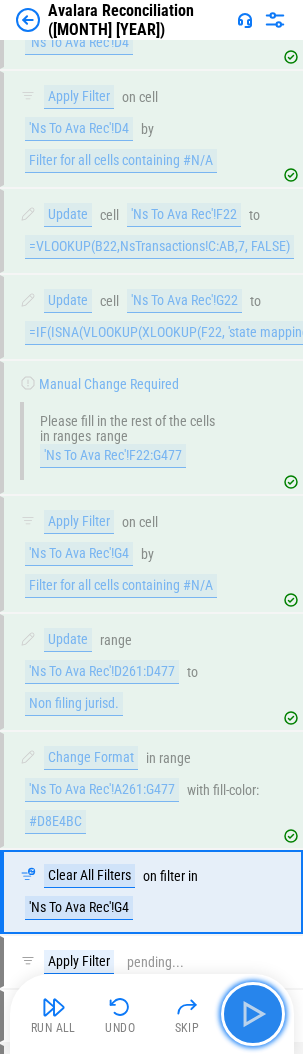 click at bounding box center (253, 1014) 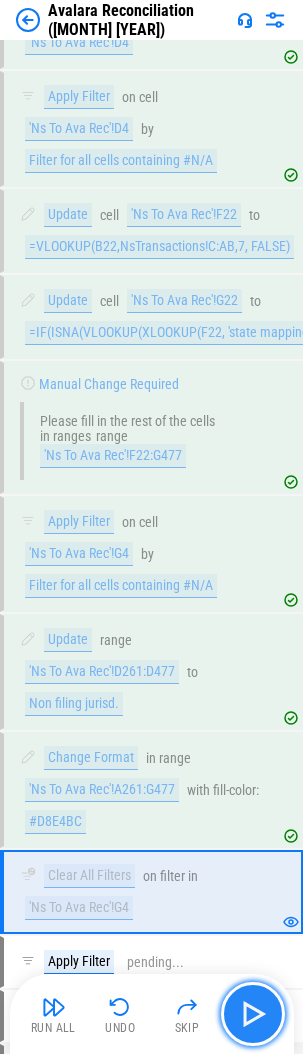 click at bounding box center (253, 1014) 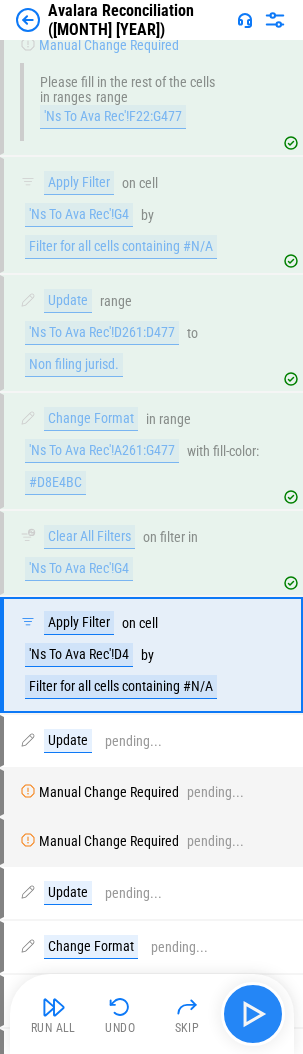 scroll, scrollTop: 12048, scrollLeft: 0, axis: vertical 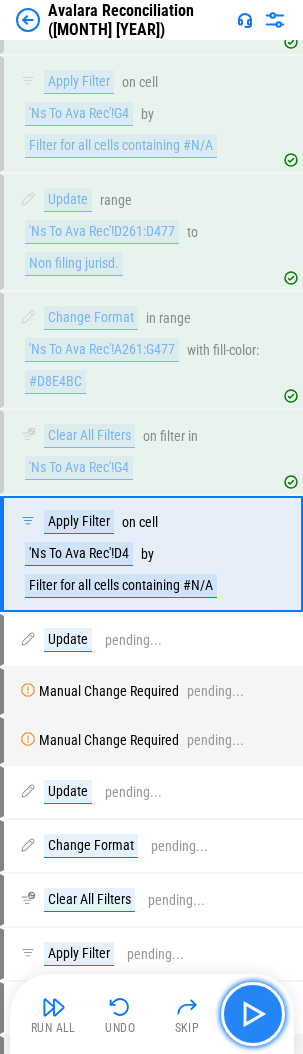 click at bounding box center (253, 1014) 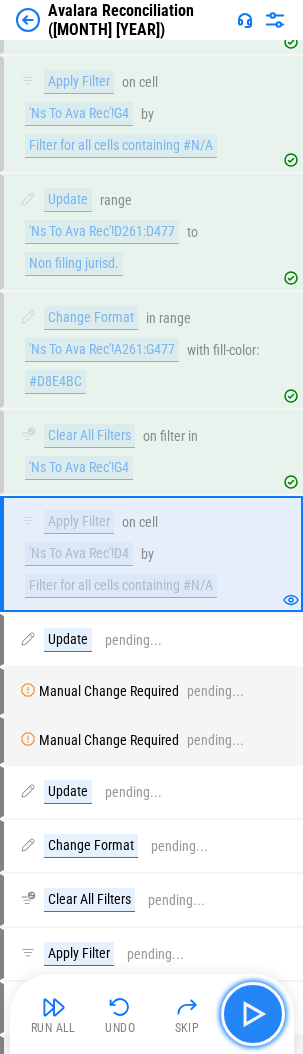 click at bounding box center (253, 1014) 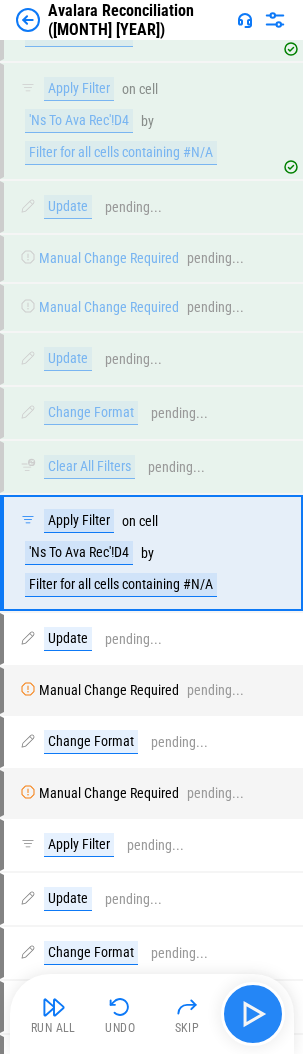 scroll, scrollTop: 12482, scrollLeft: 0, axis: vertical 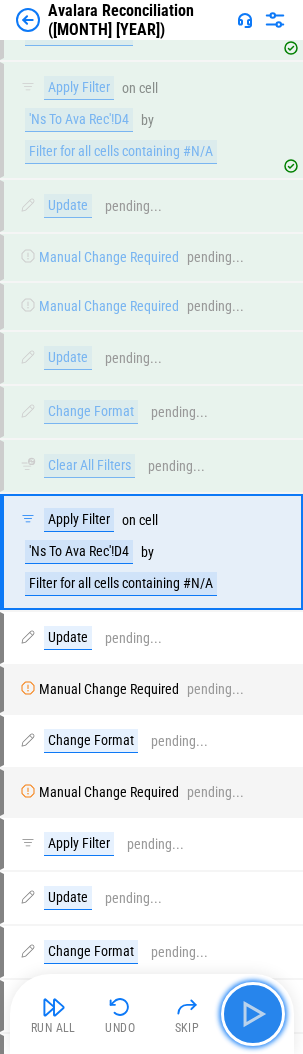 click at bounding box center [253, 1014] 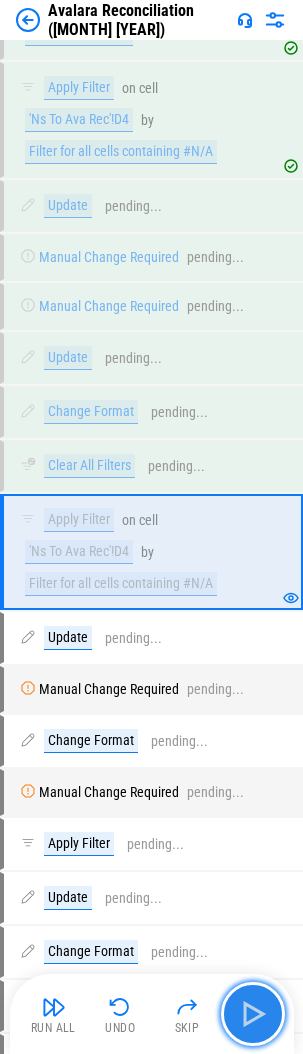 click at bounding box center (253, 1014) 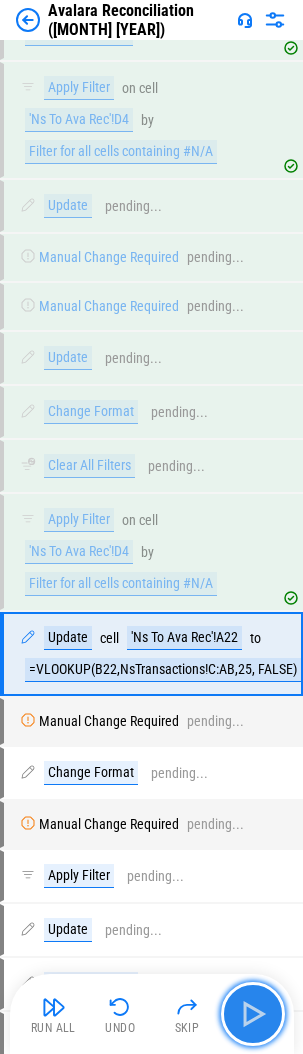 click at bounding box center (253, 1014) 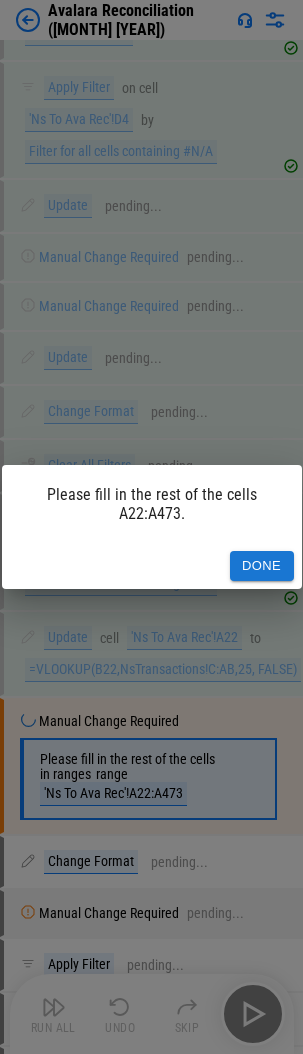 click on "Done" at bounding box center (262, 566) 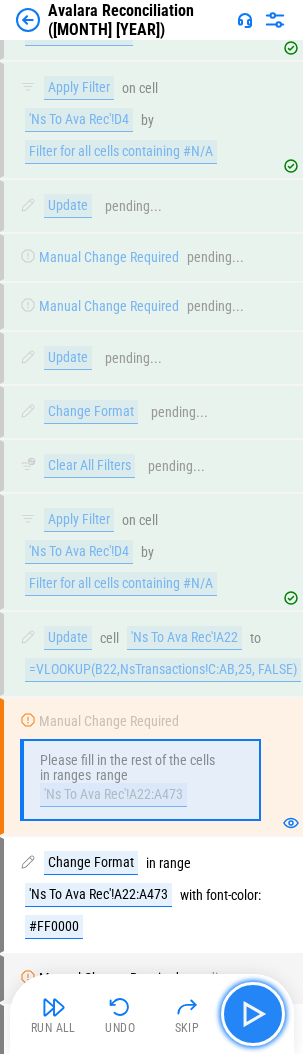 click at bounding box center [253, 1014] 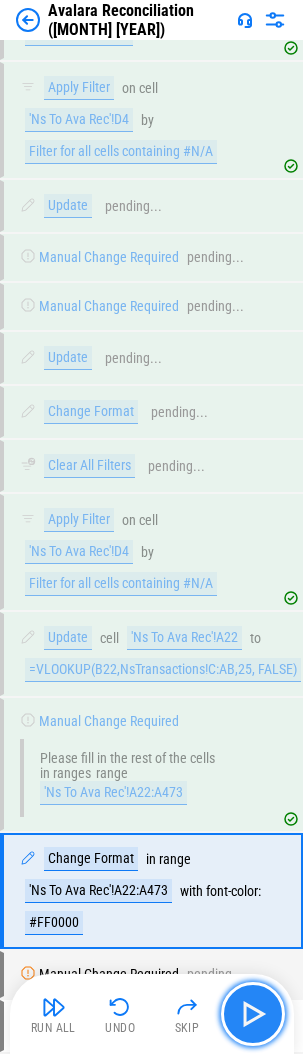 click at bounding box center [253, 1014] 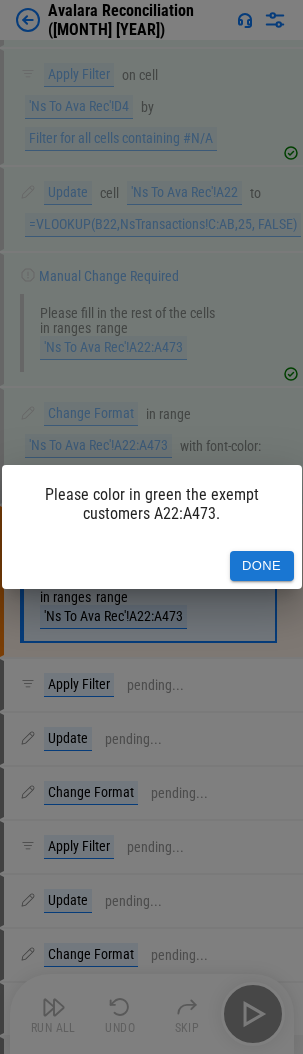 scroll, scrollTop: 12957, scrollLeft: 0, axis: vertical 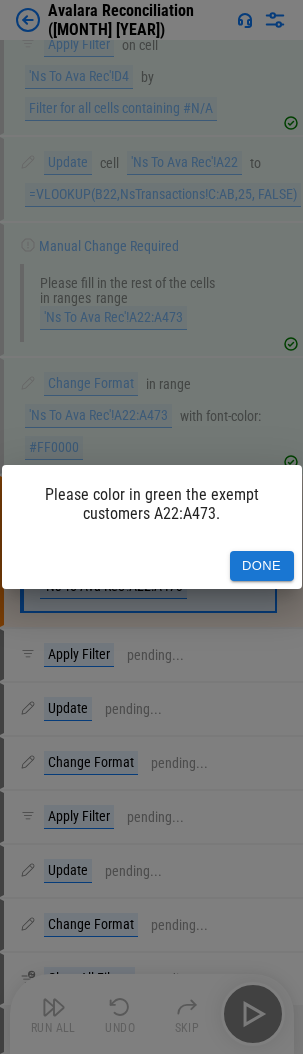 click on "Done" at bounding box center [262, 566] 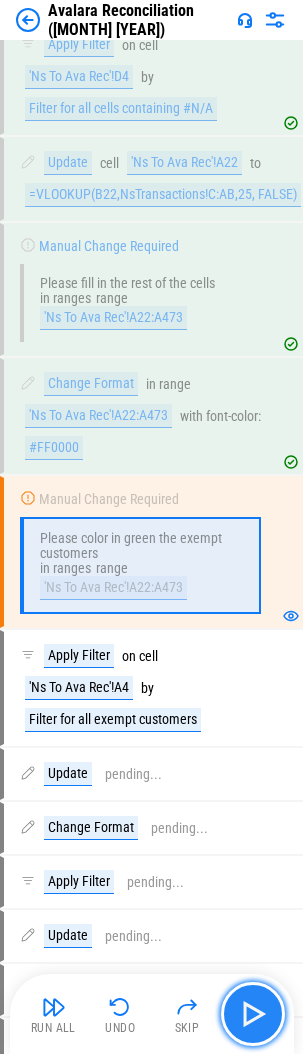 click at bounding box center (253, 1014) 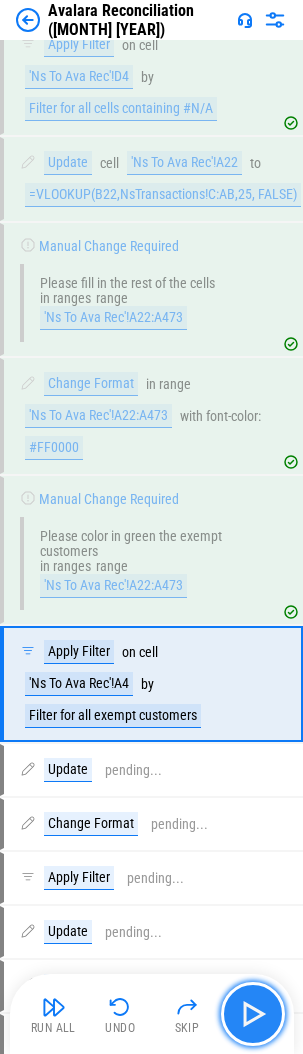 click at bounding box center [253, 1014] 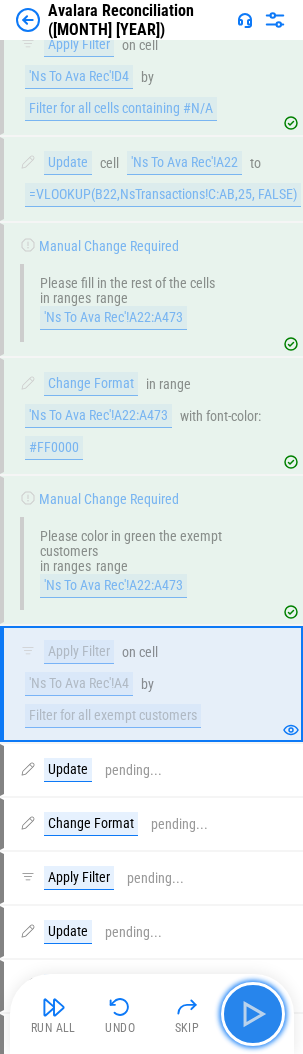click at bounding box center (253, 1014) 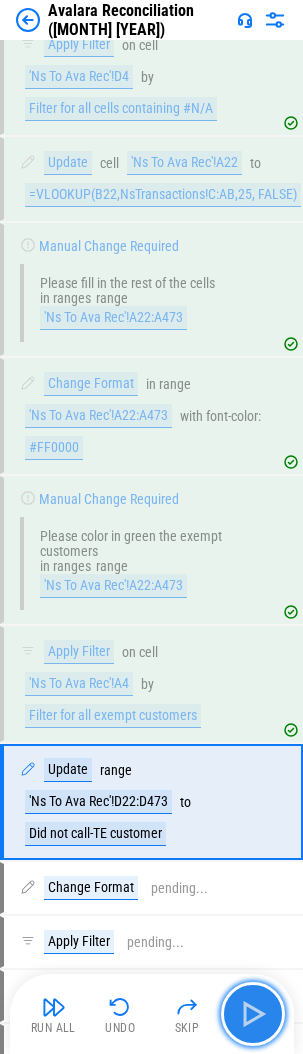 click at bounding box center (253, 1014) 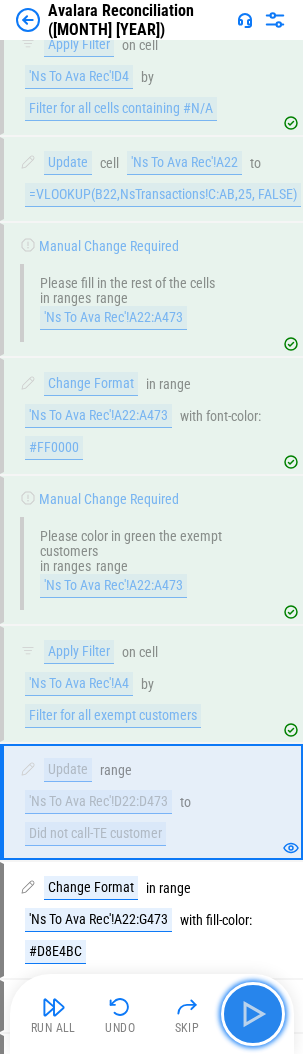 click at bounding box center (253, 1014) 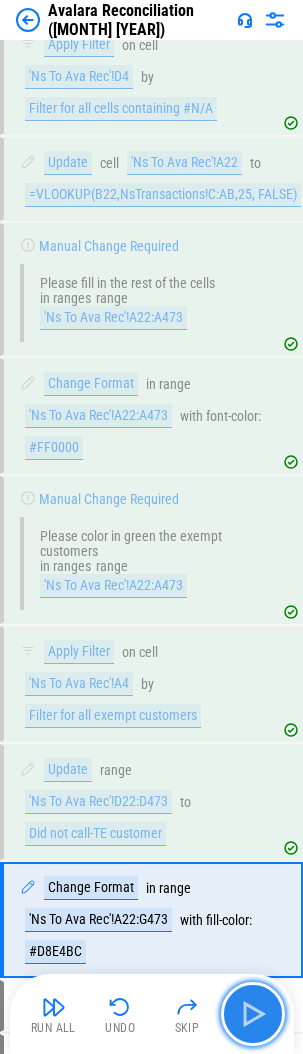 click at bounding box center (253, 1014) 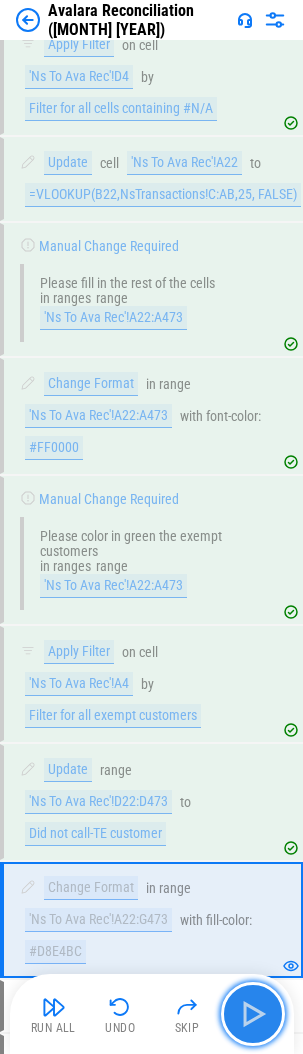click at bounding box center (253, 1014) 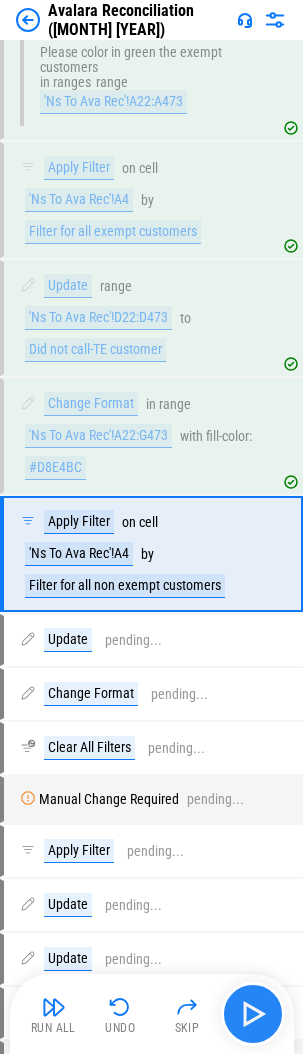 scroll, scrollTop: 13443, scrollLeft: 0, axis: vertical 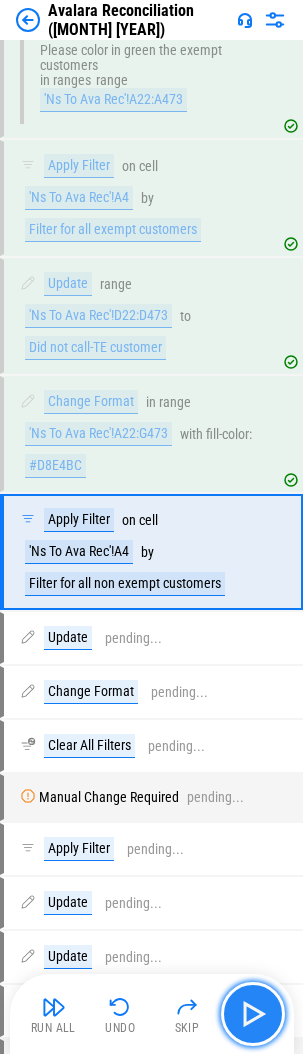 click at bounding box center [253, 1014] 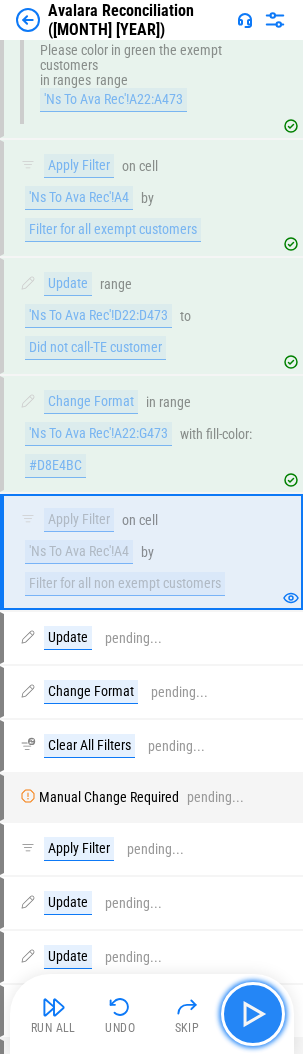click at bounding box center [253, 1014] 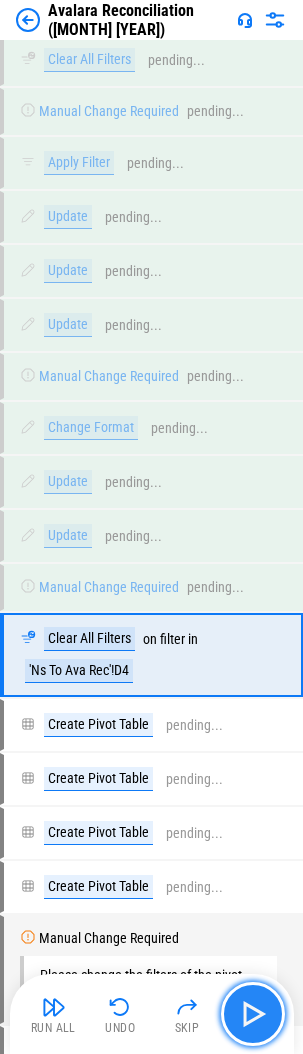 scroll, scrollTop: 14235, scrollLeft: 0, axis: vertical 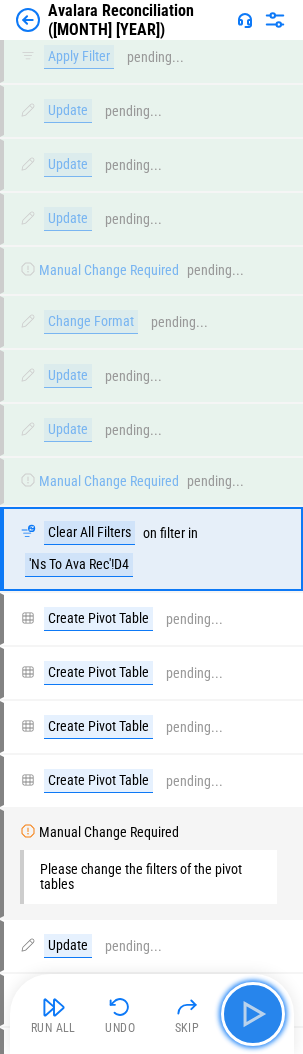 click at bounding box center (253, 1014) 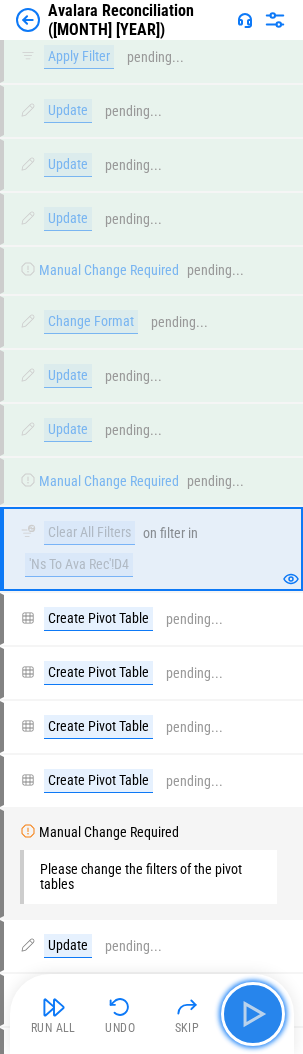 click at bounding box center (253, 1014) 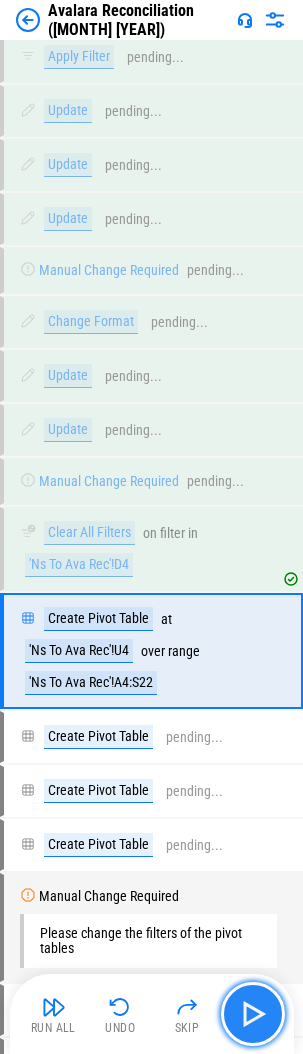 click at bounding box center (253, 1014) 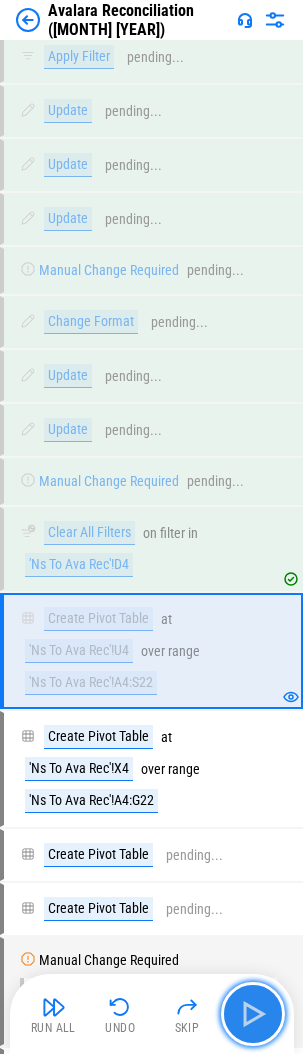 click at bounding box center (253, 1014) 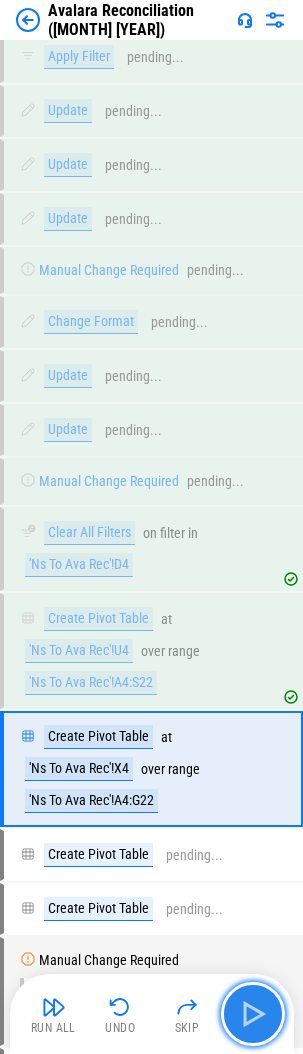 click at bounding box center [253, 1014] 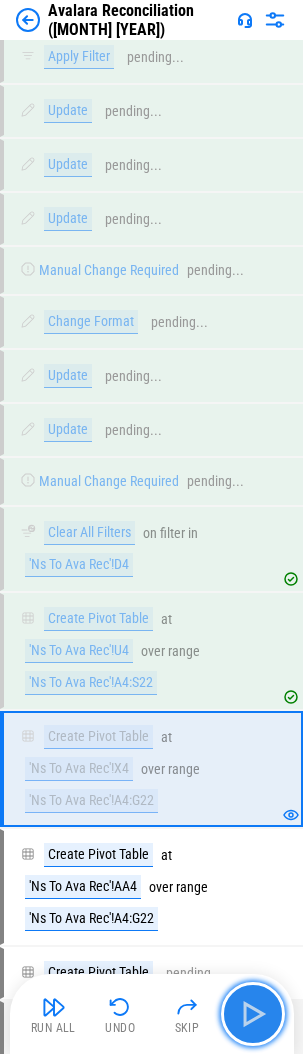 click at bounding box center [253, 1014] 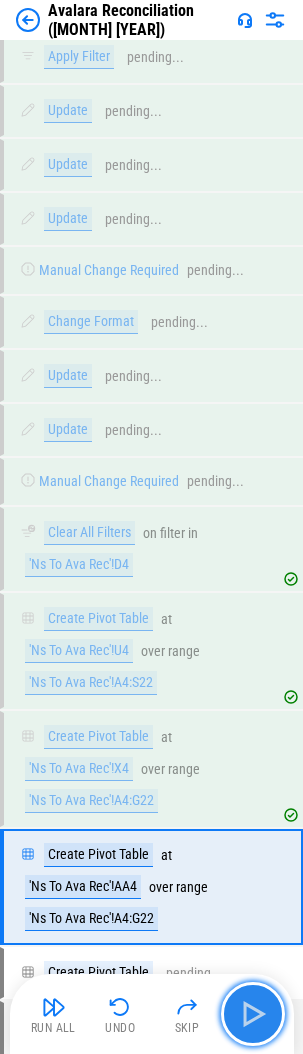 click at bounding box center [253, 1014] 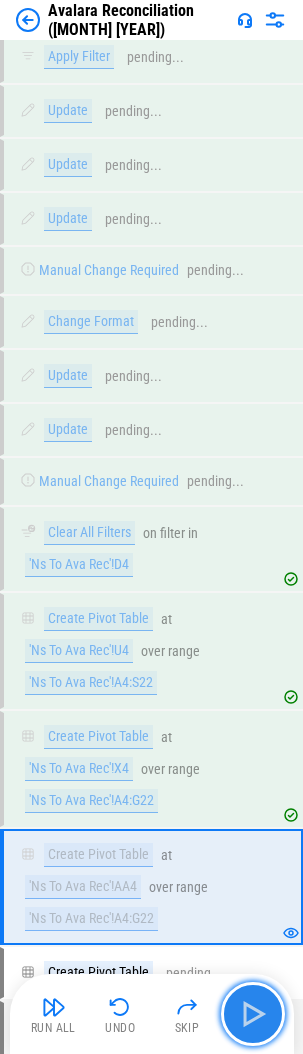 click at bounding box center [253, 1014] 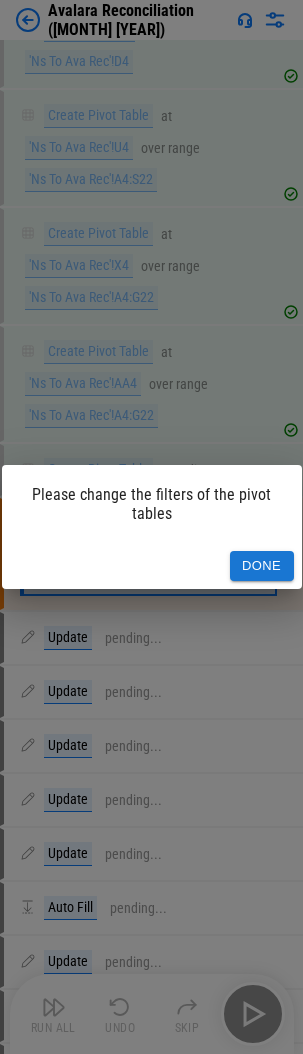 scroll, scrollTop: 14743, scrollLeft: 0, axis: vertical 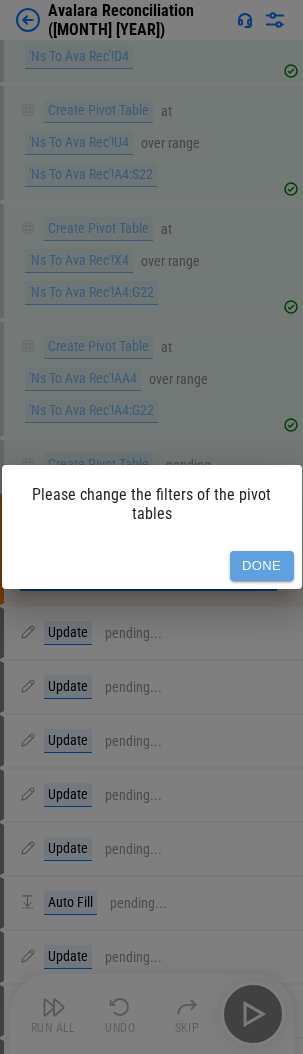 click on "Done" at bounding box center [262, 566] 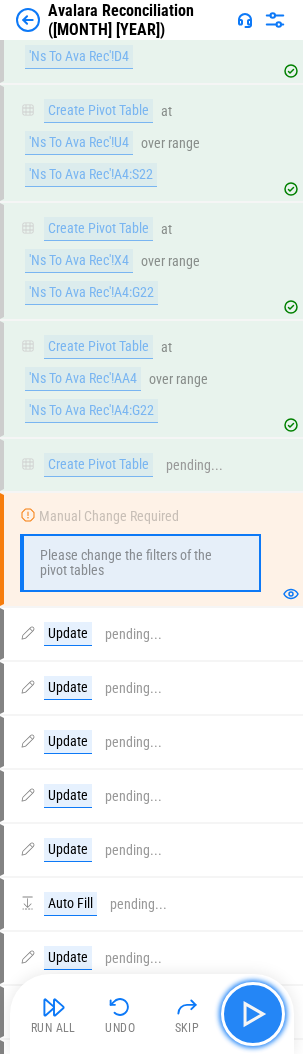 click at bounding box center [253, 1014] 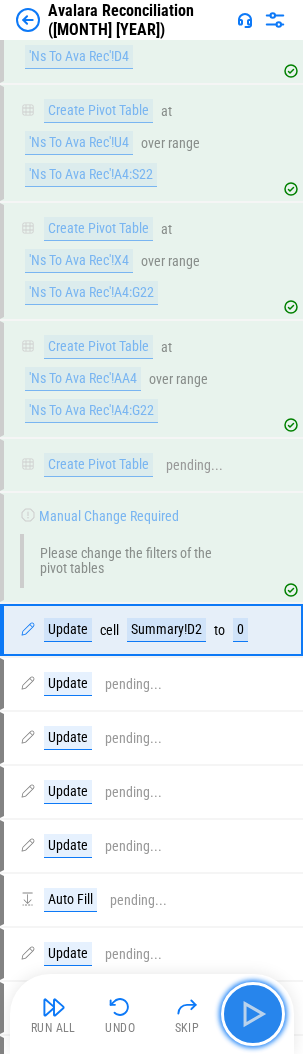 click at bounding box center [253, 1014] 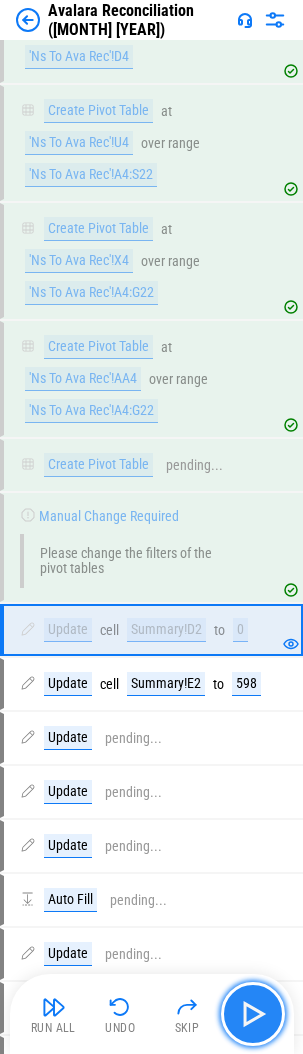 click at bounding box center [253, 1014] 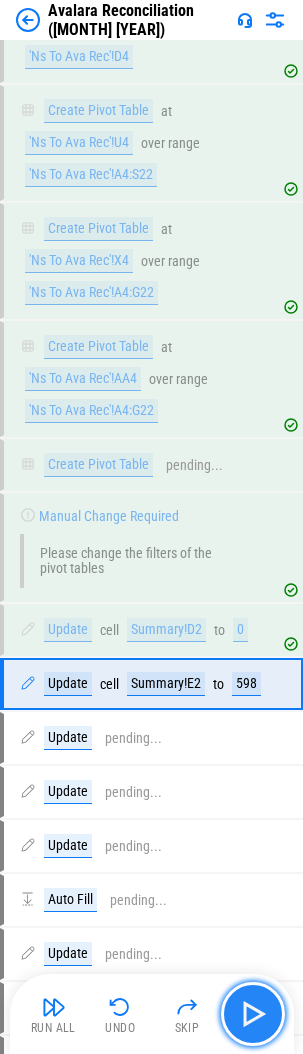 click at bounding box center [253, 1014] 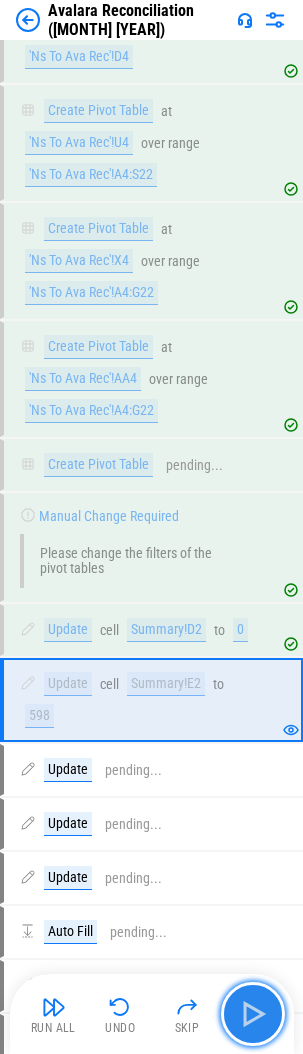 click at bounding box center (253, 1014) 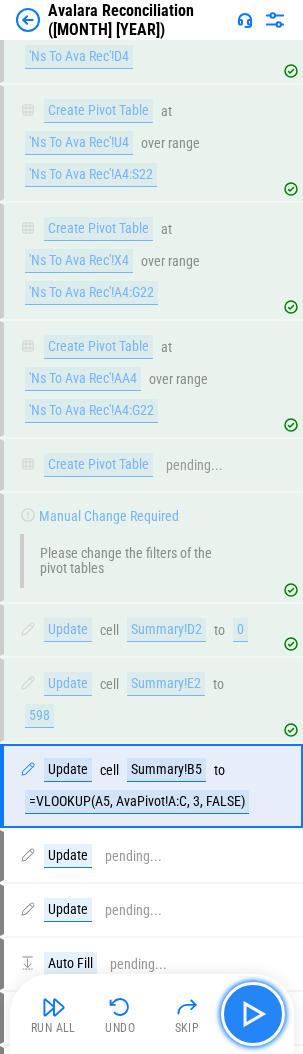 click at bounding box center [253, 1014] 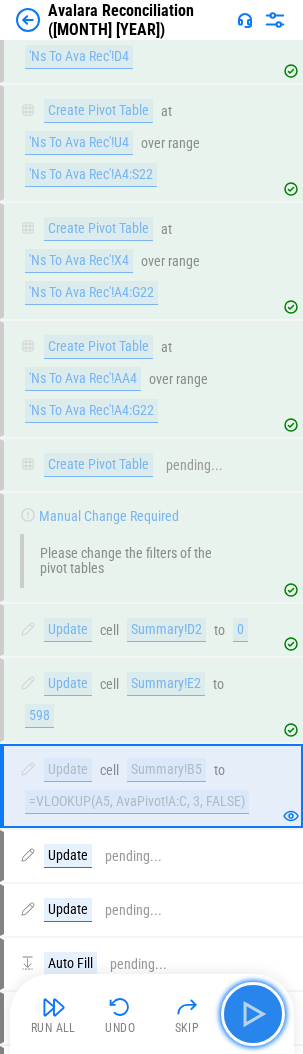 click at bounding box center [253, 1014] 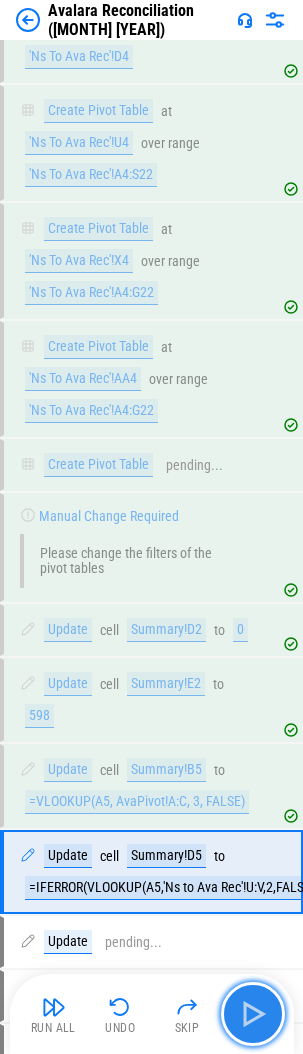 click at bounding box center [253, 1014] 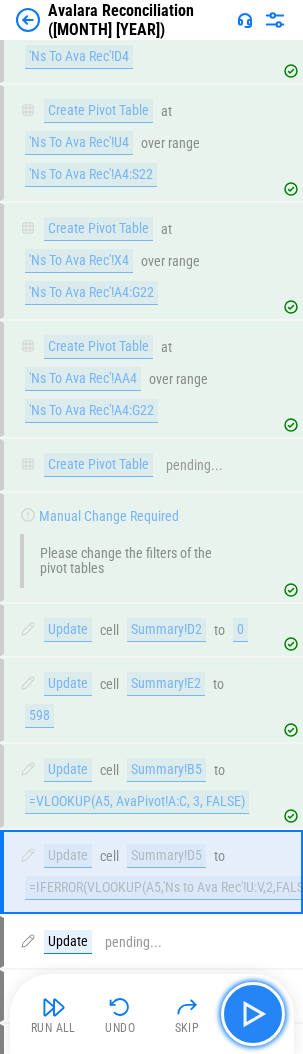 click at bounding box center [253, 1014] 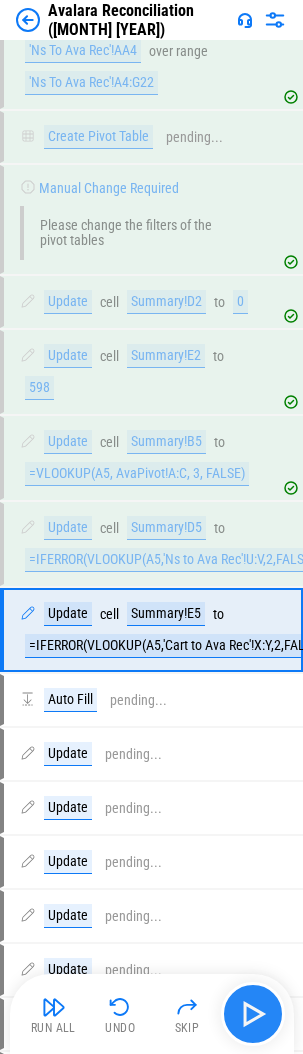 scroll, scrollTop: 15152, scrollLeft: 0, axis: vertical 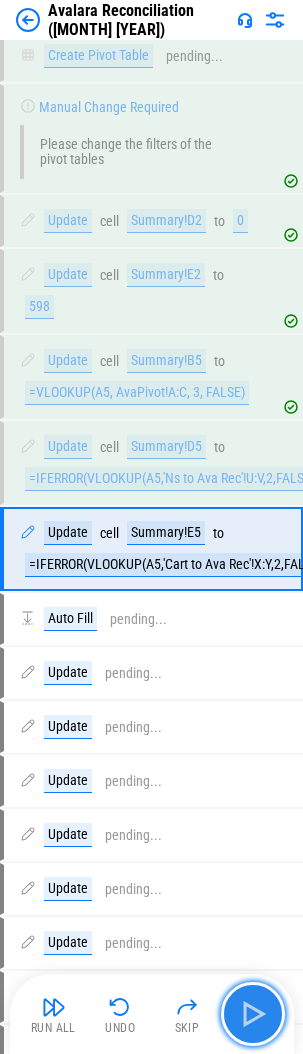 click at bounding box center (253, 1014) 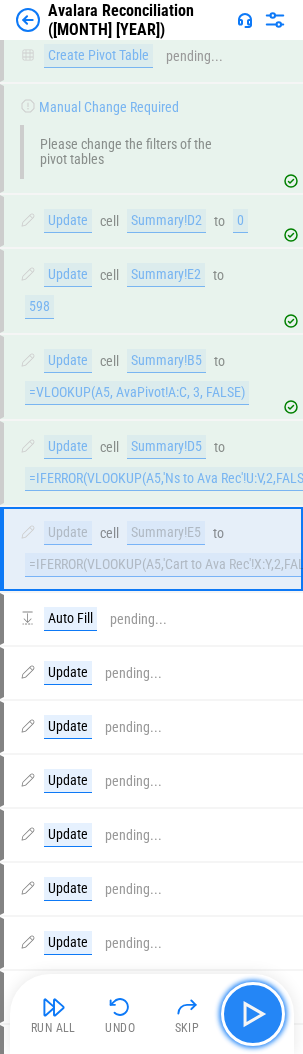 click at bounding box center [253, 1014] 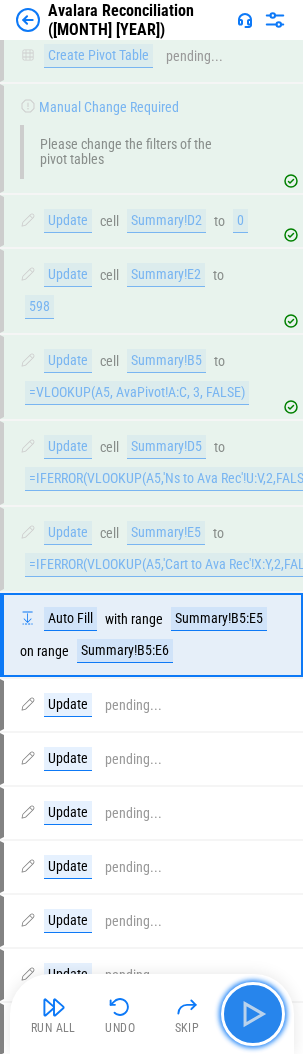 click at bounding box center (253, 1014) 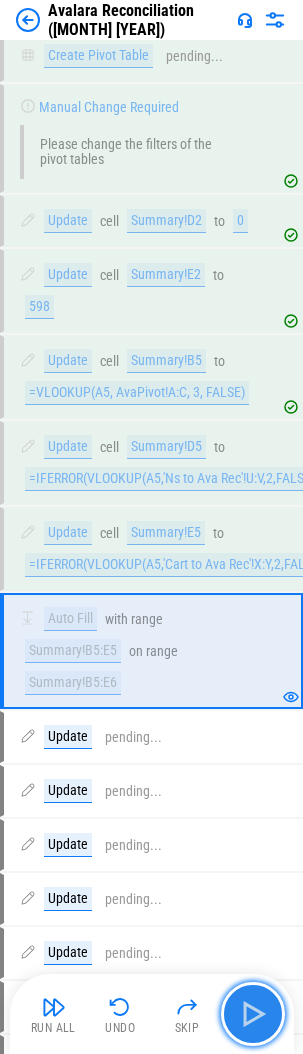 click at bounding box center [253, 1014] 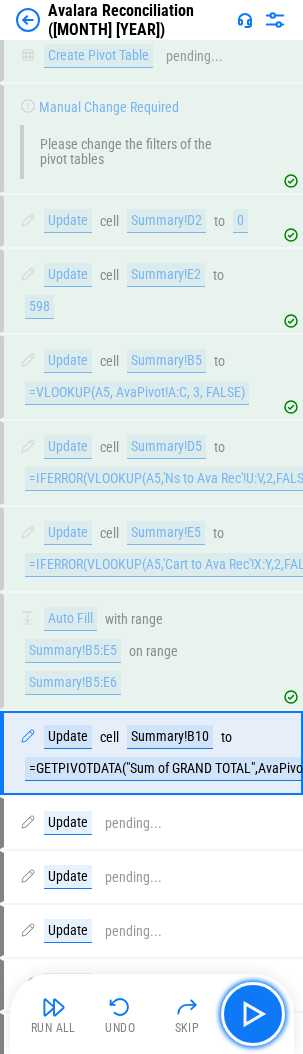 click at bounding box center [253, 1014] 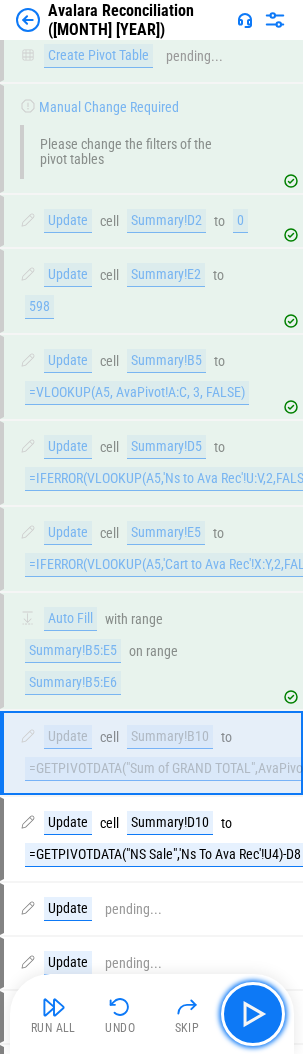 click at bounding box center [253, 1014] 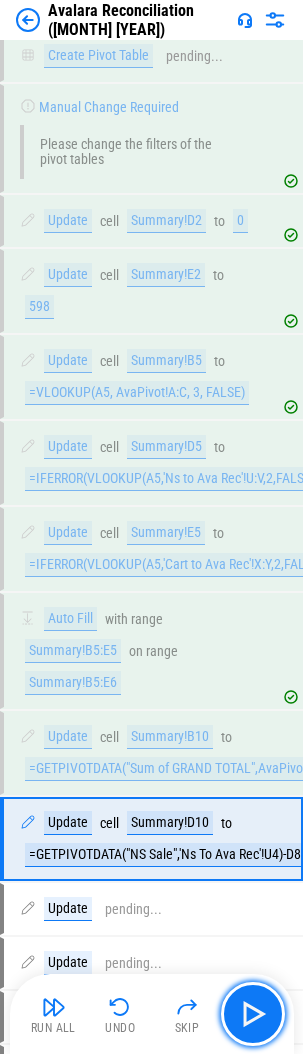 click at bounding box center [253, 1014] 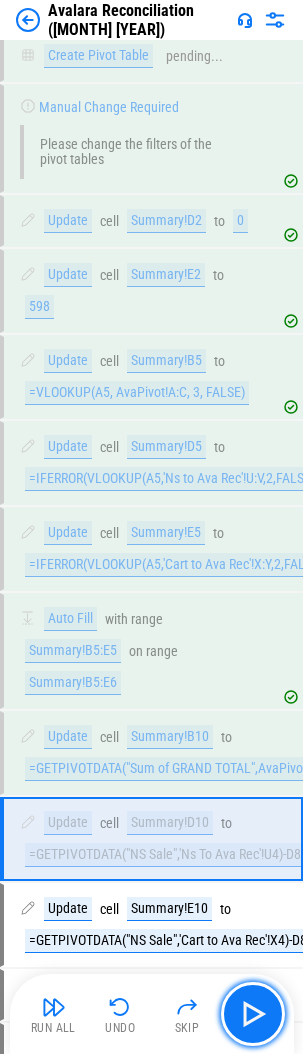 click at bounding box center [253, 1014] 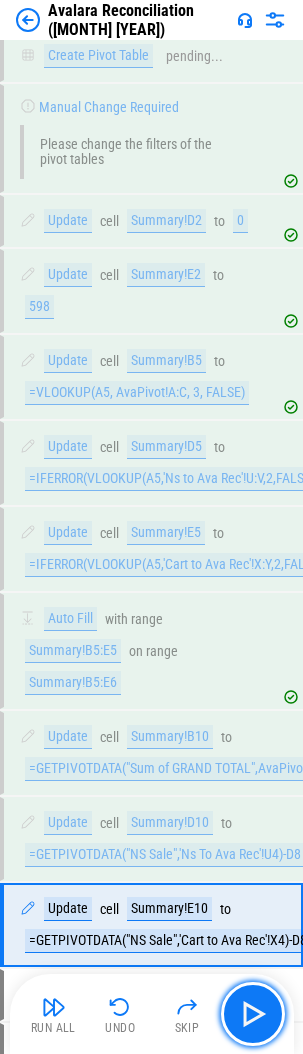 click at bounding box center [253, 1014] 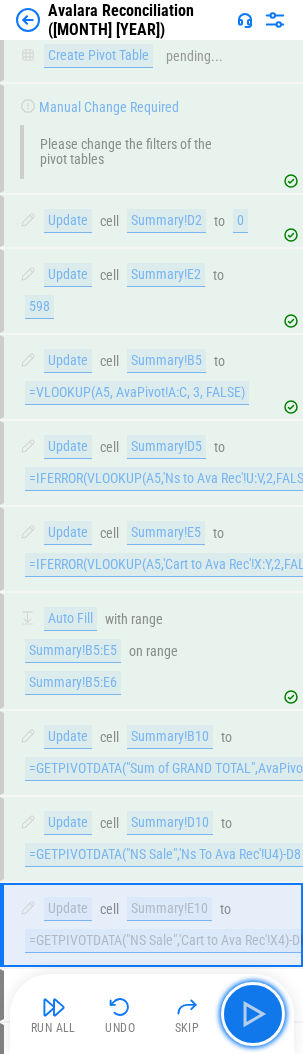 click at bounding box center [253, 1014] 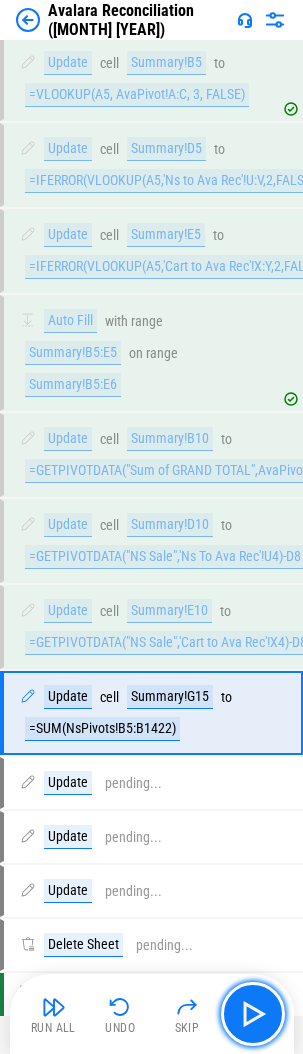 scroll, scrollTop: 15490, scrollLeft: 0, axis: vertical 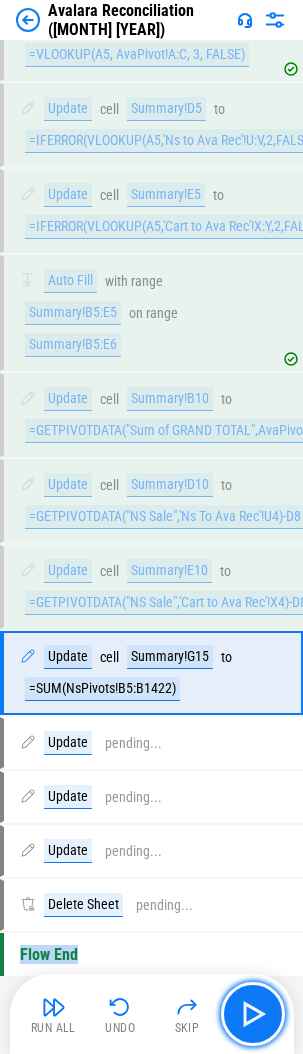 click at bounding box center (253, 1014) 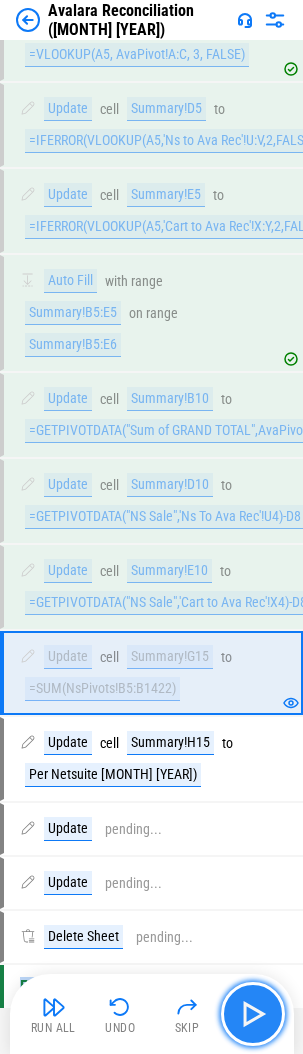 click at bounding box center (253, 1014) 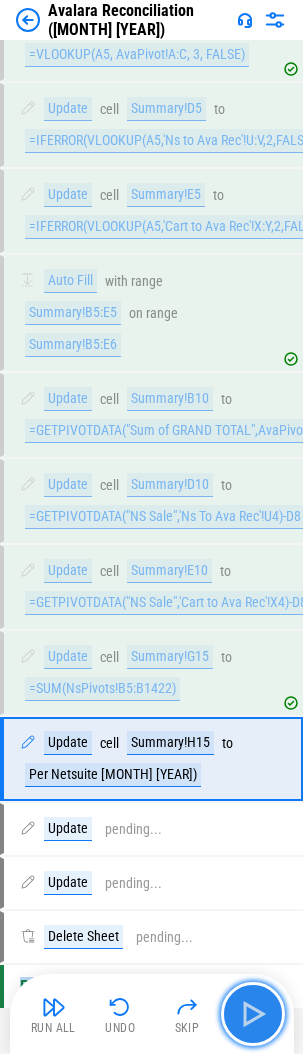 click at bounding box center [253, 1014] 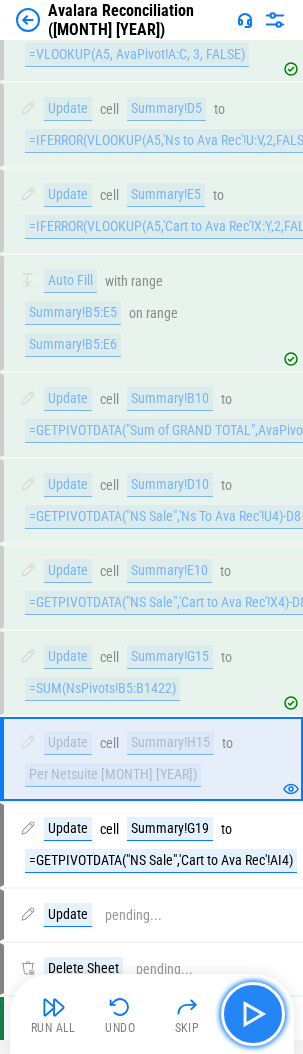click at bounding box center (253, 1014) 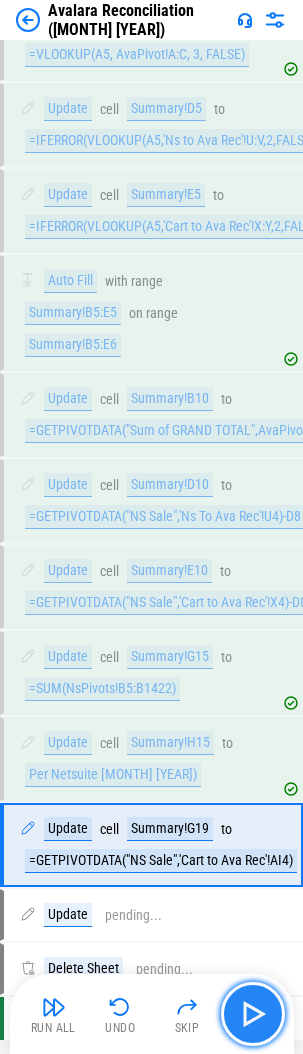 click at bounding box center [253, 1014] 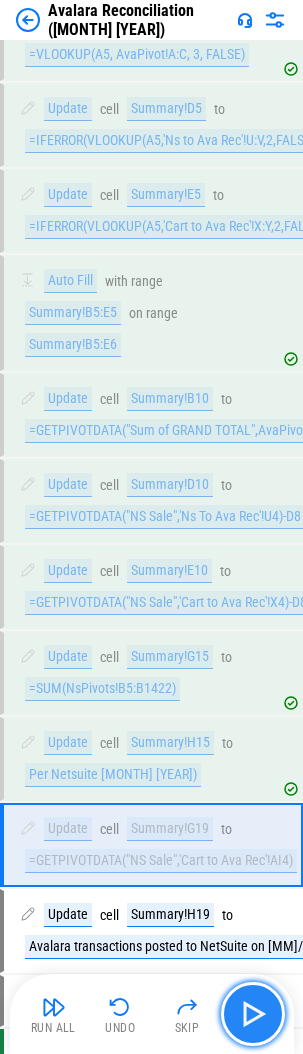 click at bounding box center [253, 1014] 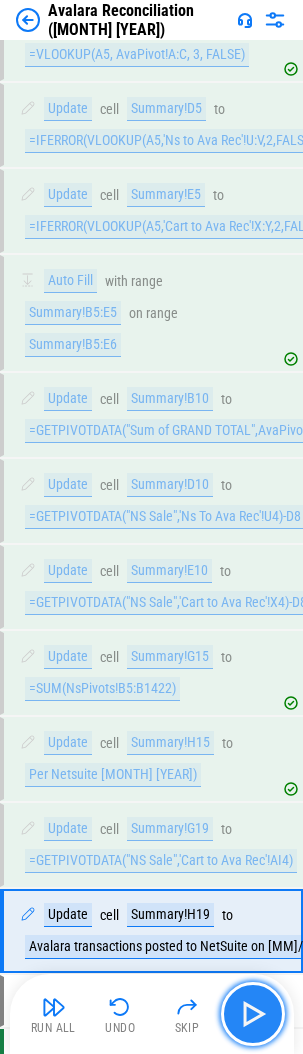 click at bounding box center [253, 1014] 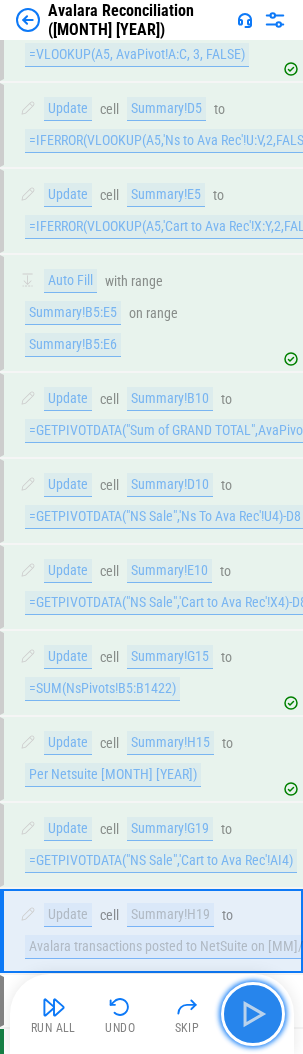 click at bounding box center [253, 1014] 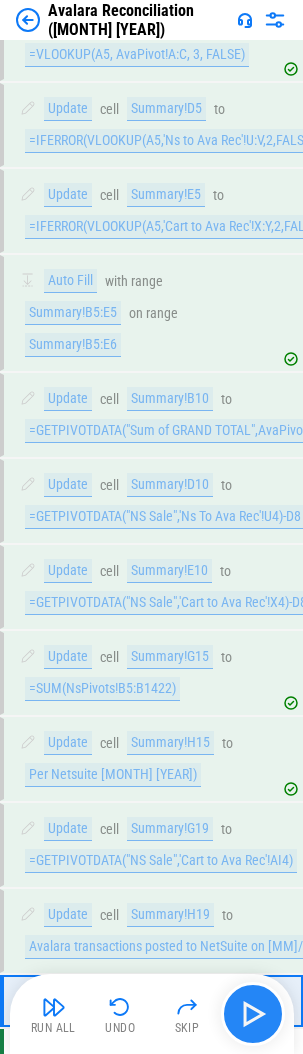 scroll, scrollTop: 15586, scrollLeft: 0, axis: vertical 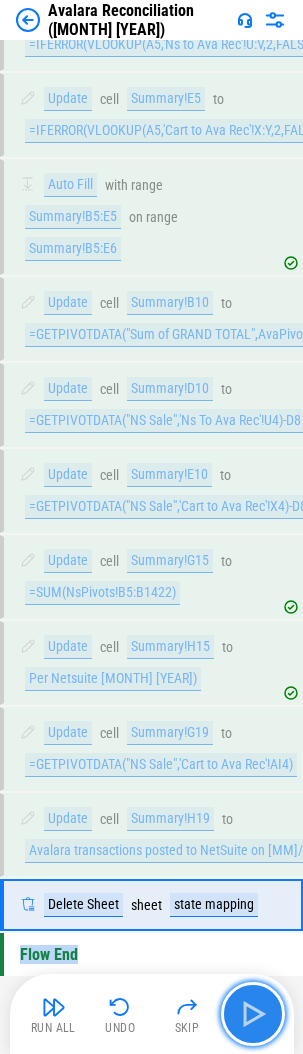 click at bounding box center [253, 1014] 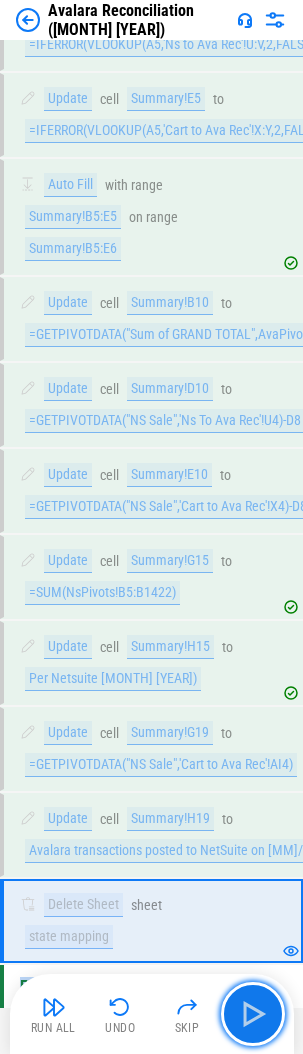 click at bounding box center [253, 1014] 